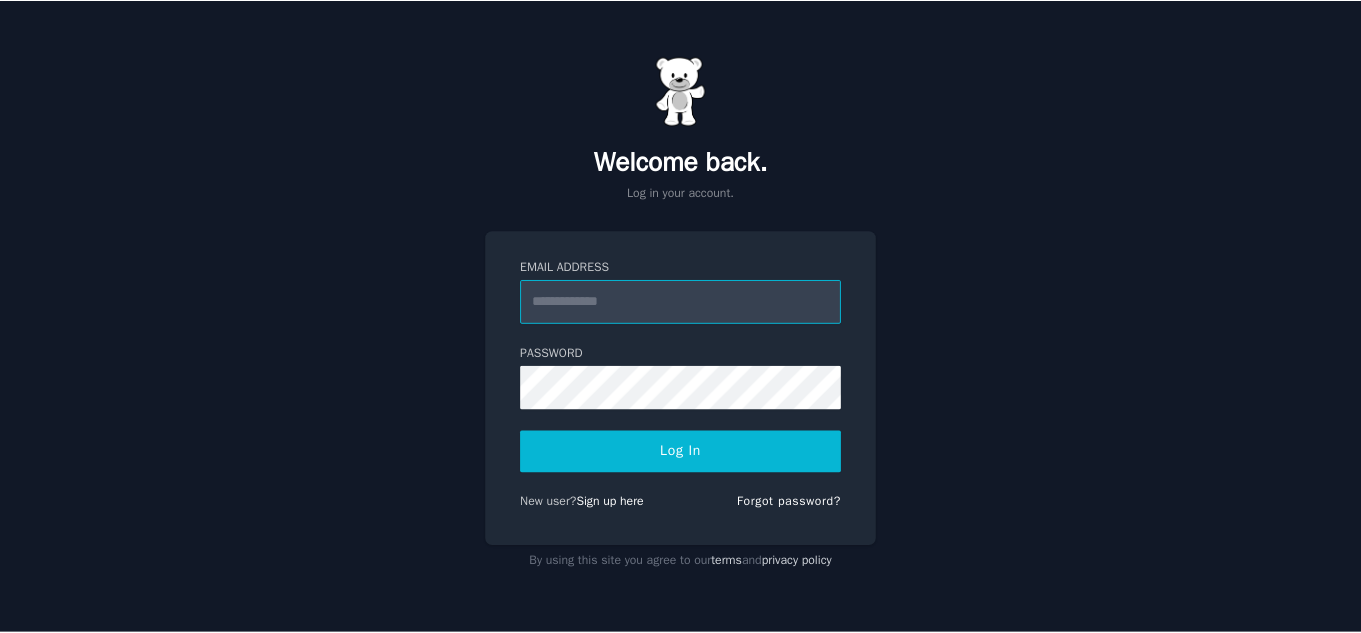 scroll, scrollTop: 0, scrollLeft: 0, axis: both 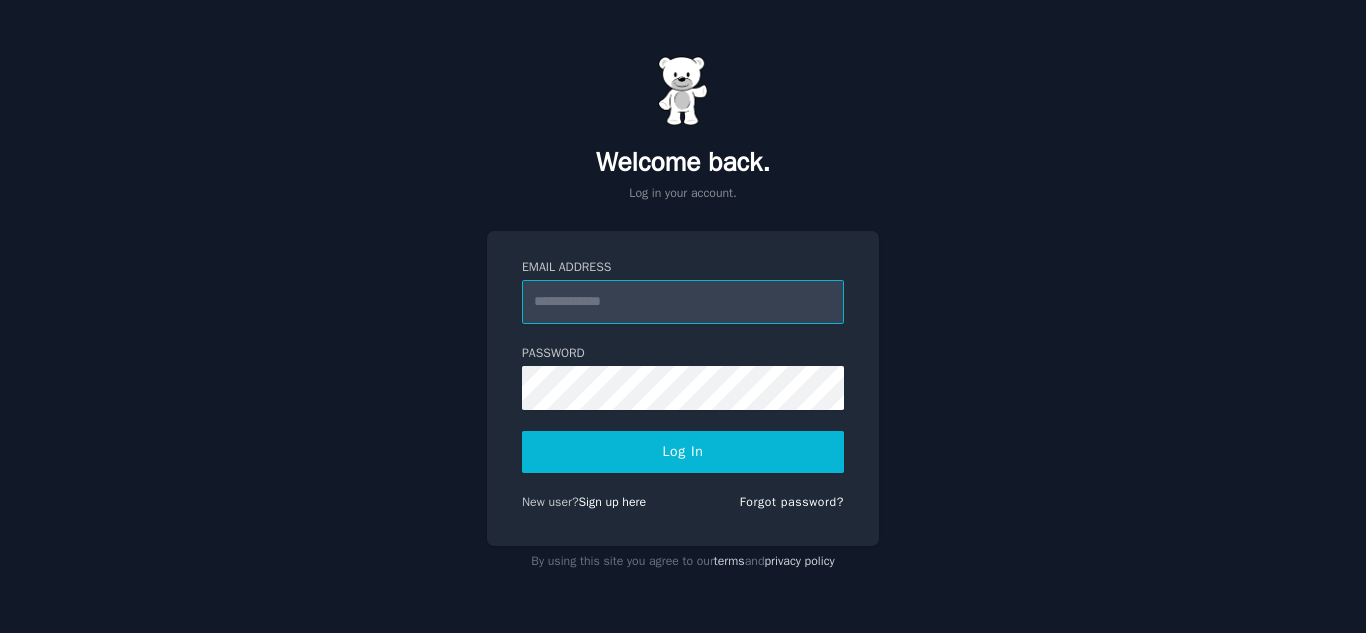 click on "Email Address" at bounding box center [683, 302] 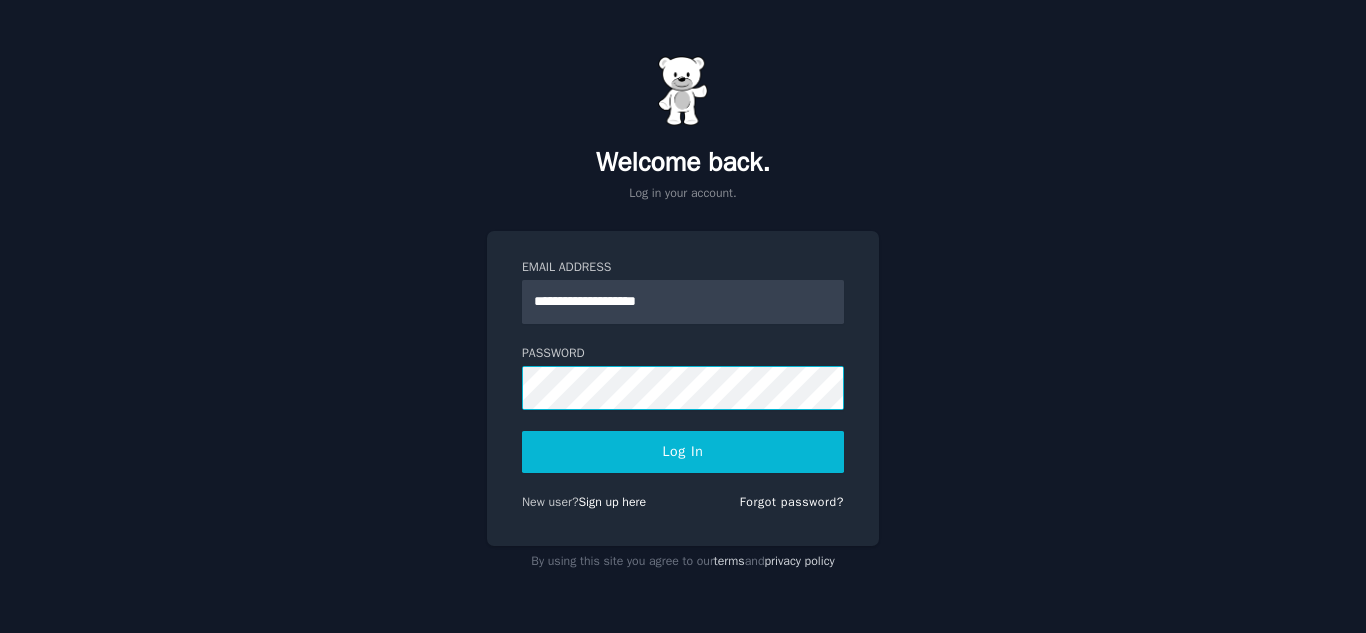 click on "Log In" at bounding box center [683, 452] 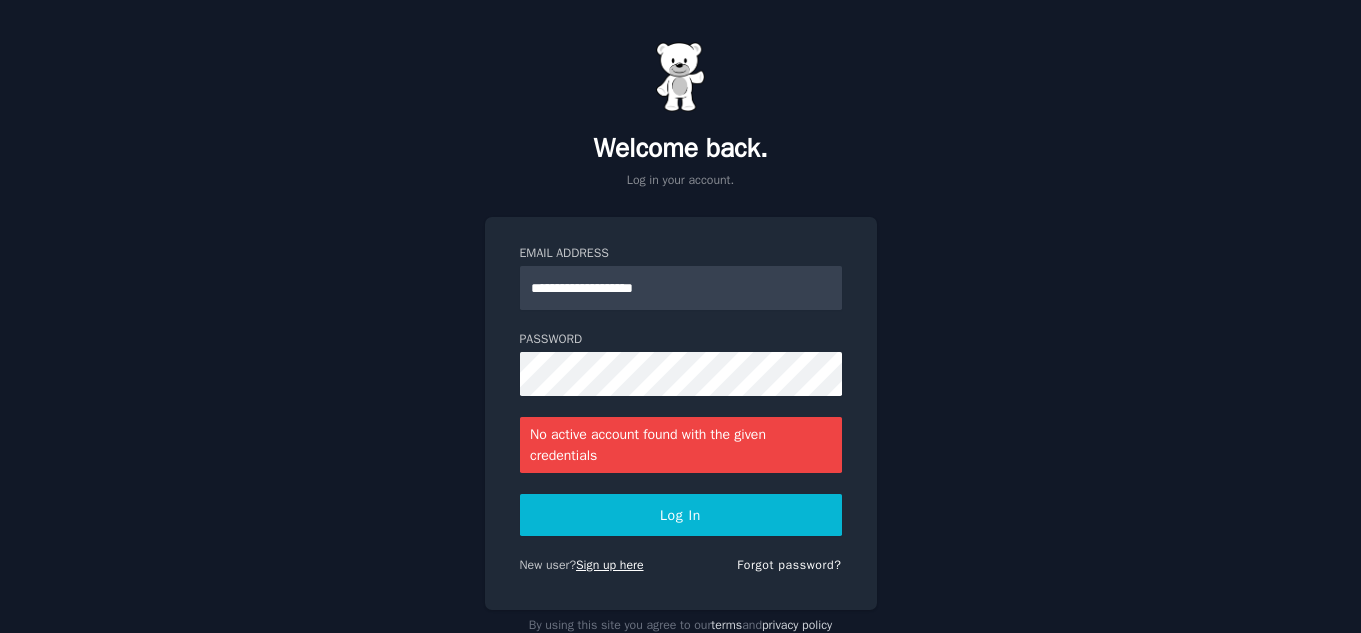 click on "Sign up here" at bounding box center (610, 565) 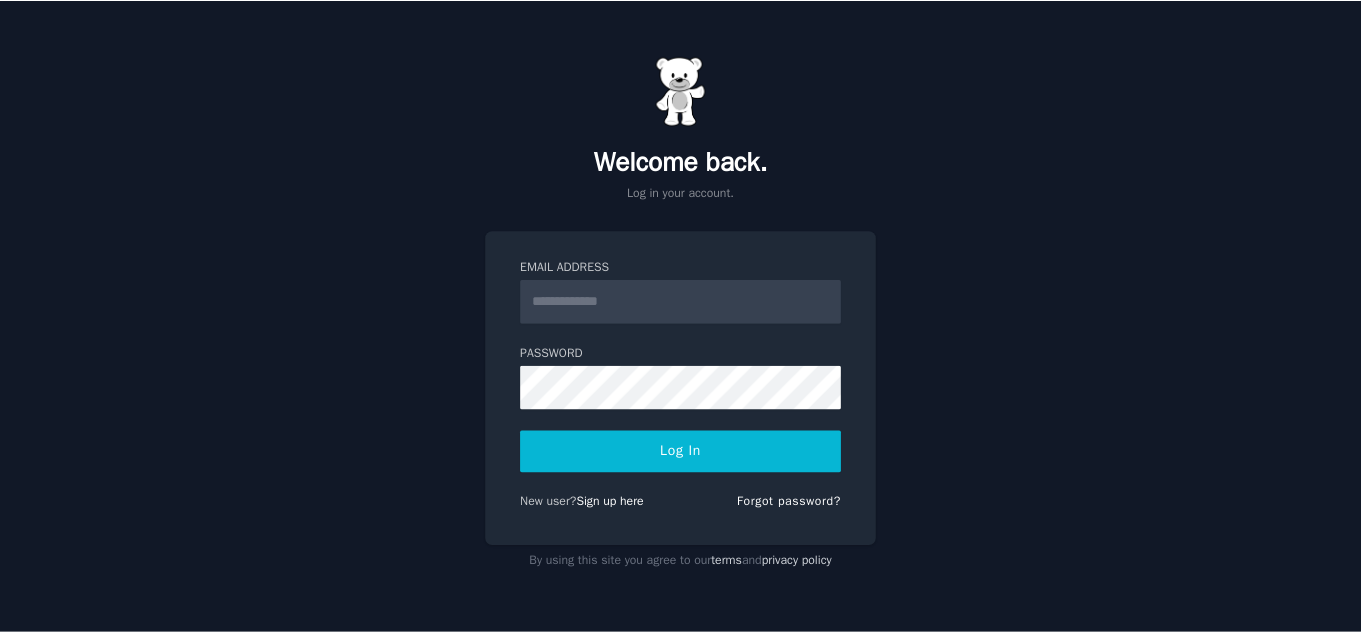 scroll, scrollTop: 0, scrollLeft: 0, axis: both 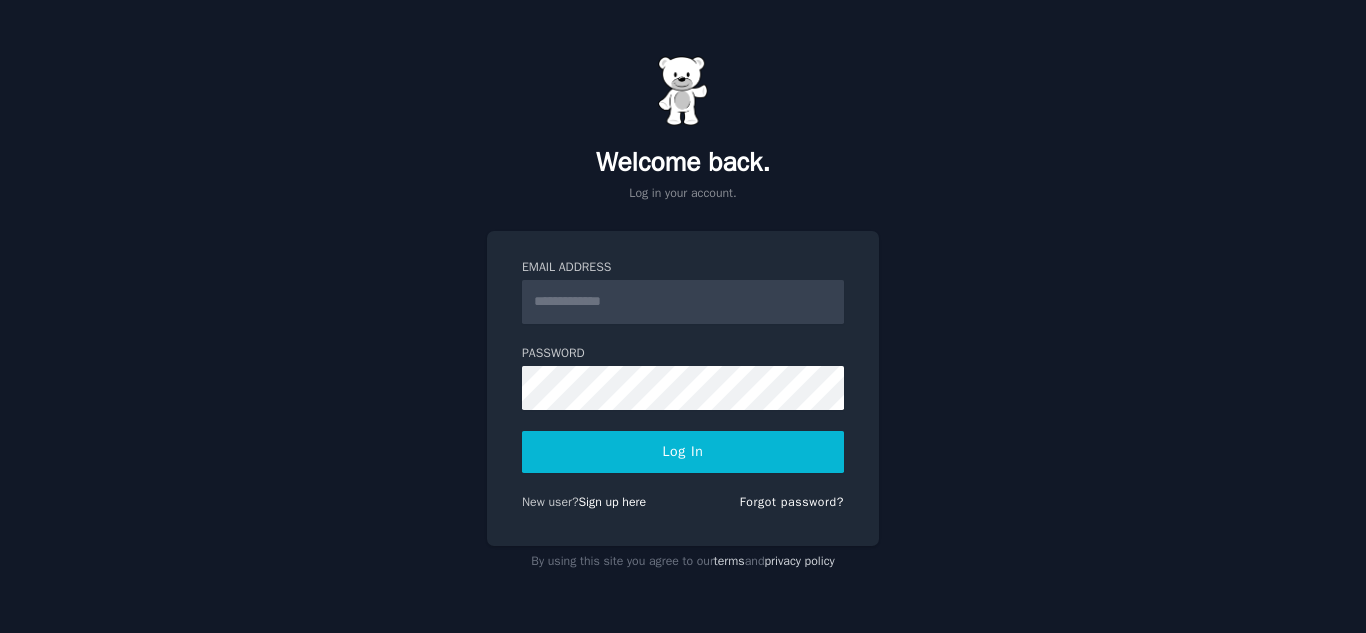 type on "**********" 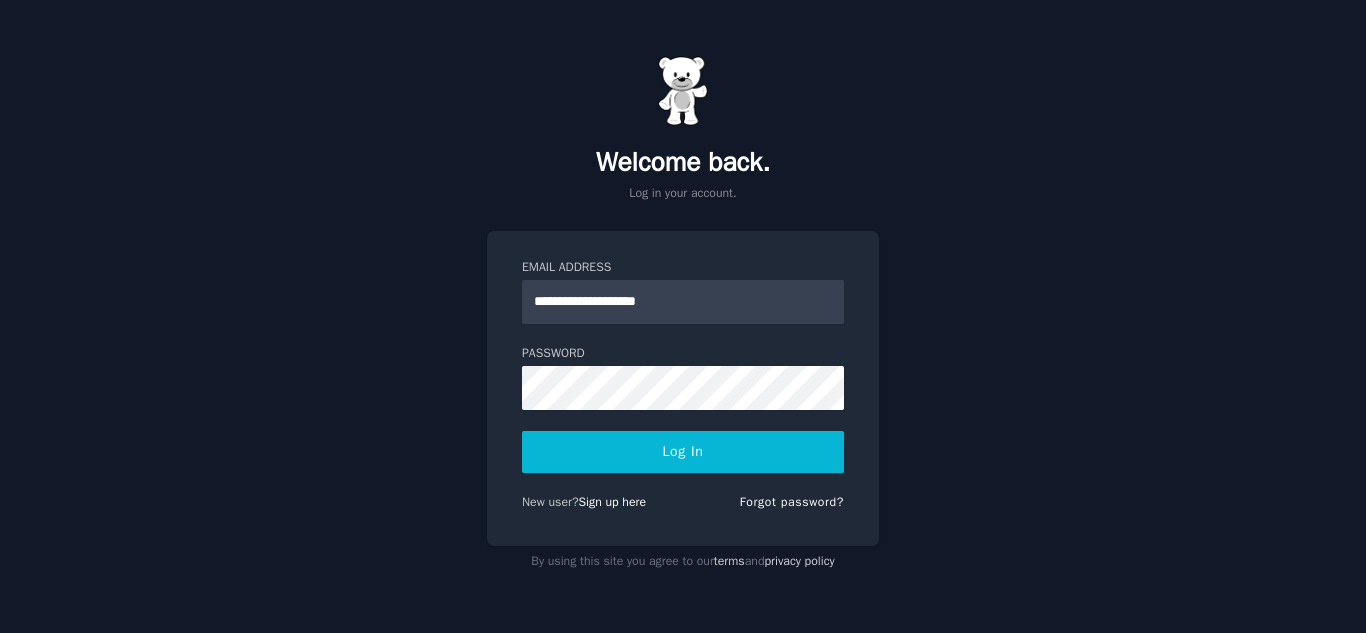 click on "Log In" at bounding box center (683, 452) 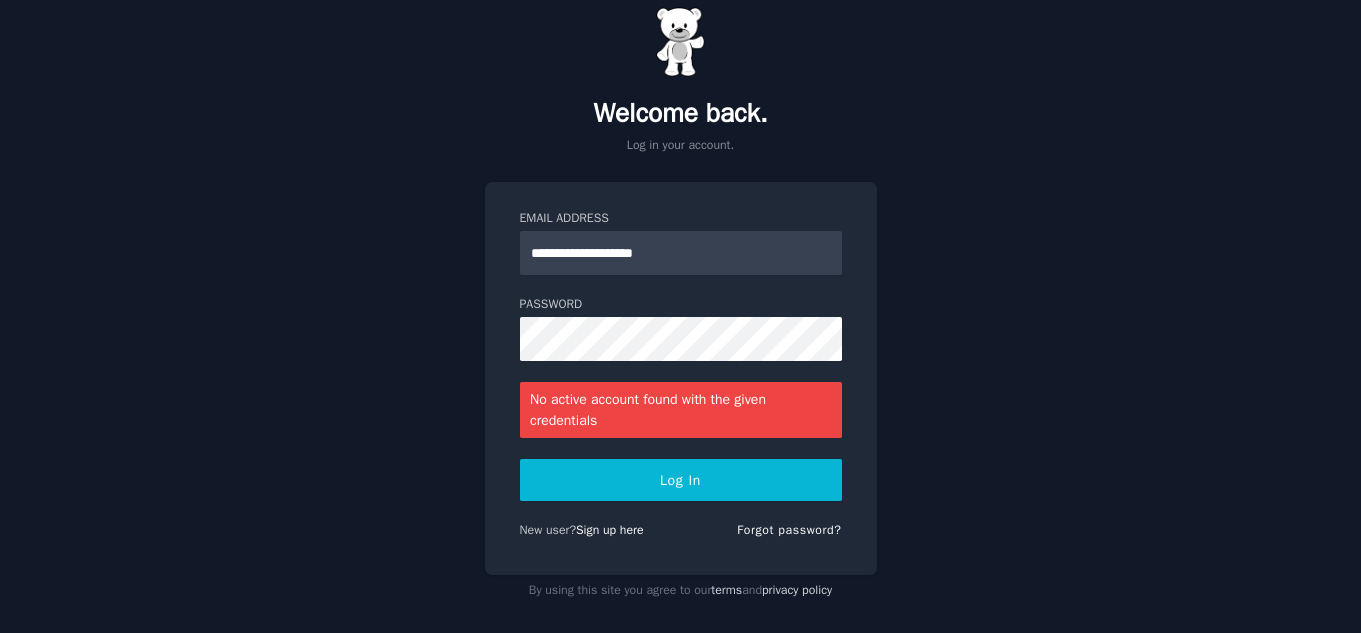 scroll, scrollTop: 50, scrollLeft: 0, axis: vertical 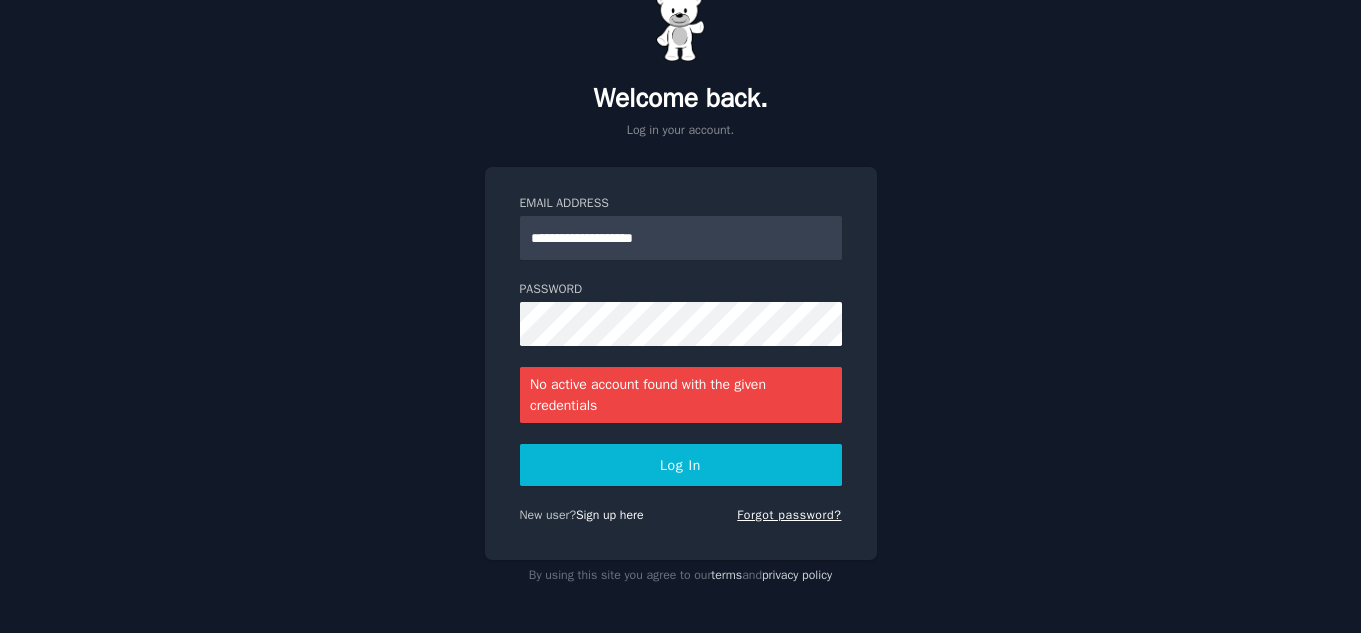 click on "Forgot password?" at bounding box center [789, 515] 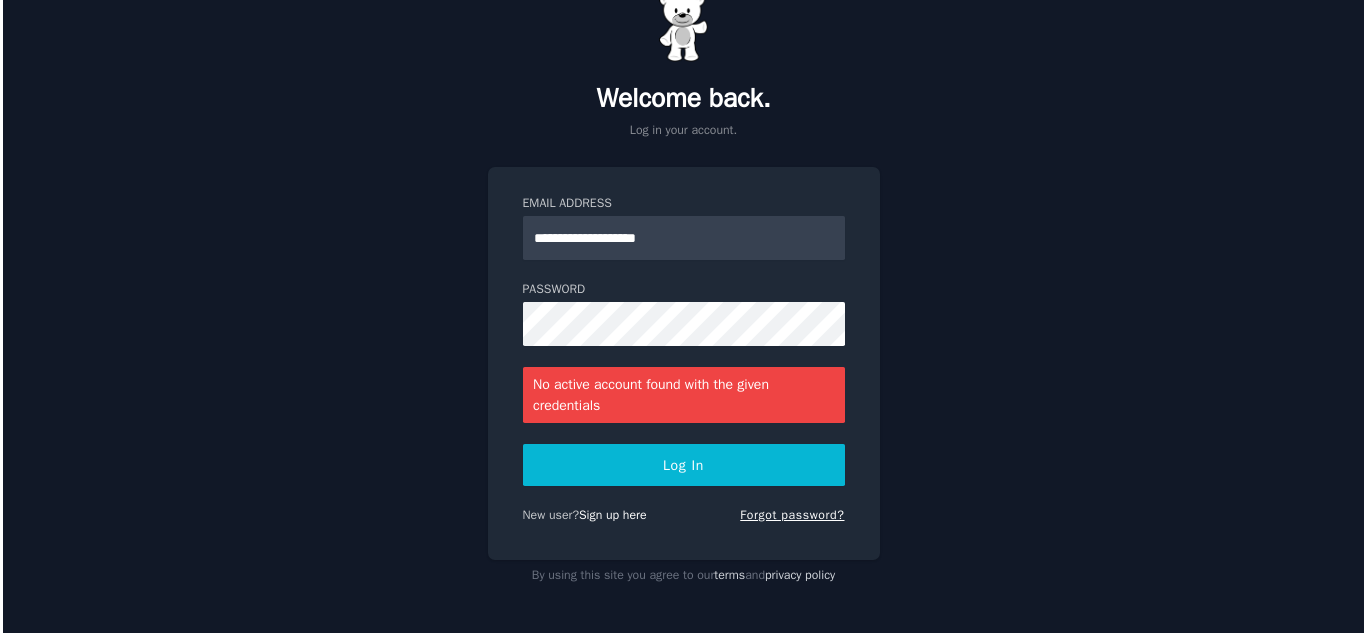 scroll, scrollTop: 0, scrollLeft: 0, axis: both 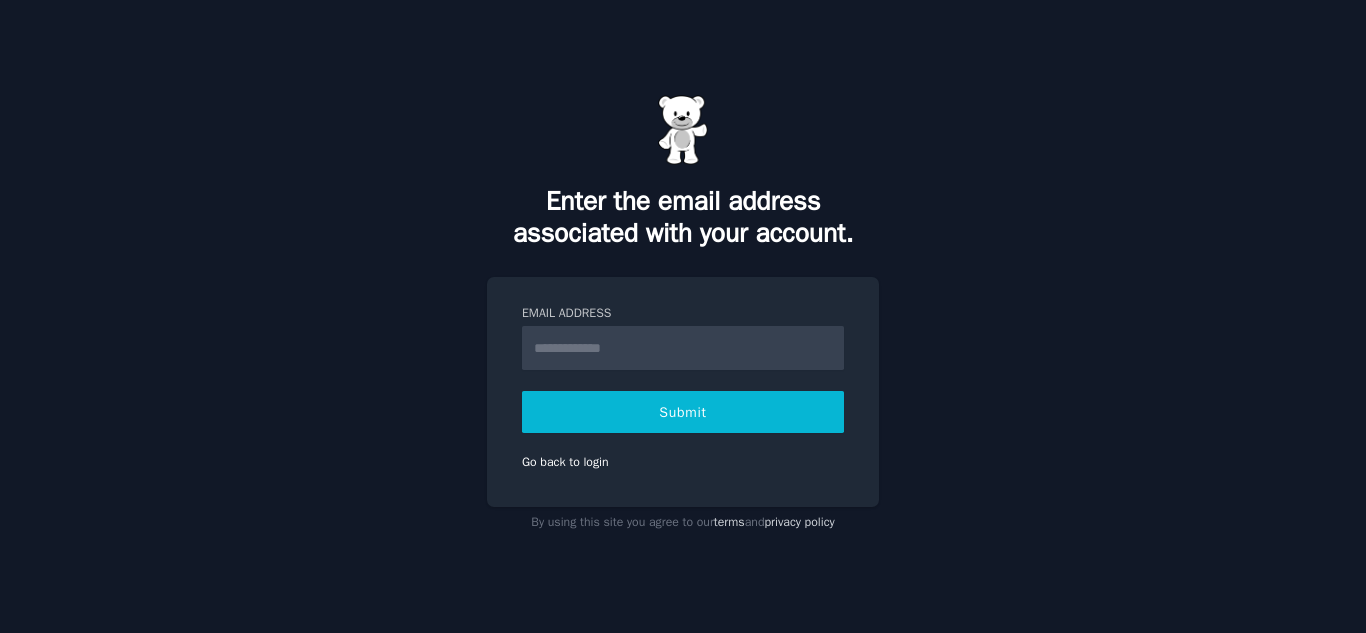 click on "Email Address" at bounding box center (683, 348) 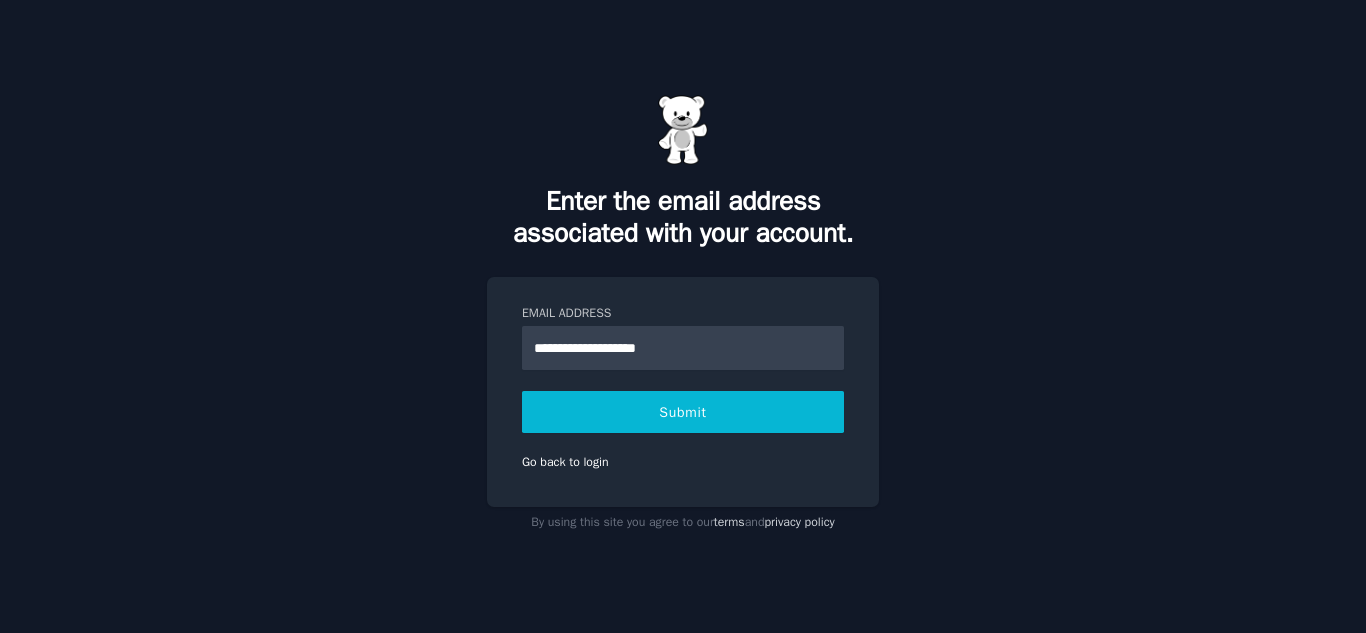 click on "Submit" at bounding box center (683, 412) 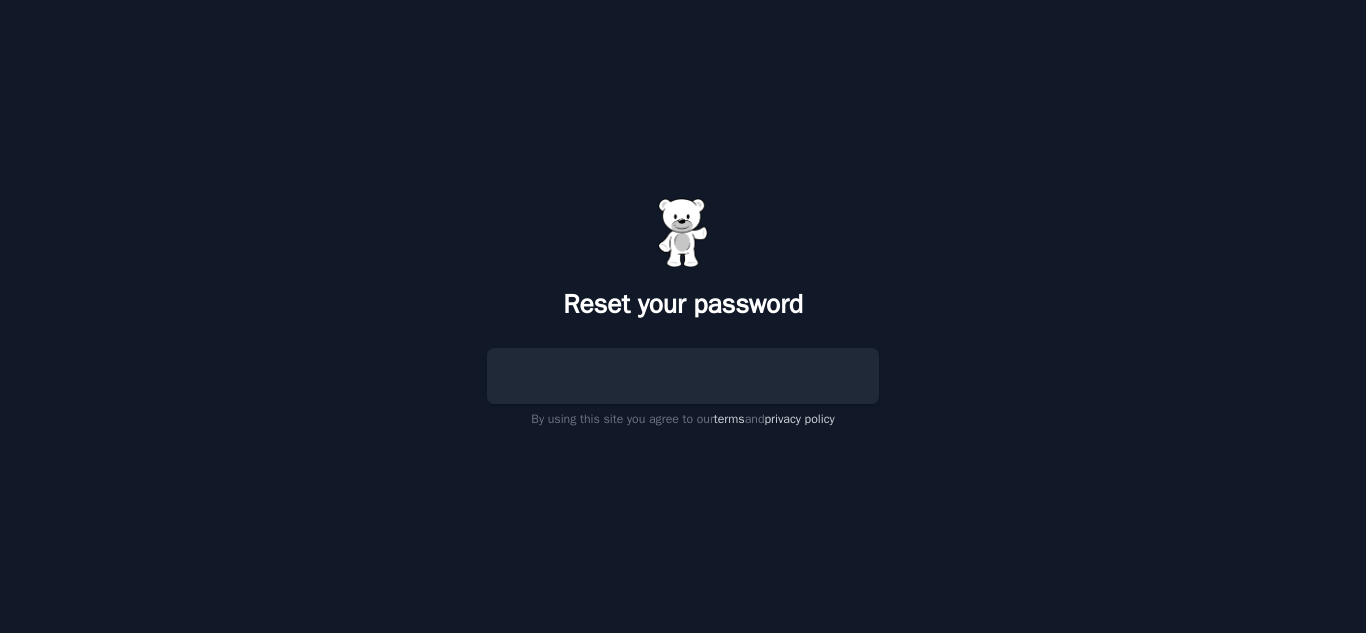 scroll, scrollTop: 0, scrollLeft: 0, axis: both 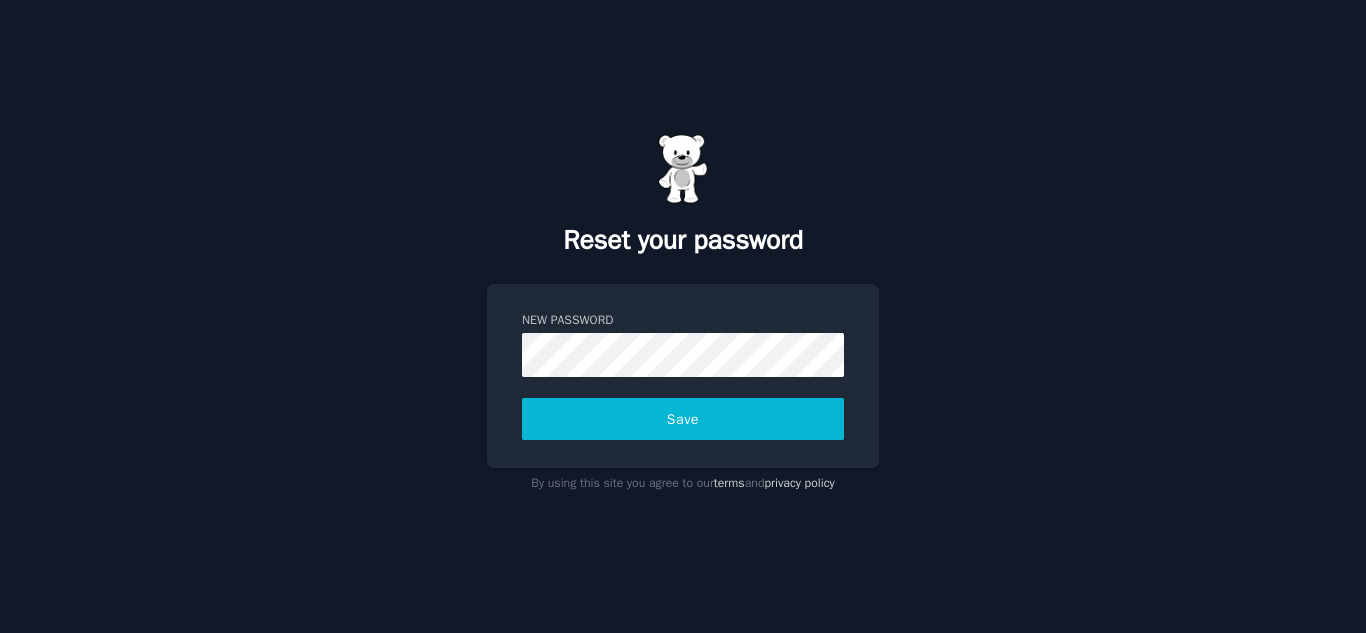click on "Save" at bounding box center [683, 419] 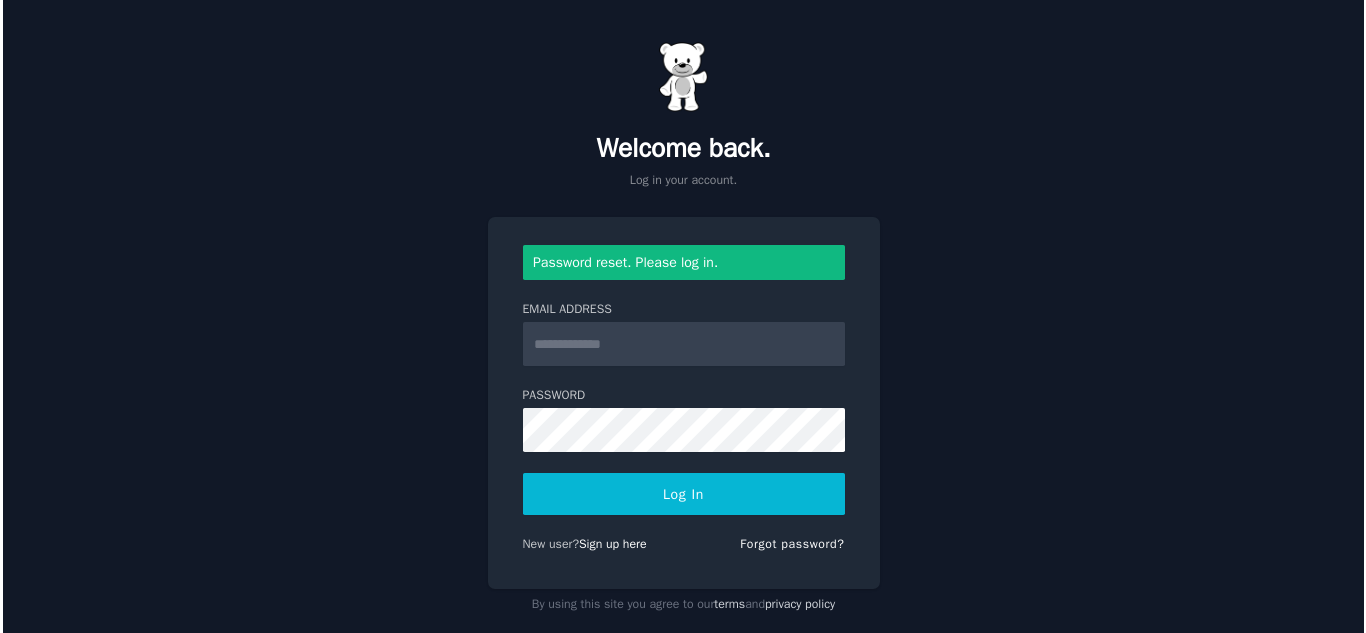scroll, scrollTop: 0, scrollLeft: 0, axis: both 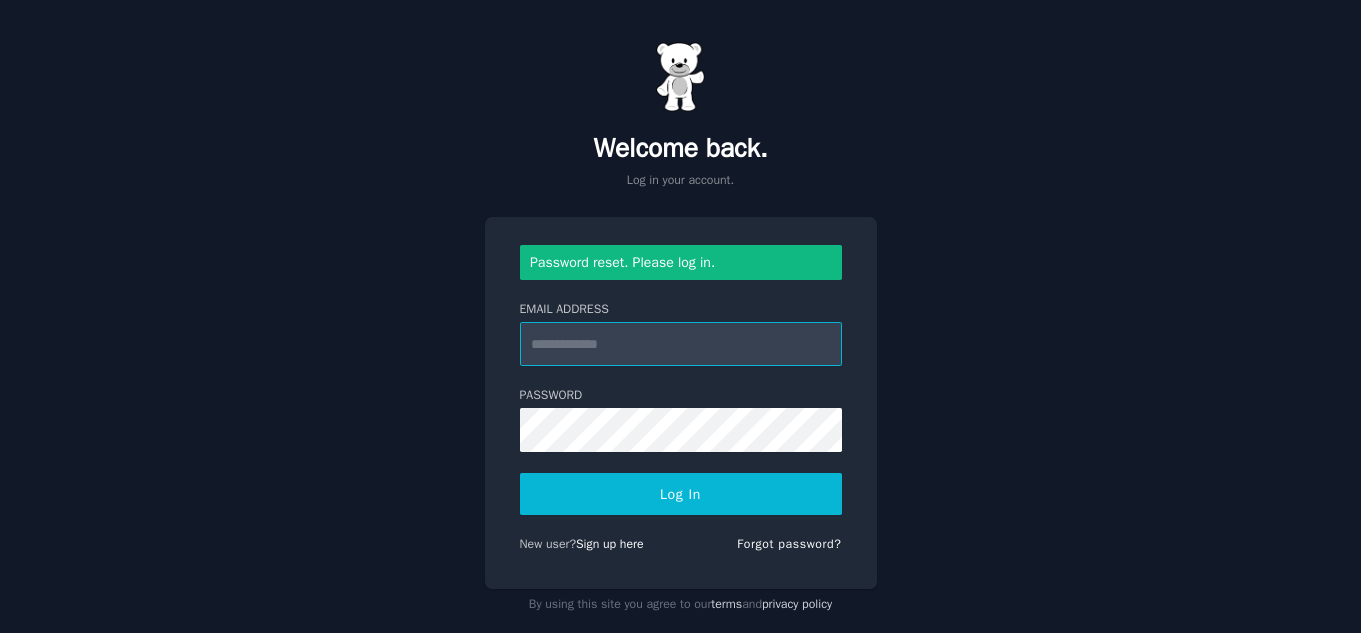 click on "Email Address" at bounding box center (681, 344) 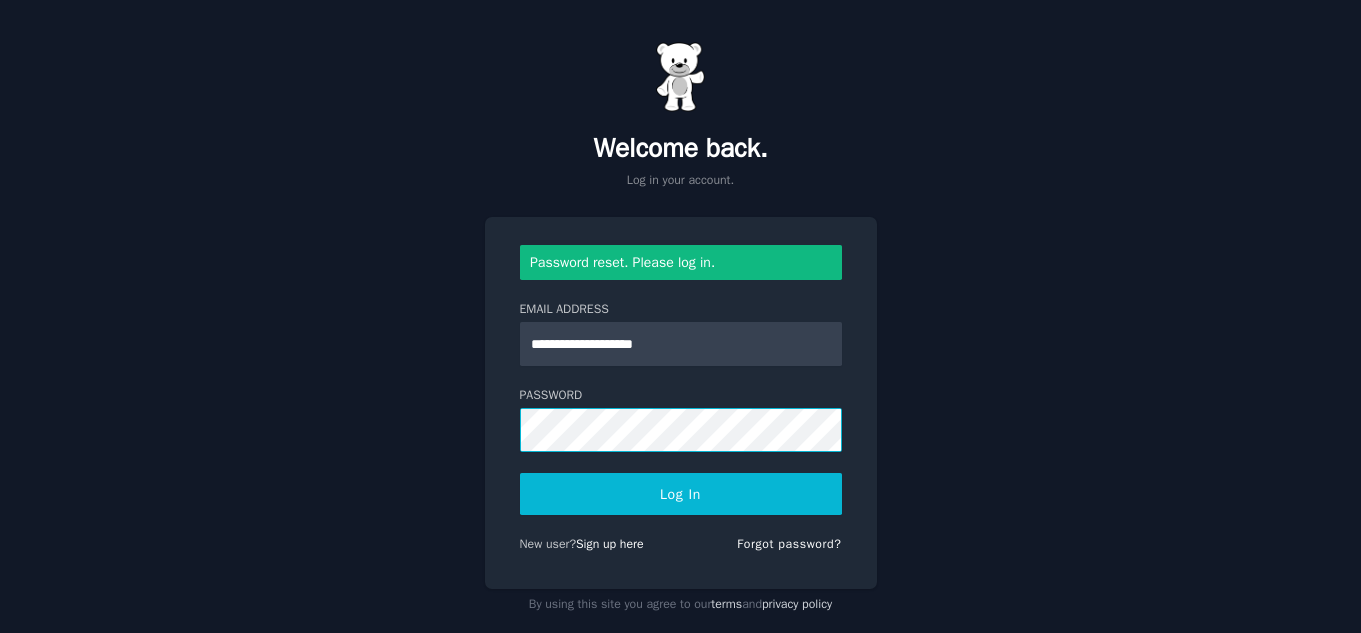 click on "Log In" at bounding box center [681, 494] 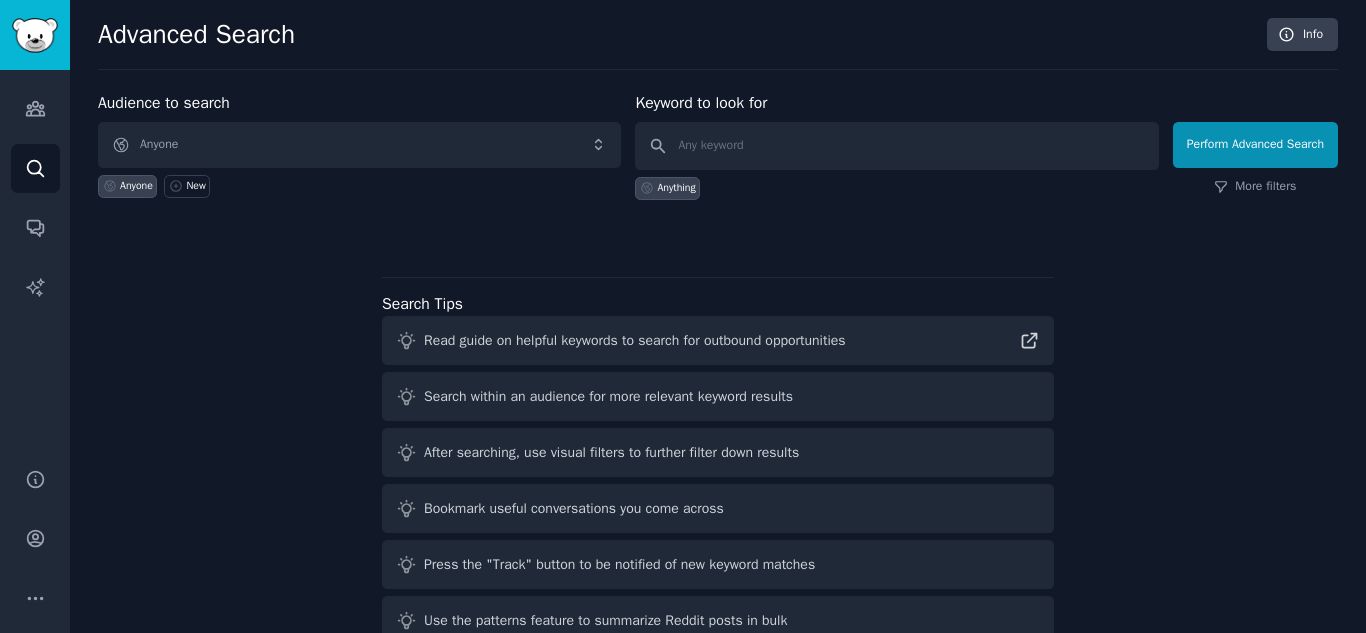 scroll, scrollTop: 0, scrollLeft: 0, axis: both 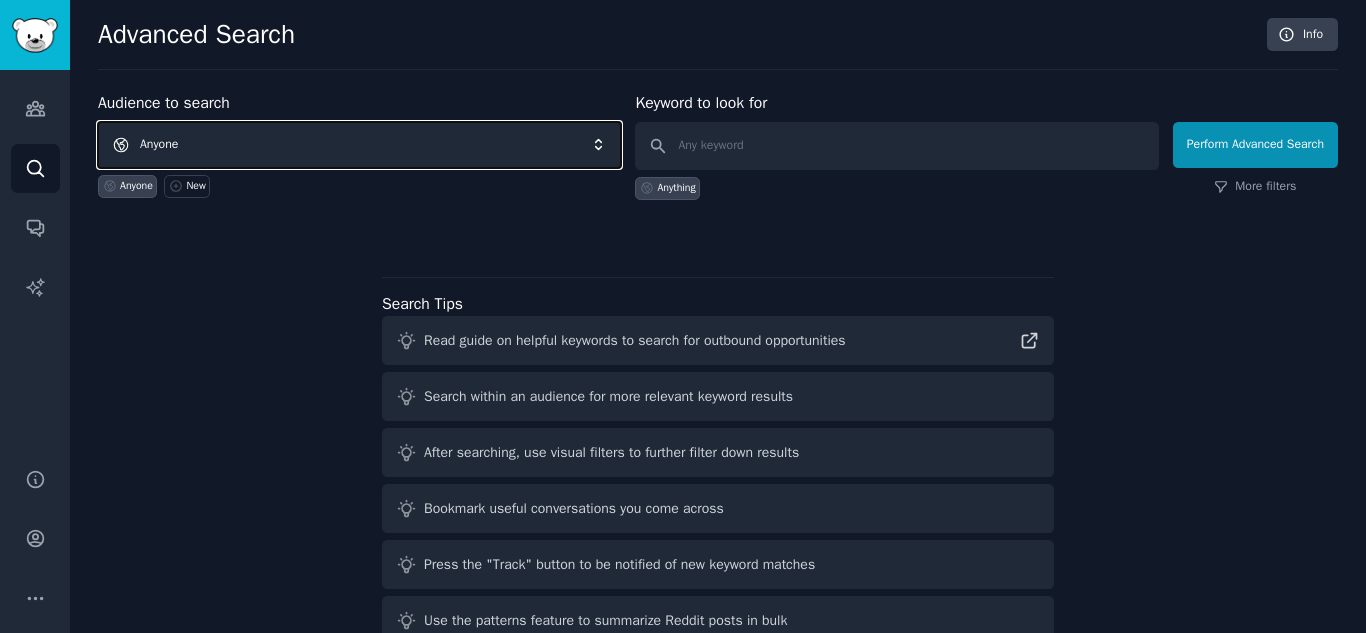 click on "Anyone" at bounding box center (359, 145) 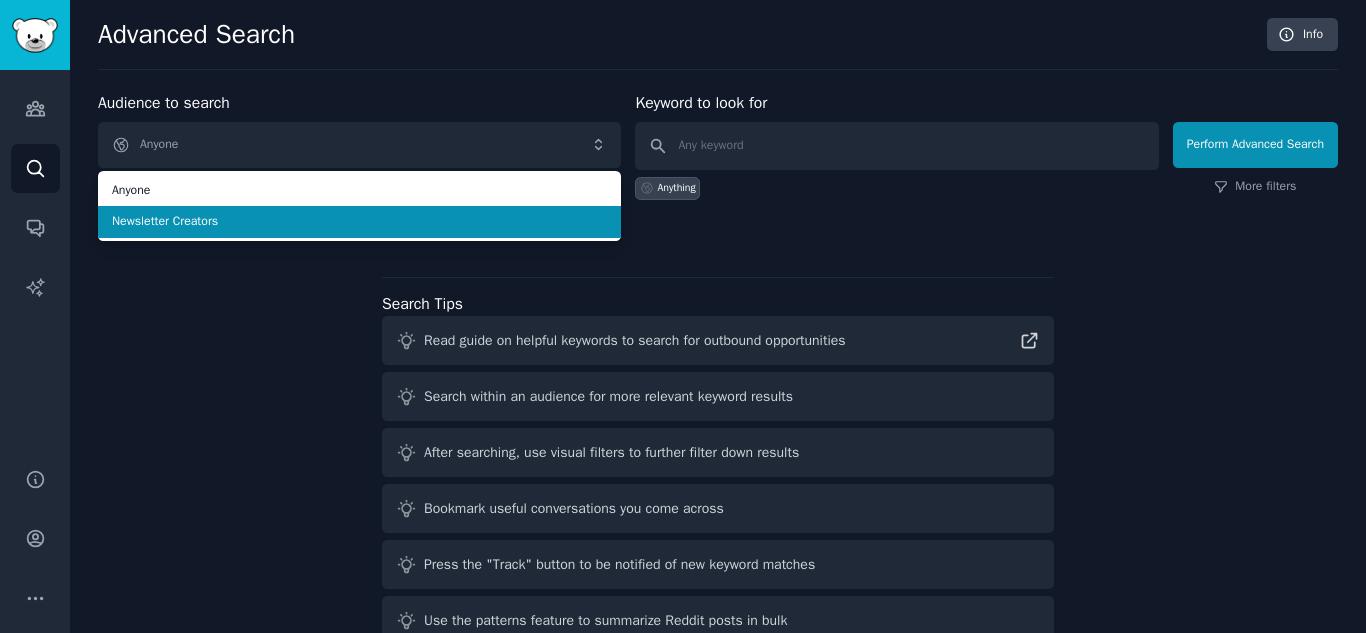 scroll, scrollTop: 47, scrollLeft: 0, axis: vertical 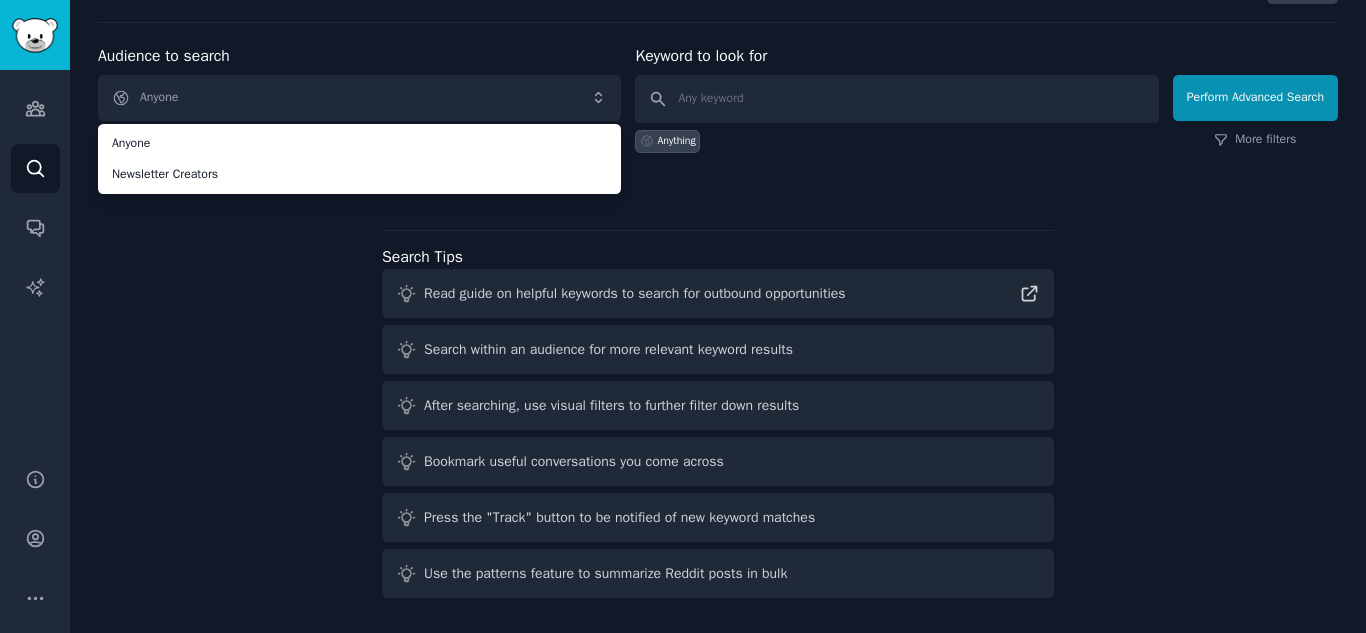 click on "Audience to search Anyone Anyone Newsletter Creators Anyone New Keyword to look for Anything   Perform Advanced Search More filters Search Tips Read guide on helpful keywords to search for outbound opportunities Search within an audience for more relevant keyword results After searching, use visual filters to further filter down results Bookmark useful conversations you come across Press the "Track" button to be notified of new keyword matches Use the patterns feature to summarize Reddit posts in bulk" at bounding box center (718, 325) 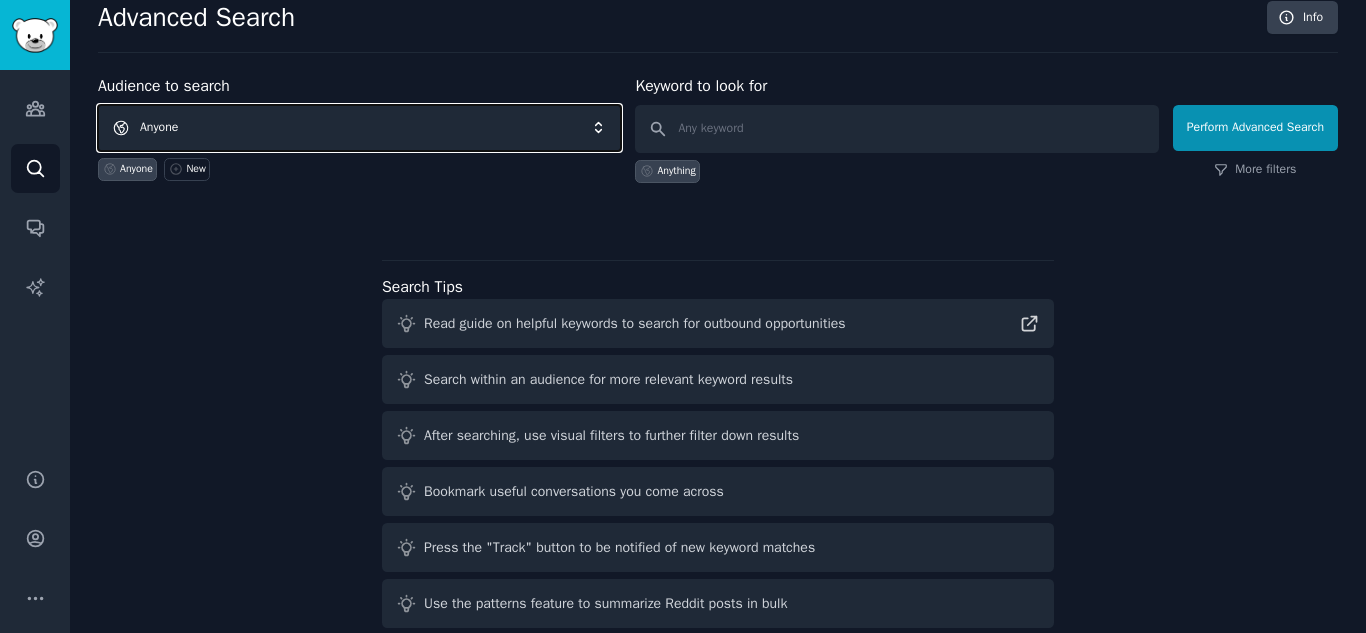 scroll, scrollTop: 0, scrollLeft: 0, axis: both 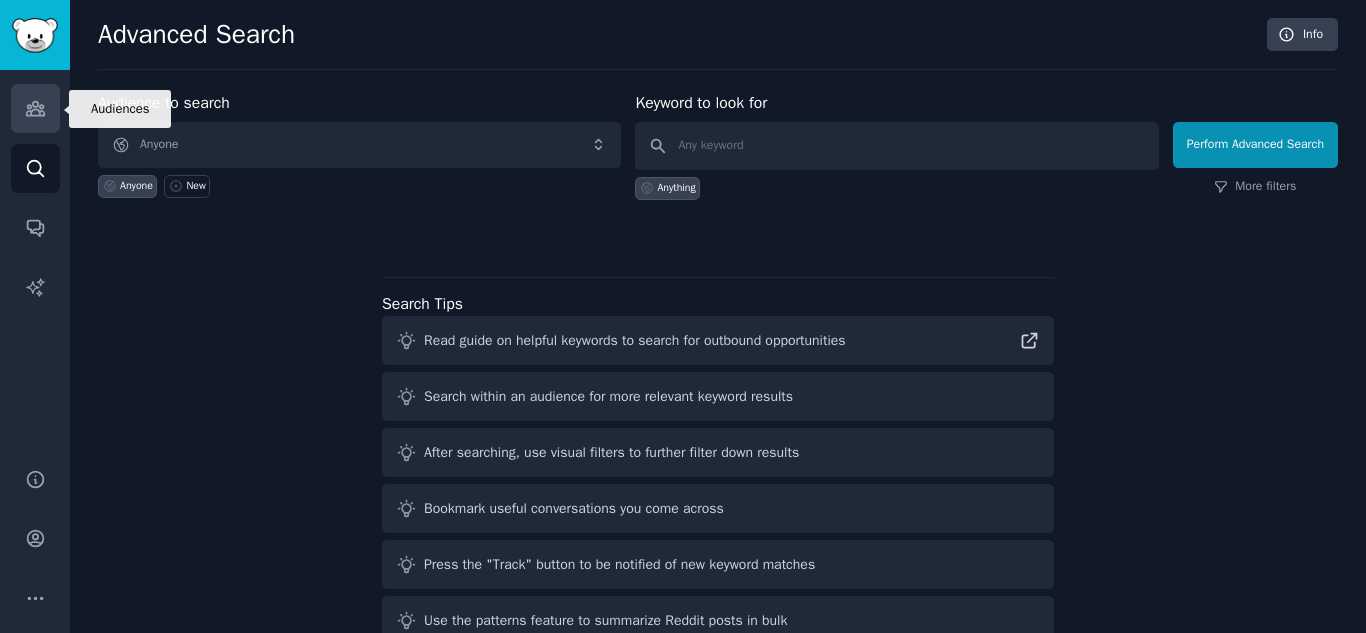 click 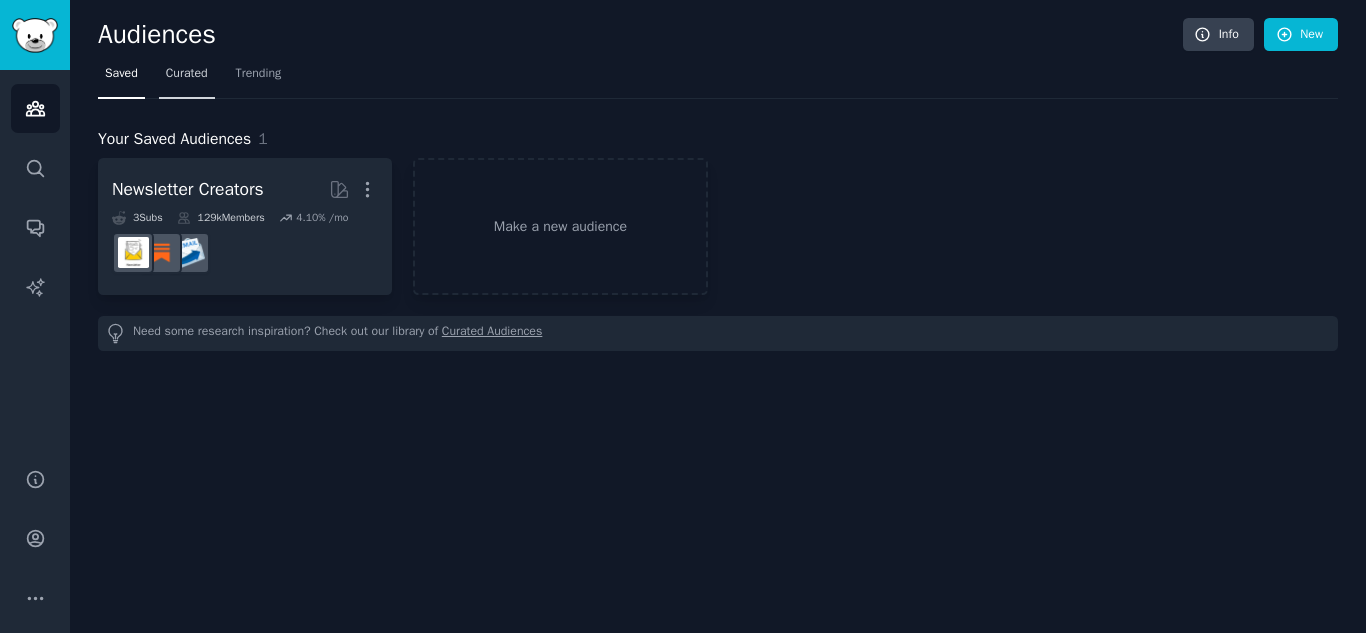 click on "Curated" at bounding box center [187, 74] 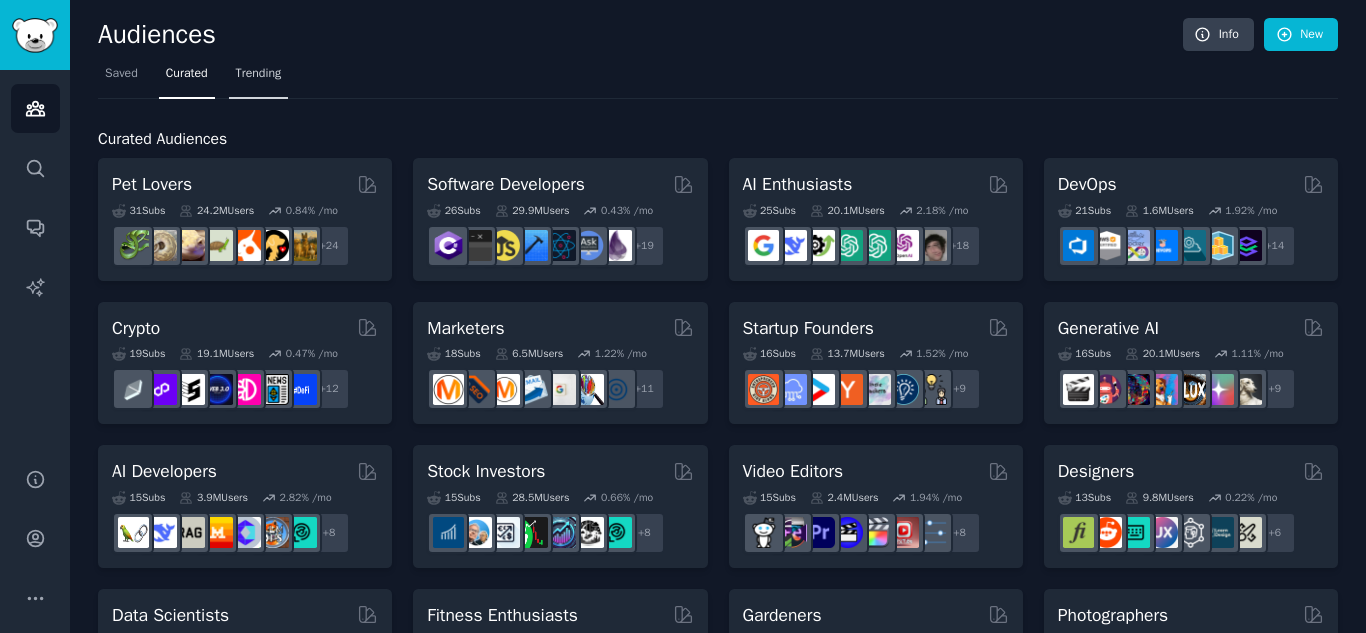 click on "Trending" at bounding box center [259, 78] 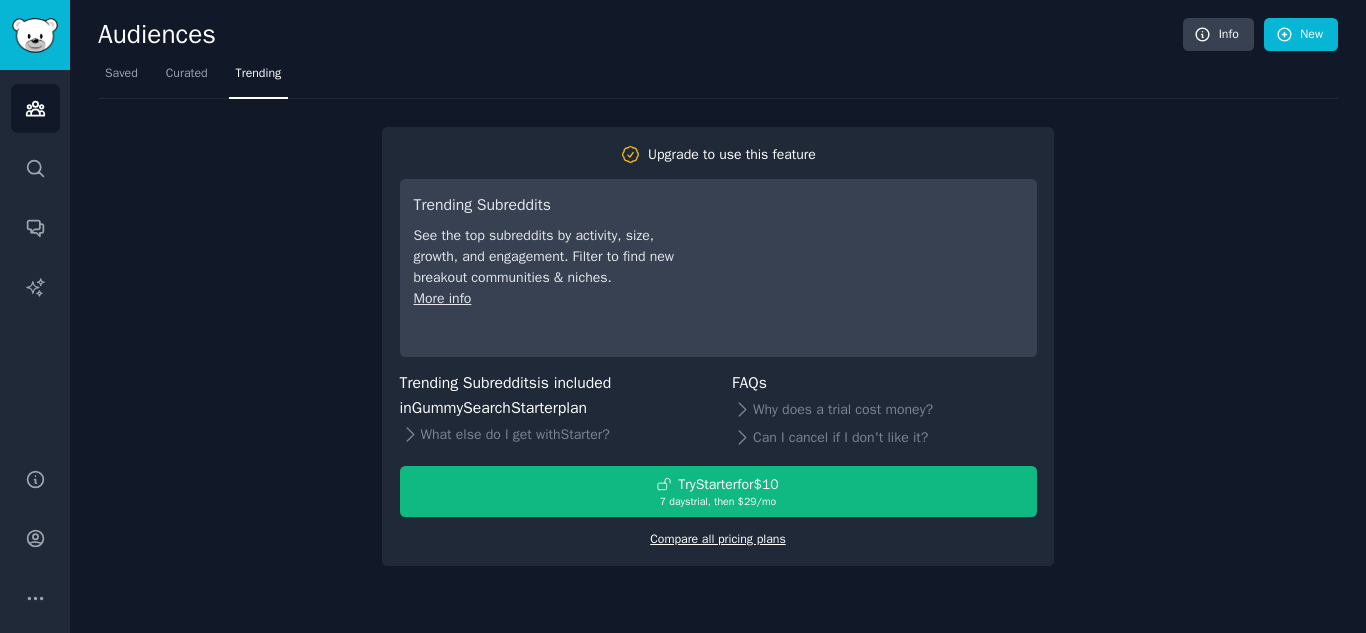 click on "Compare all pricing plans" at bounding box center [718, 539] 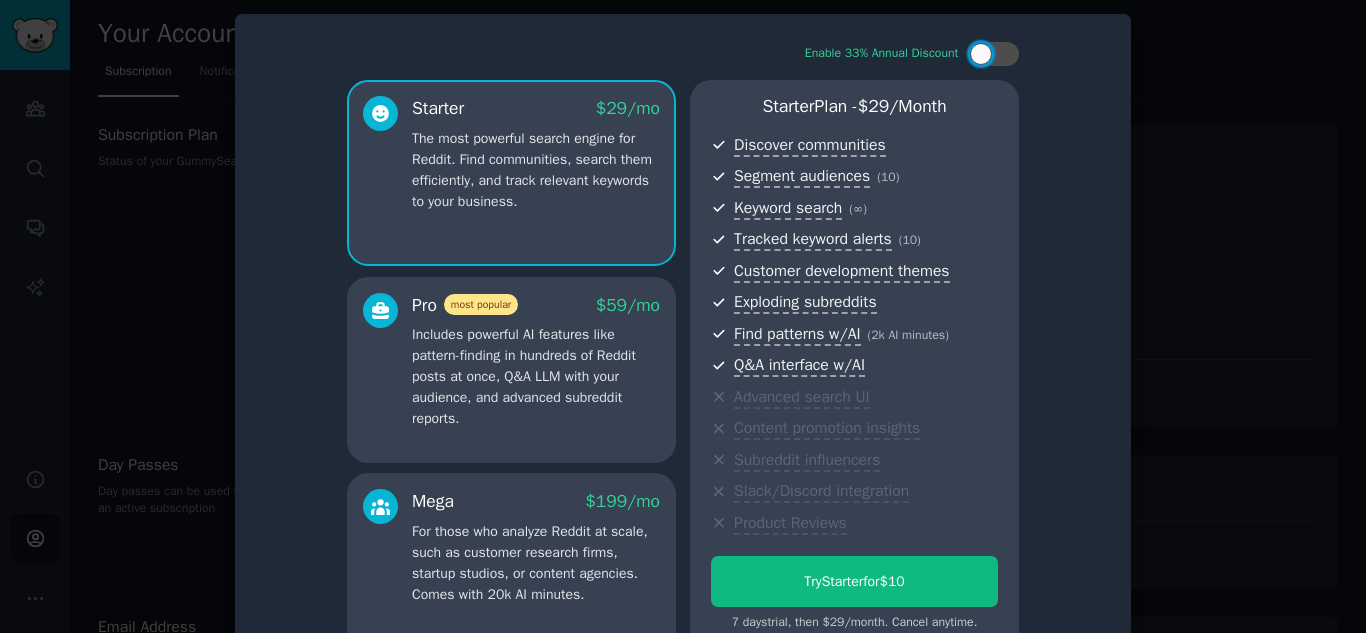 click on "Pro most popular $ 59 /mo Includes powerful AI features like pattern-finding in hundreds of Reddit posts at once, Q&A LLM with your audience, and advanced subreddit reports." at bounding box center (511, 361) 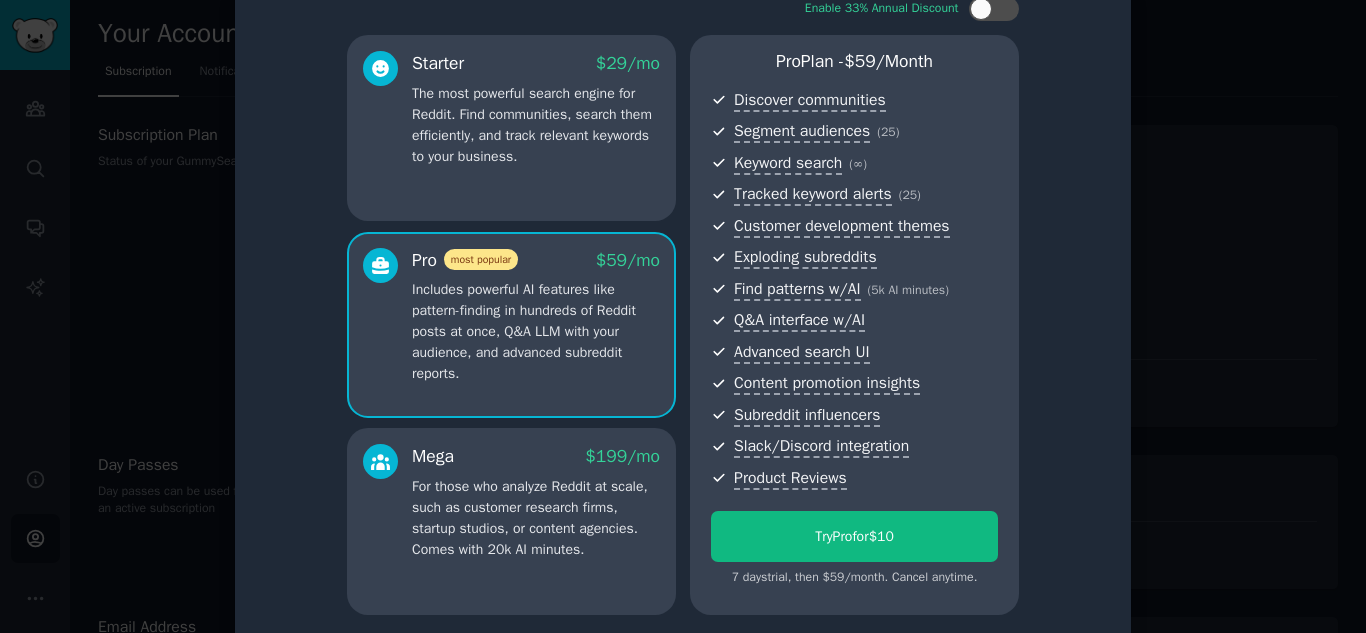 scroll, scrollTop: 69, scrollLeft: 0, axis: vertical 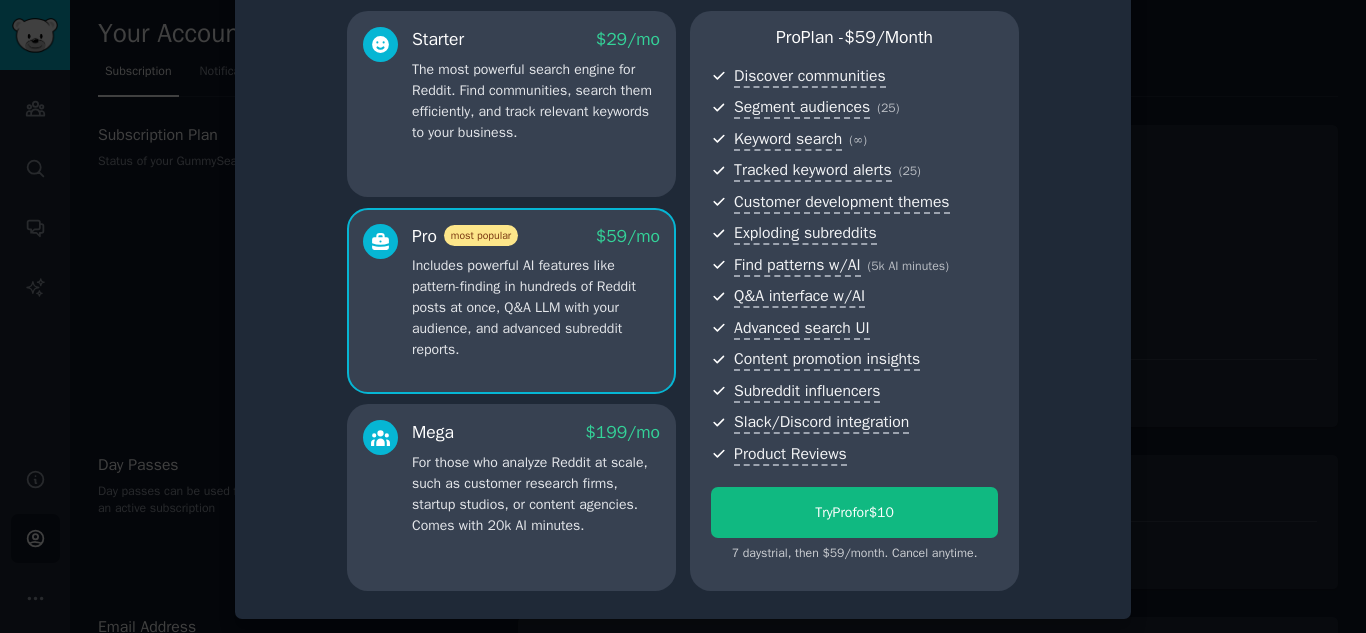 click at bounding box center (380, 478) 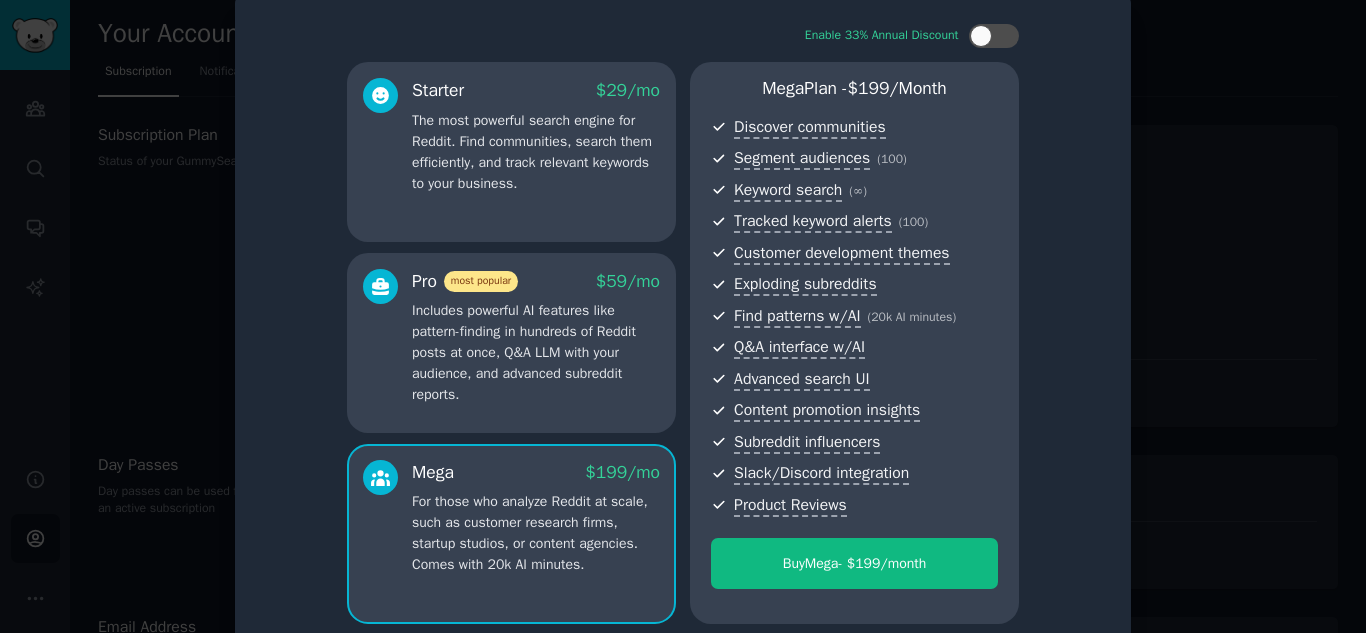 scroll, scrollTop: 0, scrollLeft: 0, axis: both 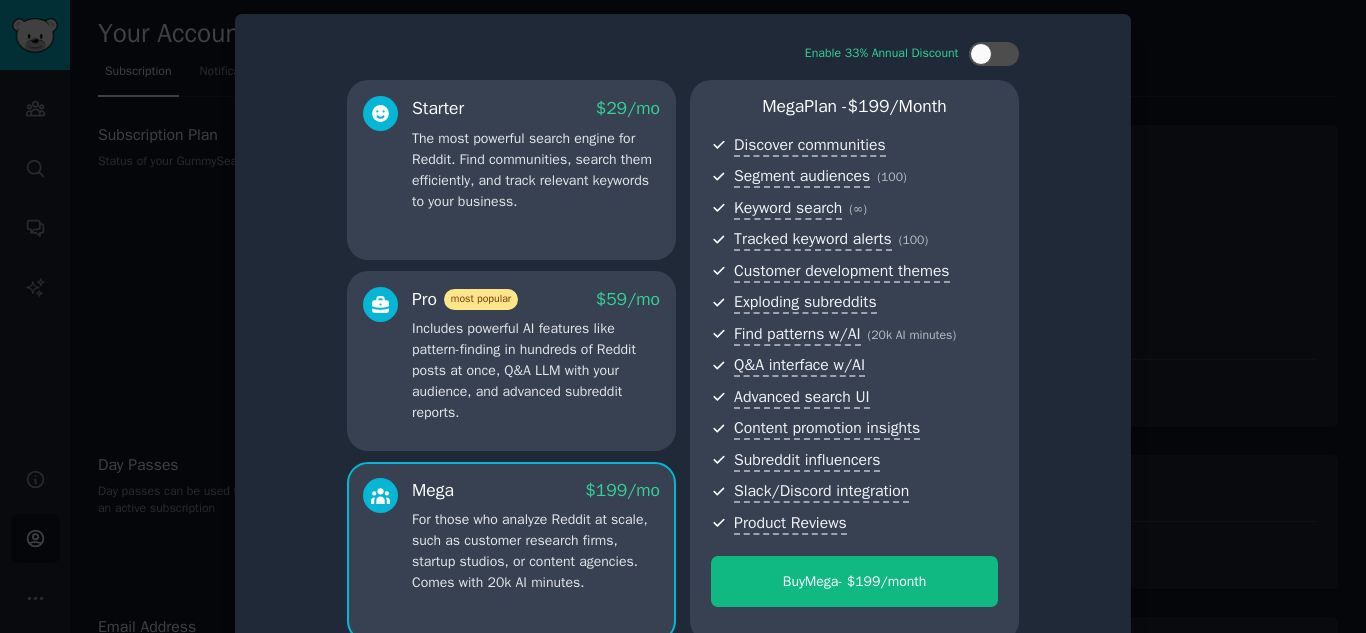 click on "Pro most popular $ 59 /mo Includes powerful AI features like pattern-finding in hundreds of Reddit posts at once, Q&A LLM with your audience, and advanced subreddit reports." at bounding box center (511, 355) 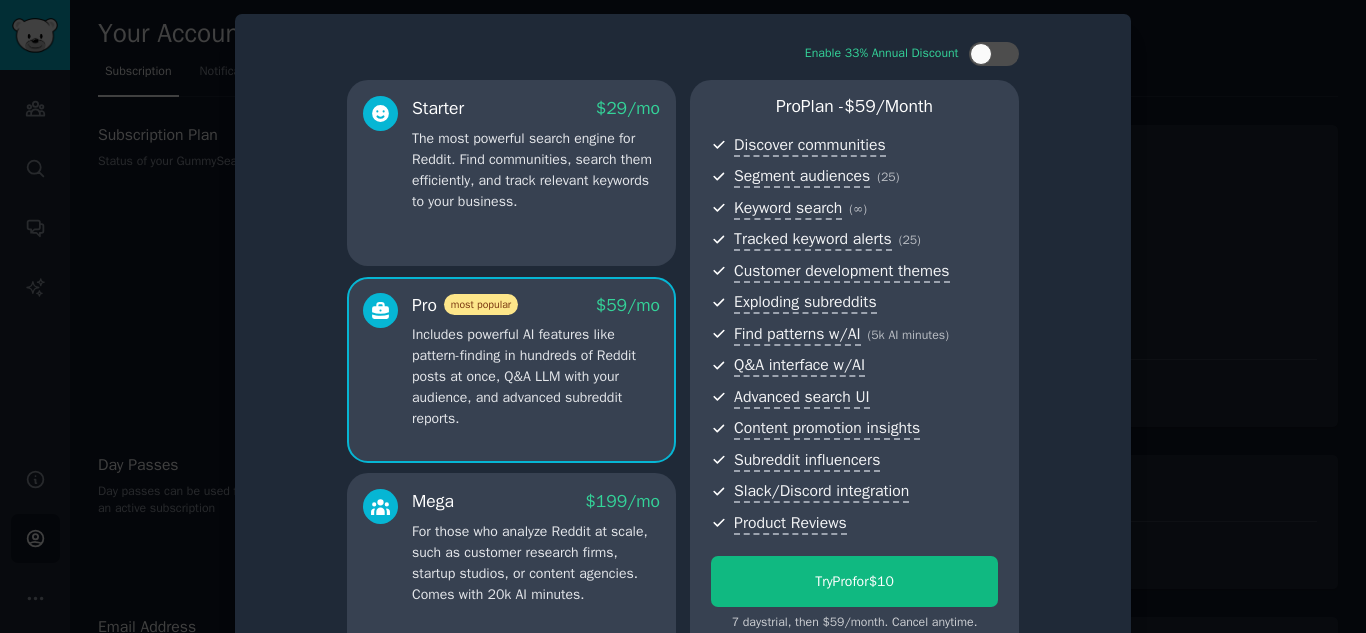 click on "Starter $ 29 /mo The most powerful search engine for Reddit. Find communities, search them efficiently, and track relevant keywords to your business." at bounding box center [511, 173] 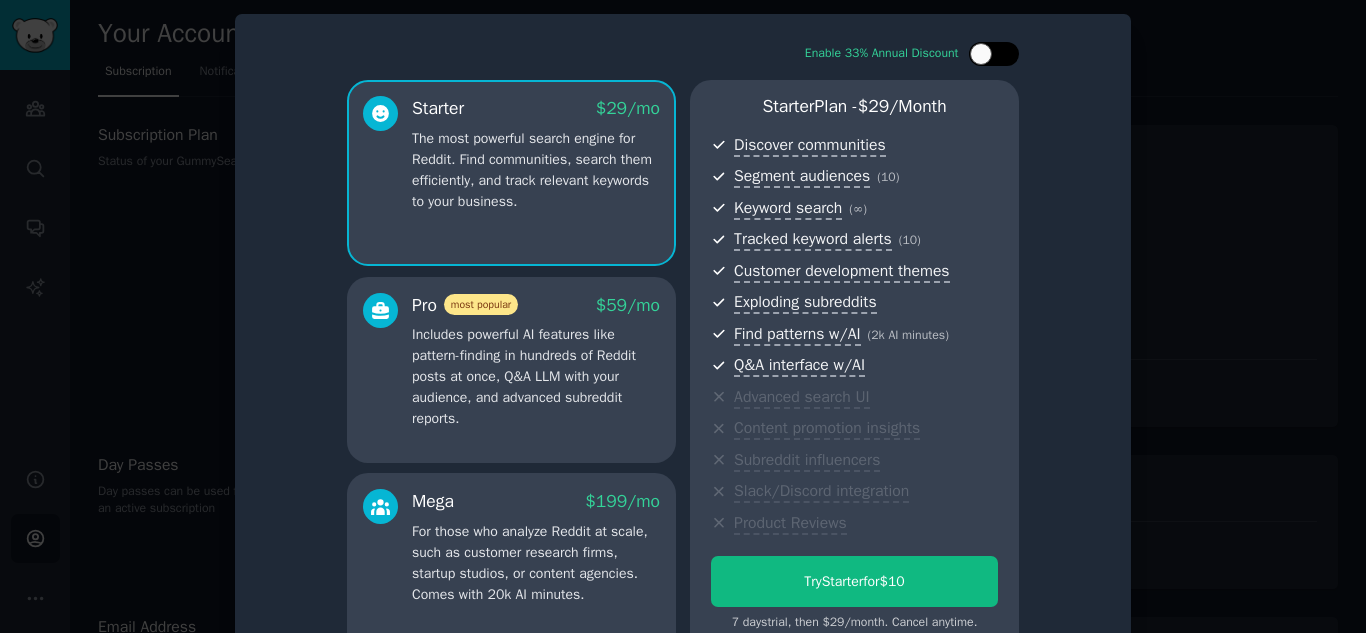 click at bounding box center (1004, 54) 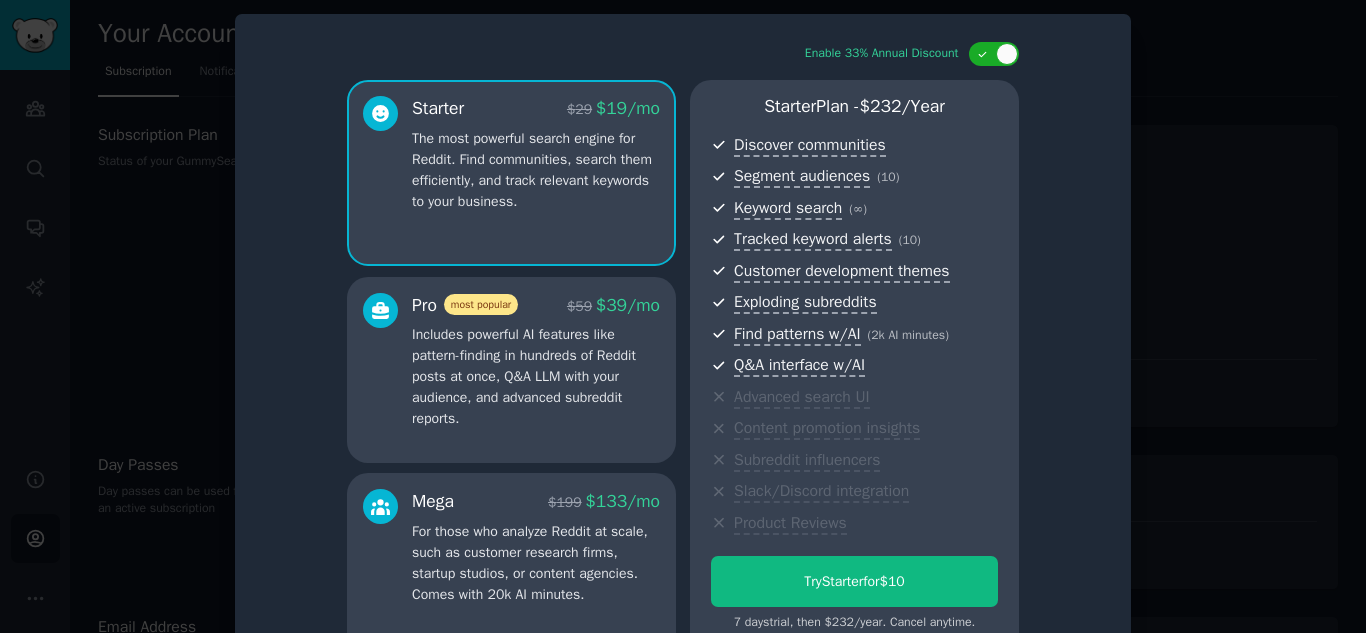 click at bounding box center [683, 316] 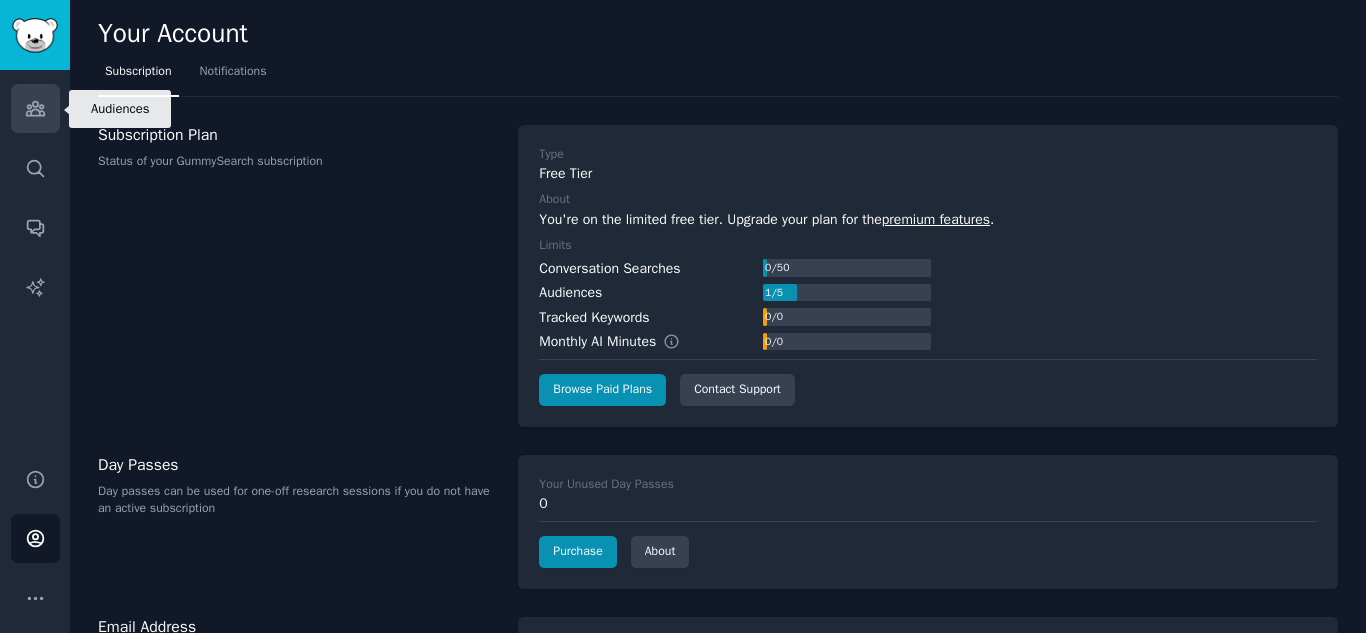 click 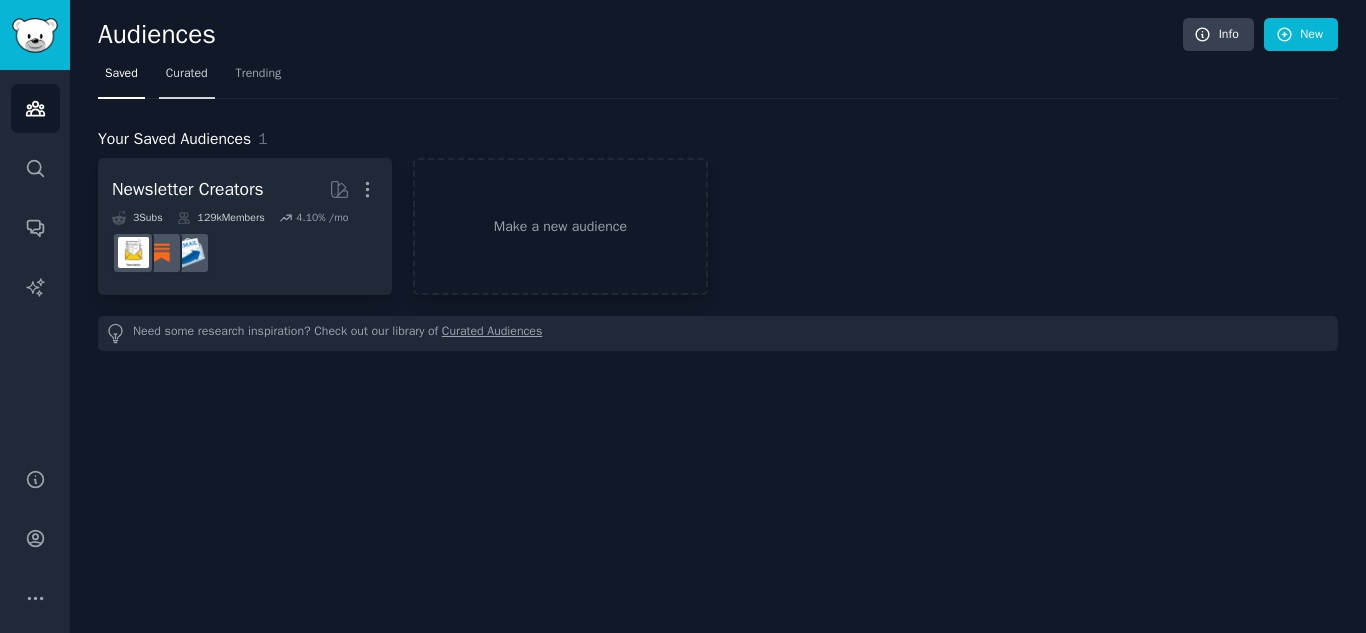 click on "Curated" at bounding box center (187, 74) 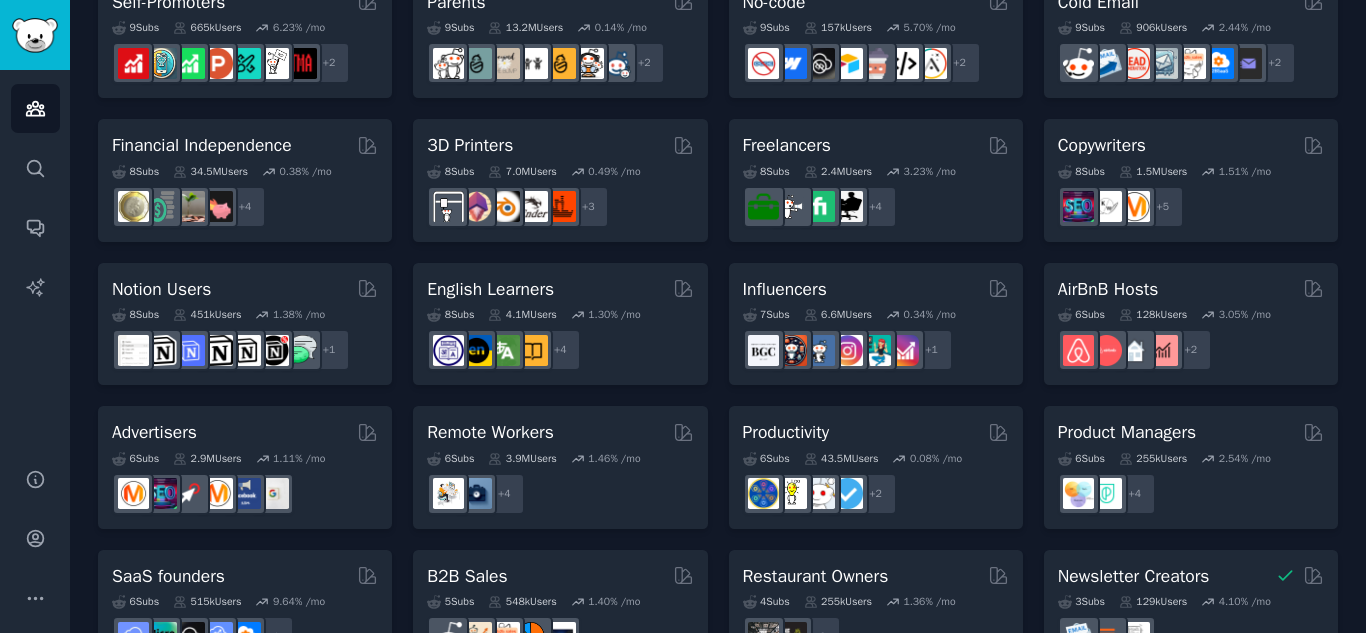 scroll, scrollTop: 967, scrollLeft: 0, axis: vertical 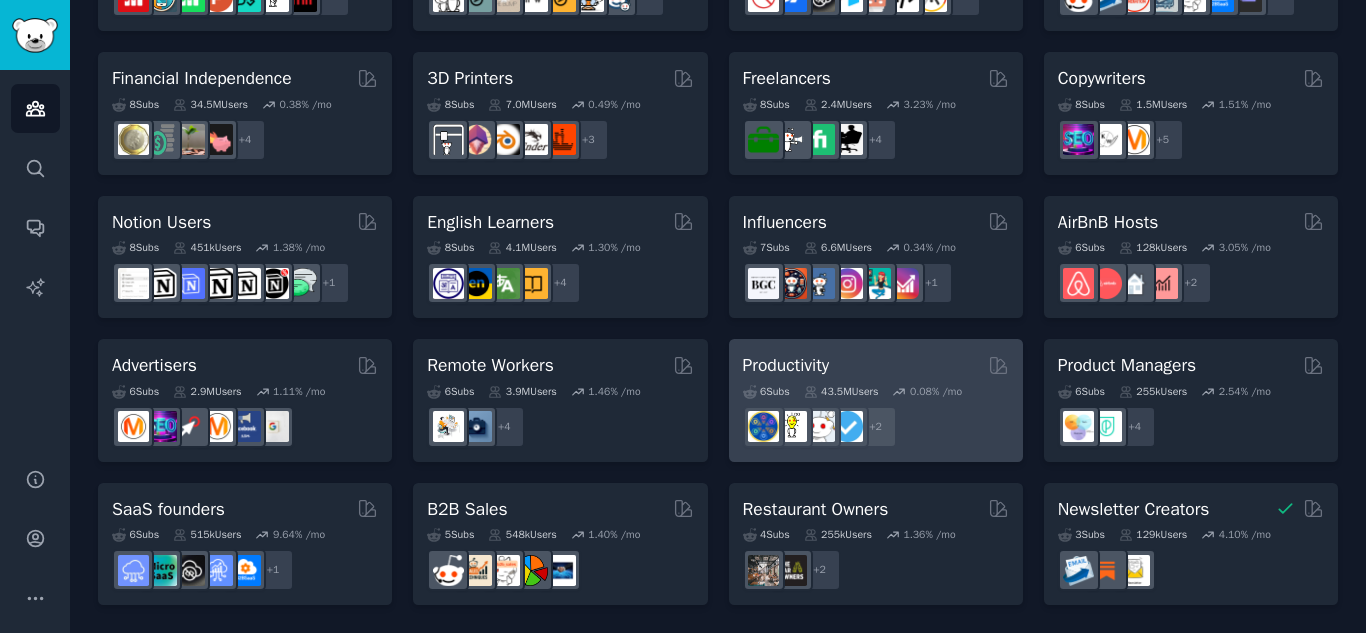 click on "Productivity" at bounding box center [876, 365] 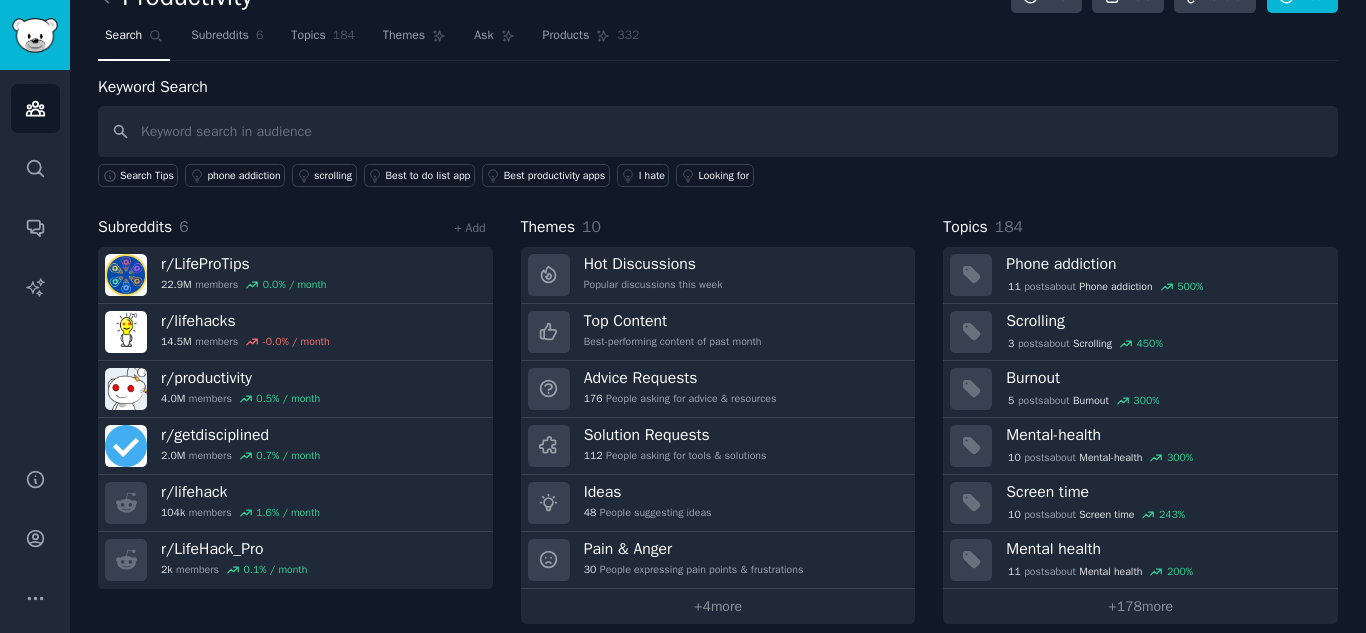 scroll, scrollTop: 57, scrollLeft: 0, axis: vertical 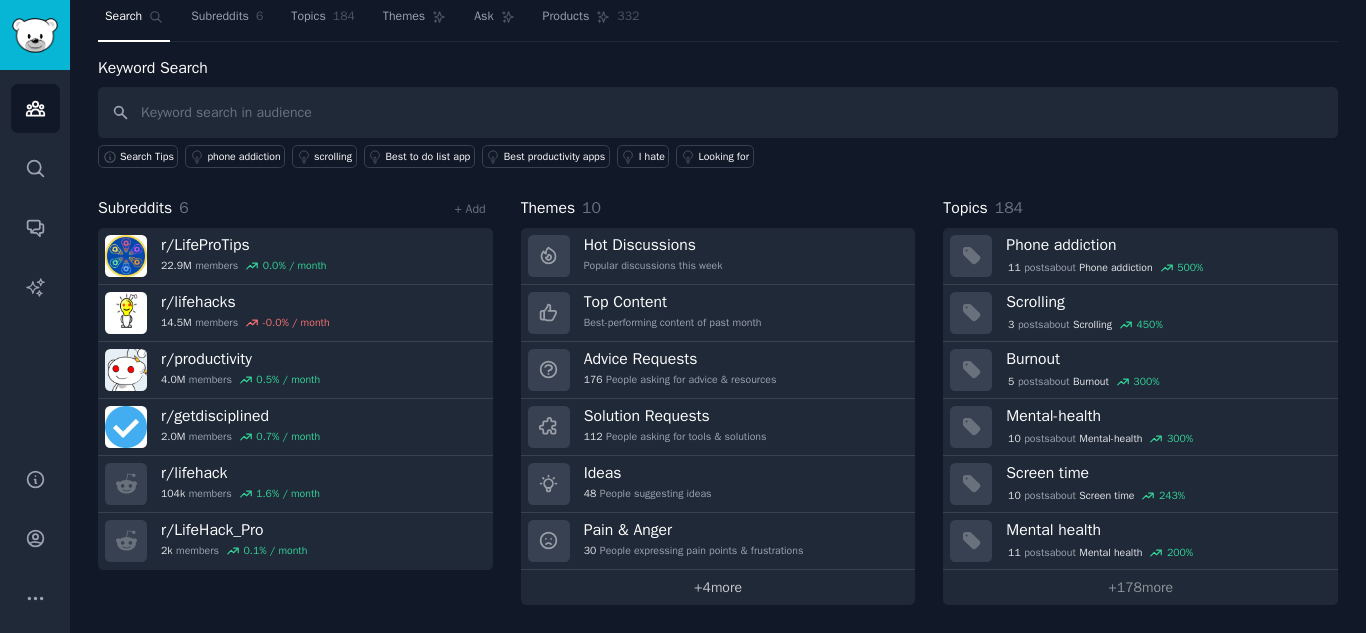 click on "+  4  more" at bounding box center [718, 587] 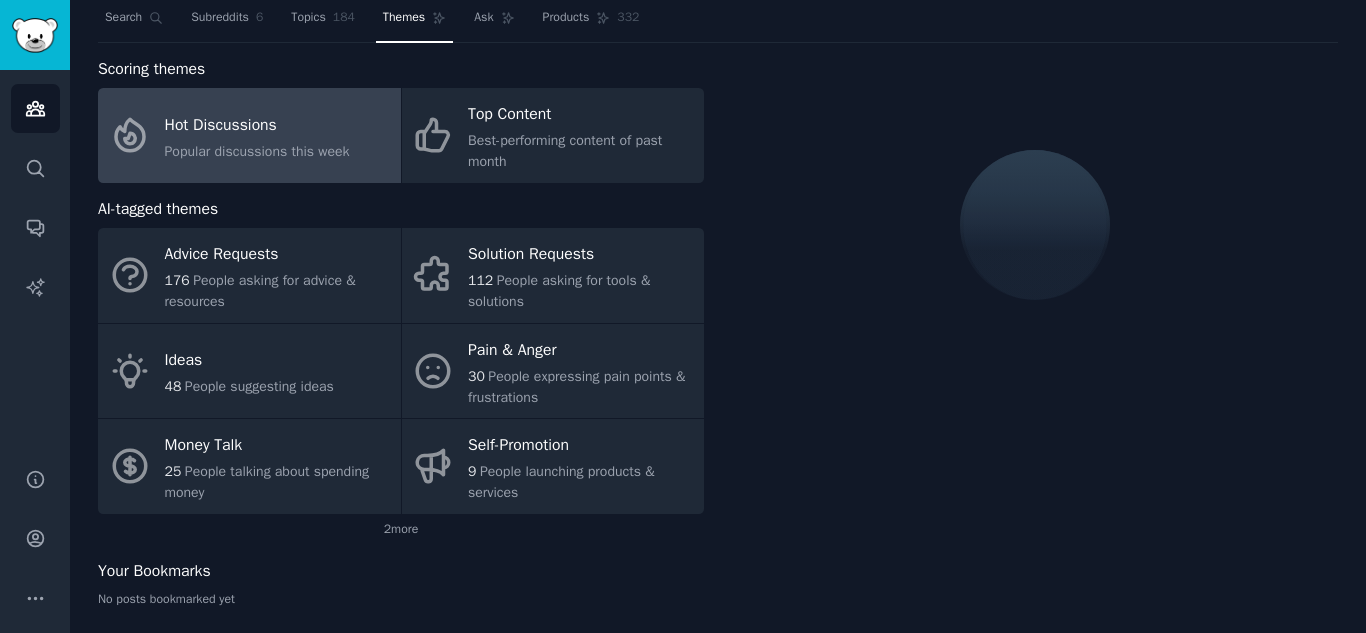 scroll, scrollTop: 57, scrollLeft: 0, axis: vertical 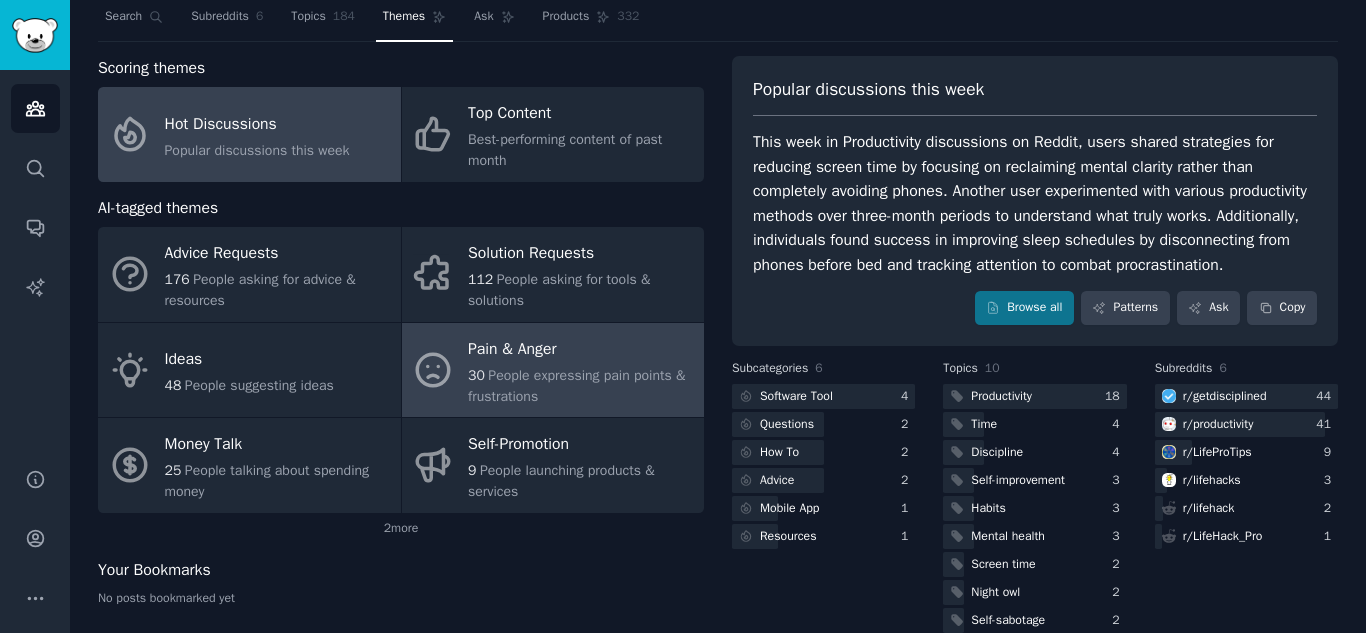 click on "Pain & Anger" at bounding box center [581, 349] 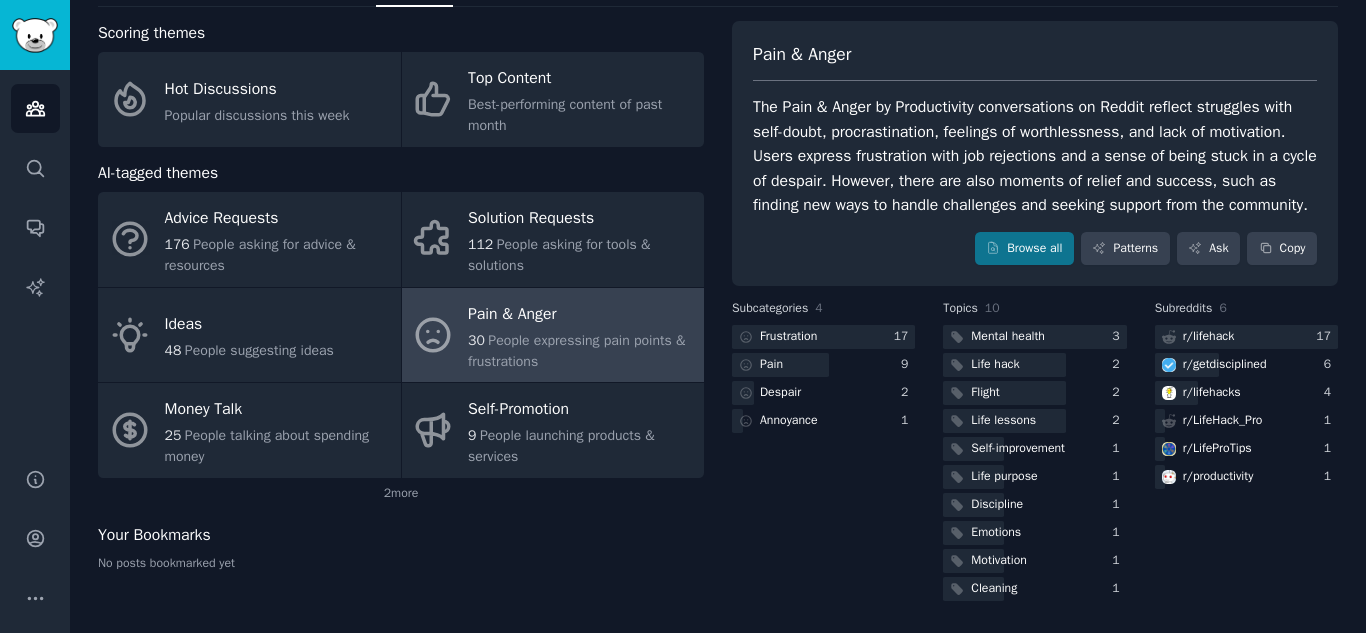 scroll, scrollTop: 116, scrollLeft: 0, axis: vertical 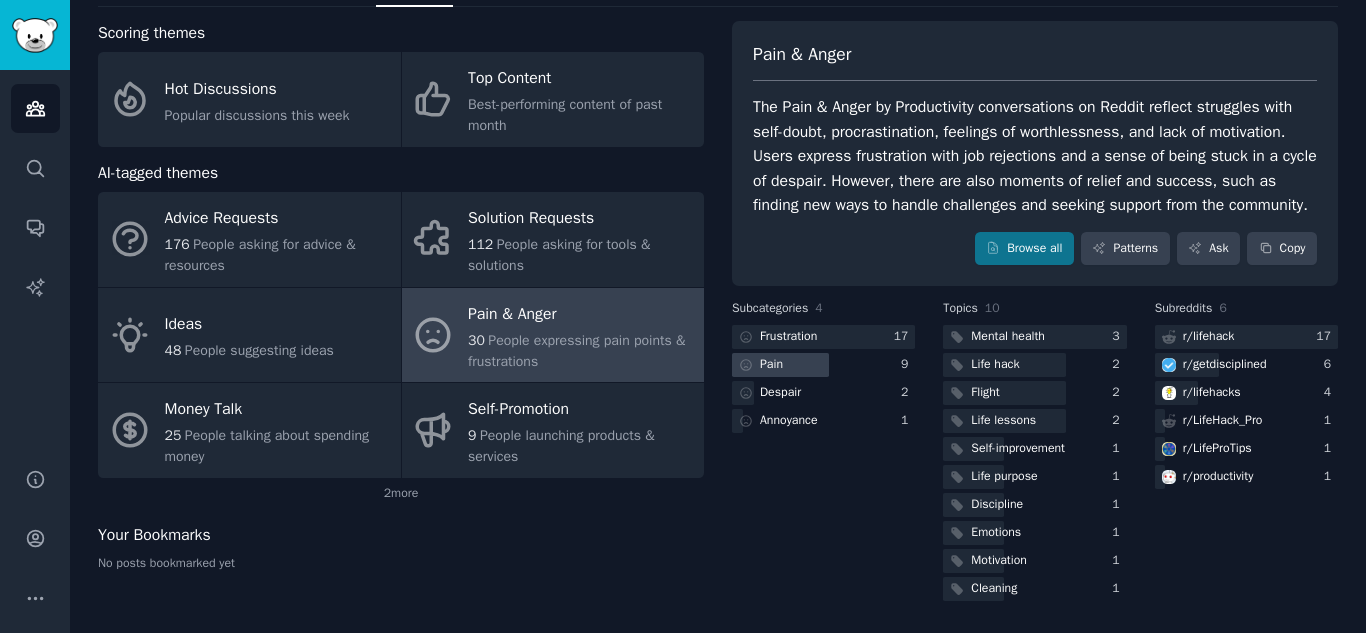 click at bounding box center [780, 365] 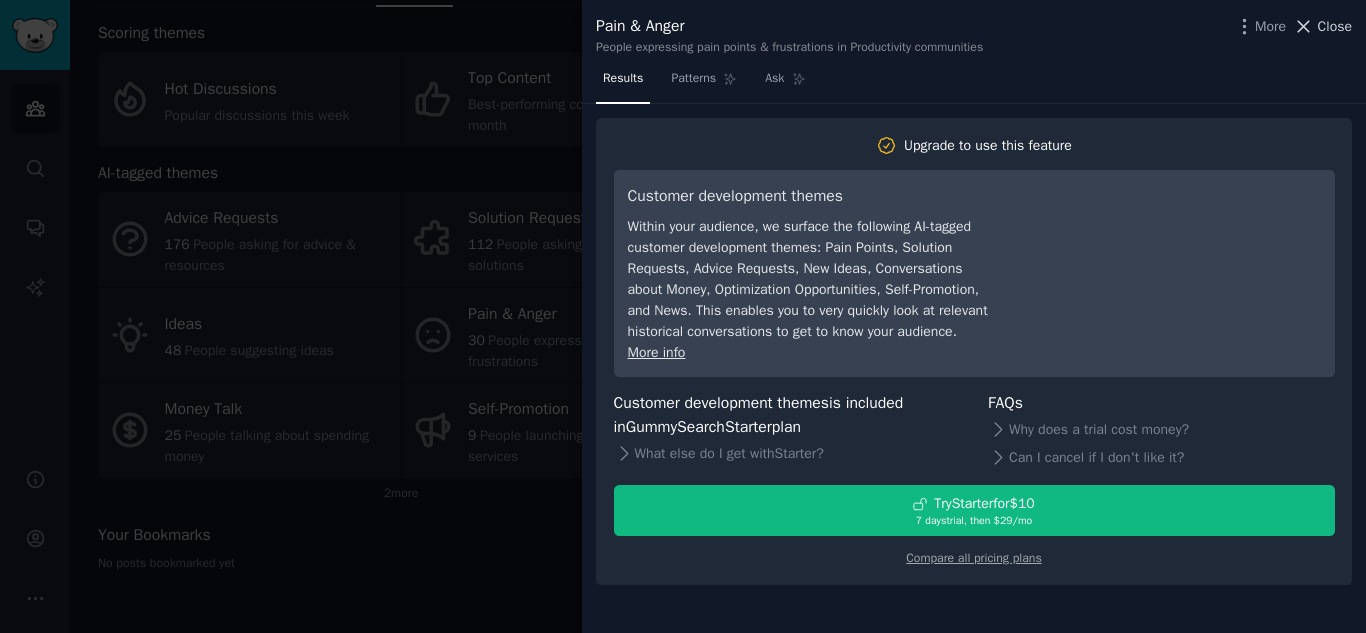 click on "Close" at bounding box center (1335, 26) 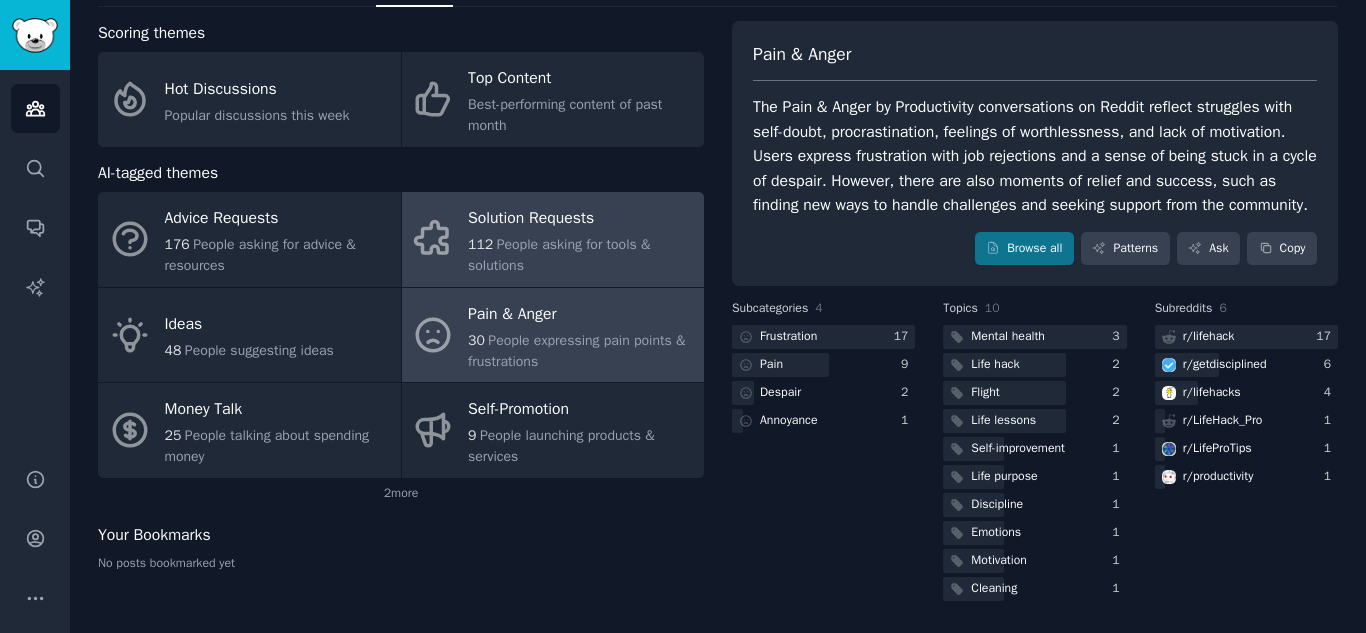 click on "People asking for tools & solutions" at bounding box center [559, 255] 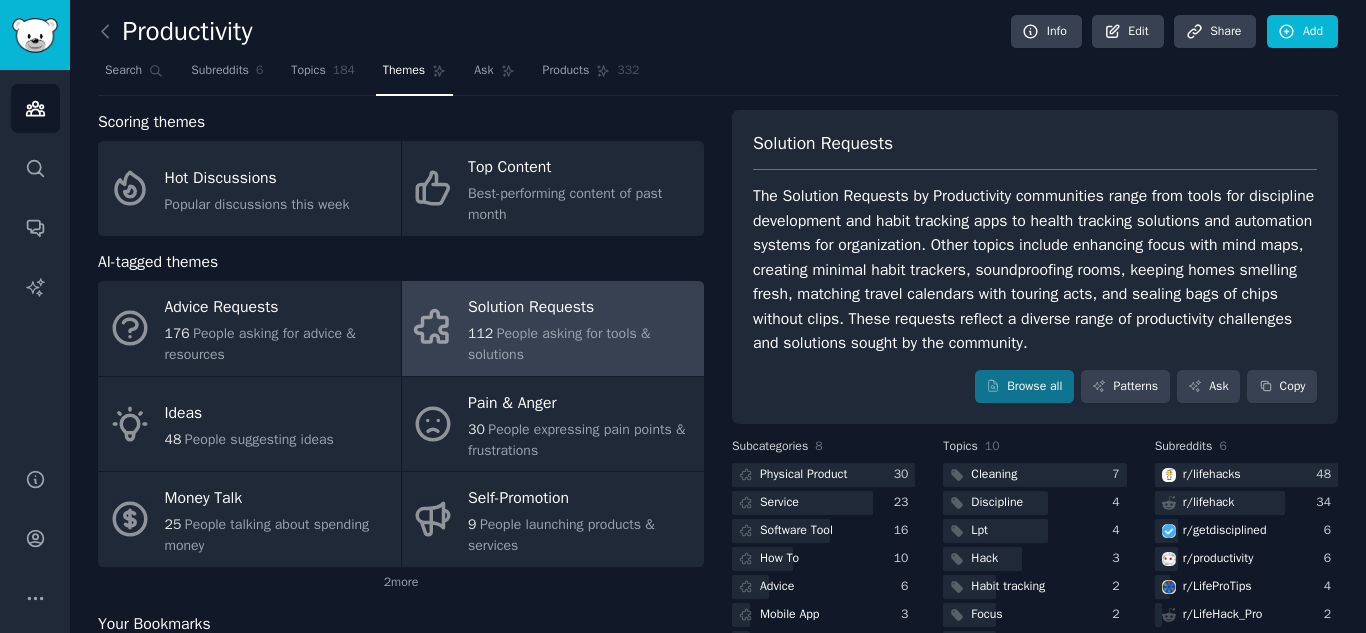 scroll, scrollTop: 0, scrollLeft: 0, axis: both 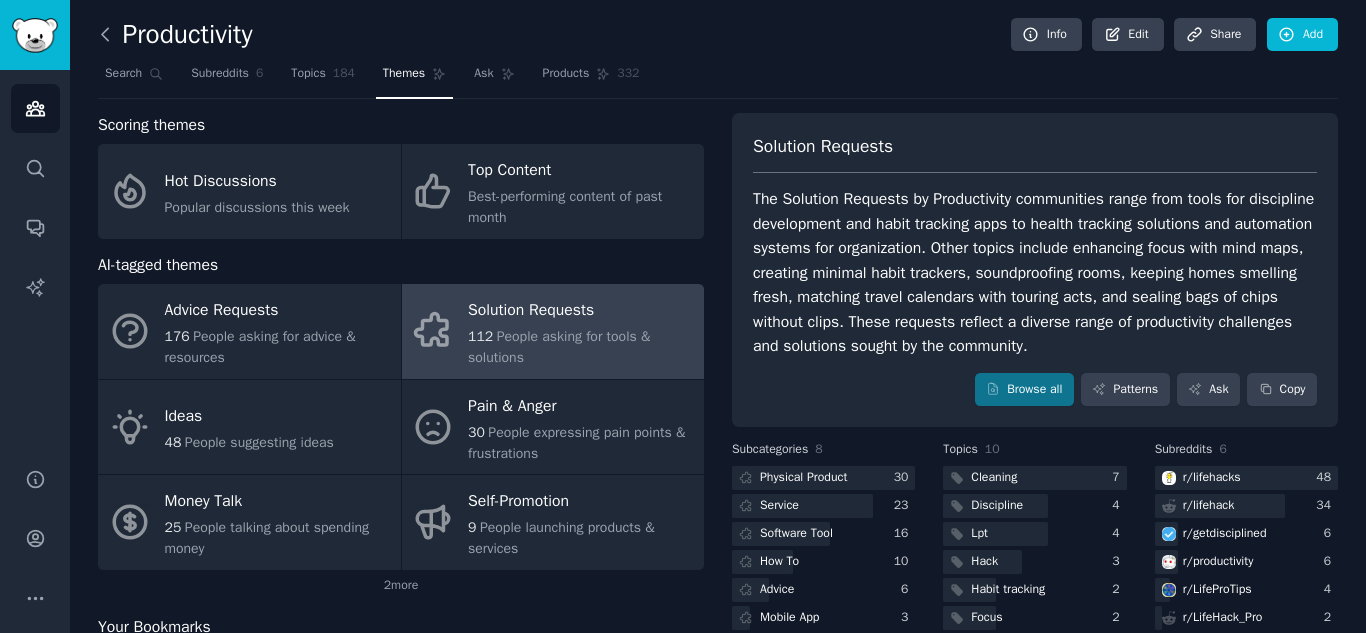 click 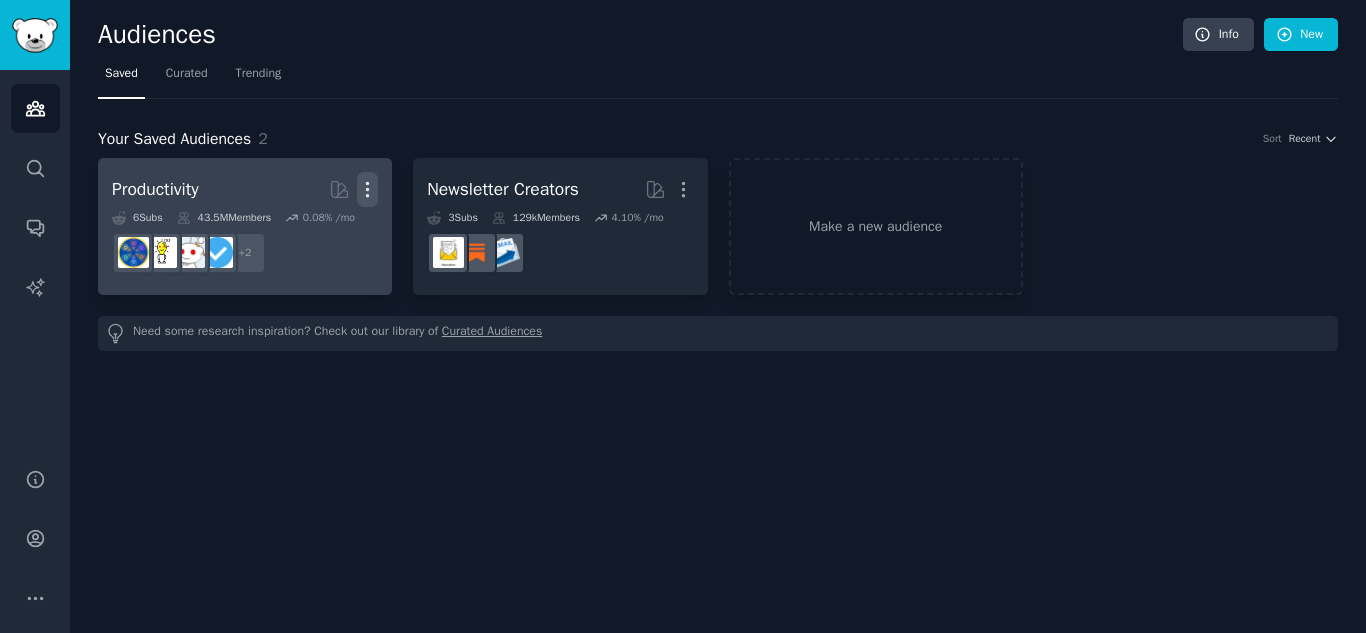 click 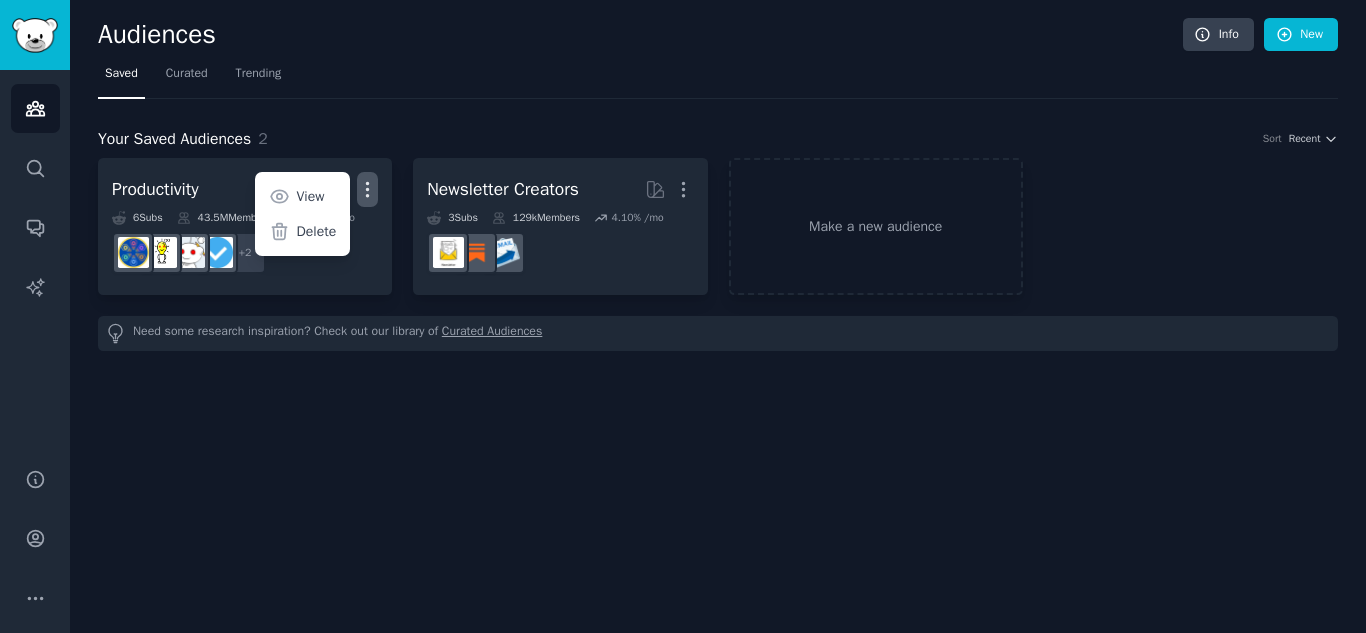 drag, startPoint x: 305, startPoint y: 227, endPoint x: 770, endPoint y: 96, distance: 483.1004 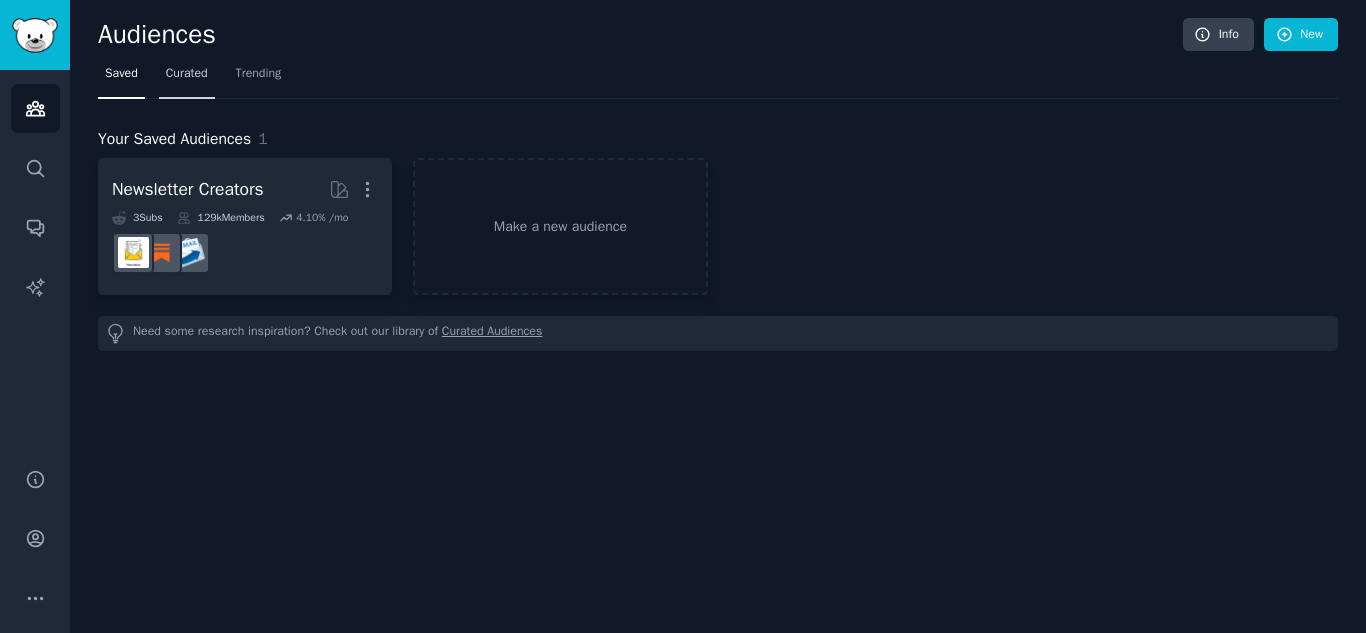 click on "Curated" at bounding box center [187, 74] 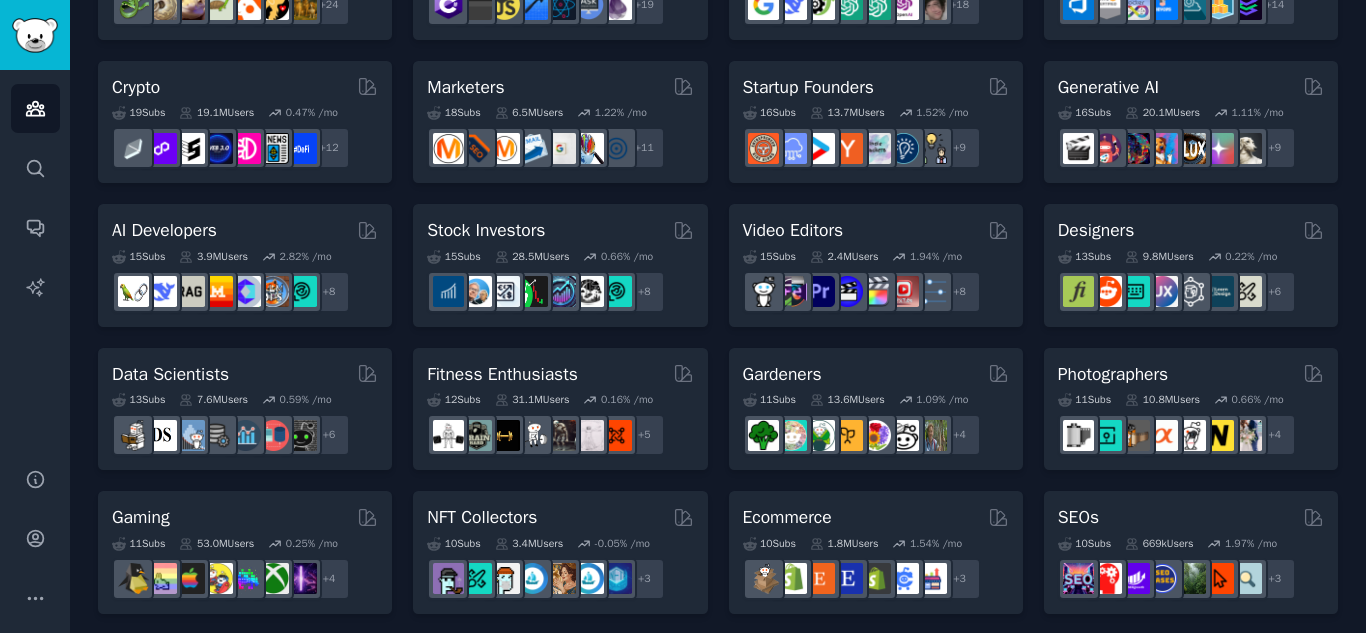 scroll, scrollTop: 300, scrollLeft: 0, axis: vertical 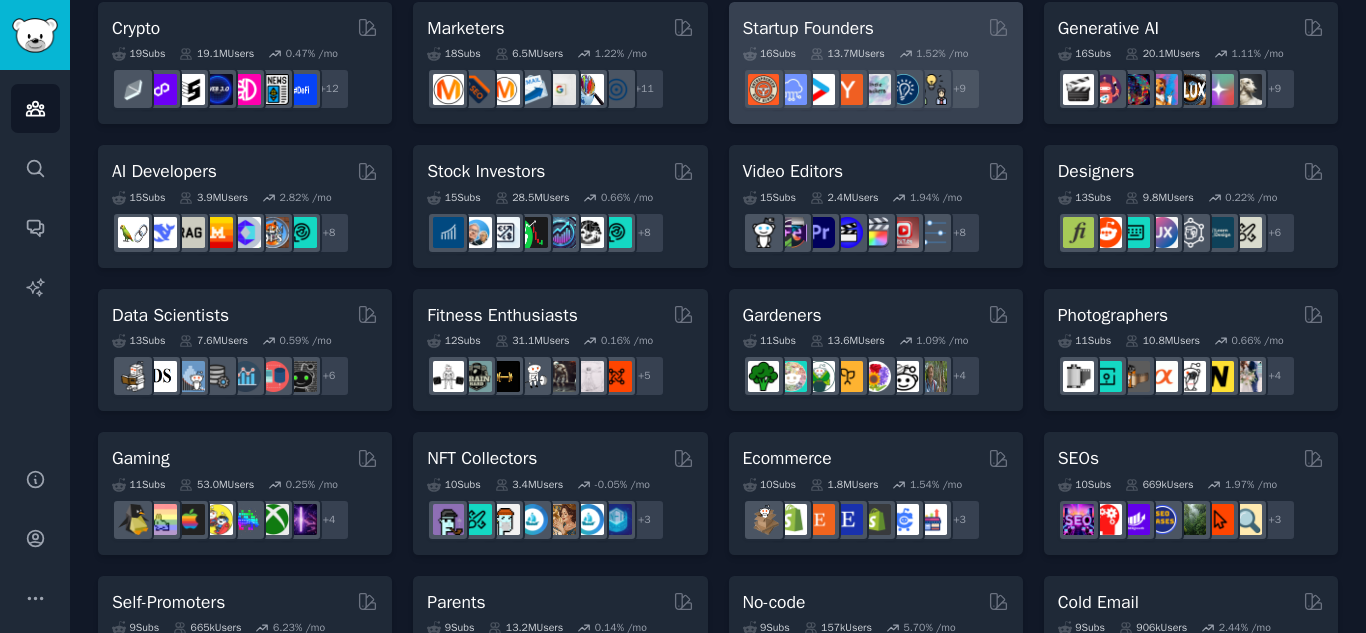 click on "Startup Founders" at bounding box center (876, 28) 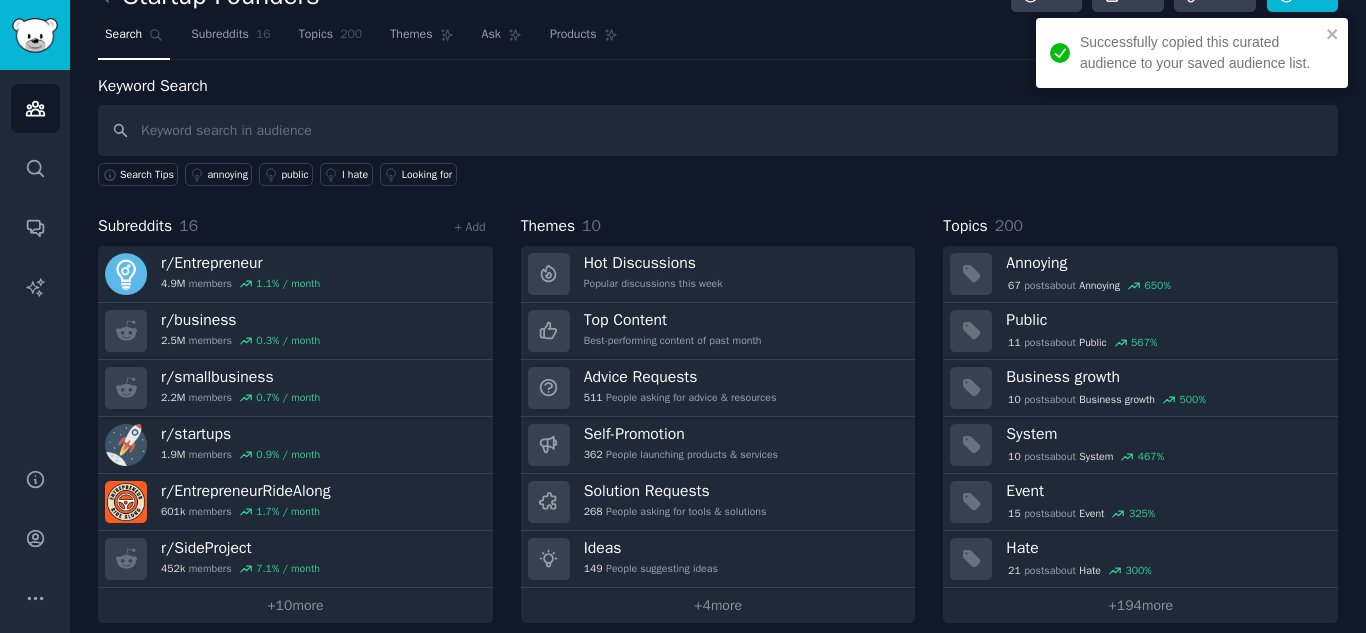 scroll, scrollTop: 57, scrollLeft: 0, axis: vertical 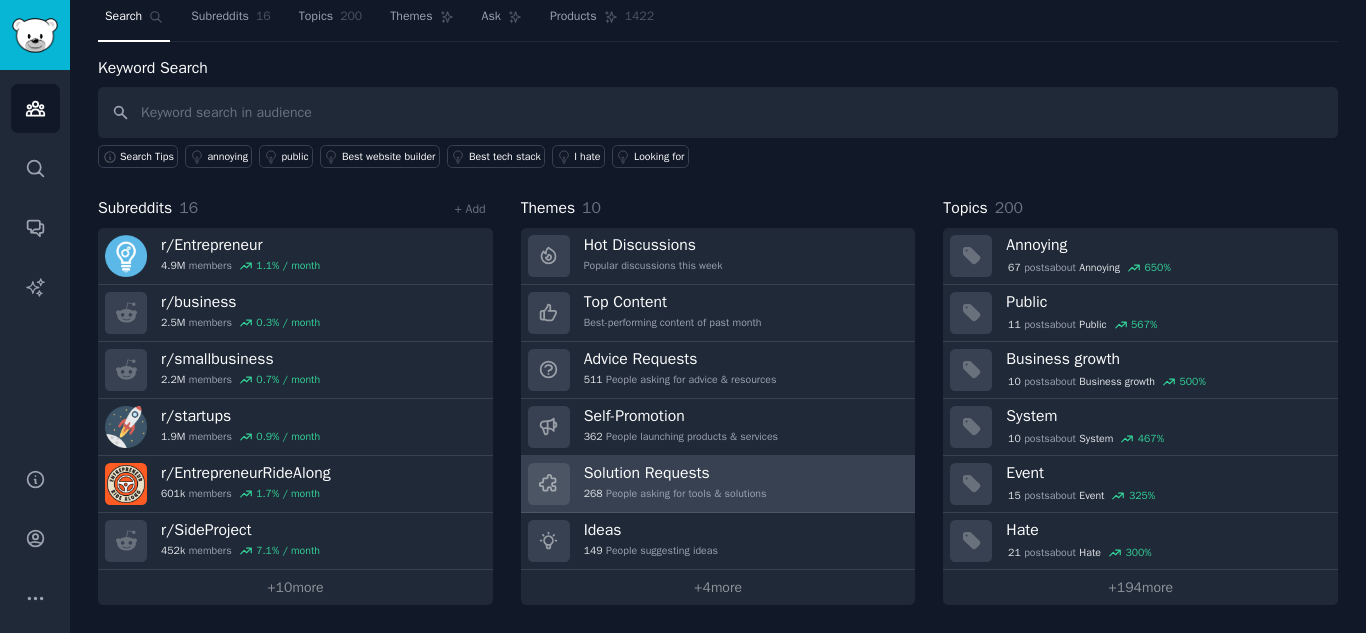 click on "Solution Requests 268 People asking for tools & solutions" at bounding box center [718, 484] 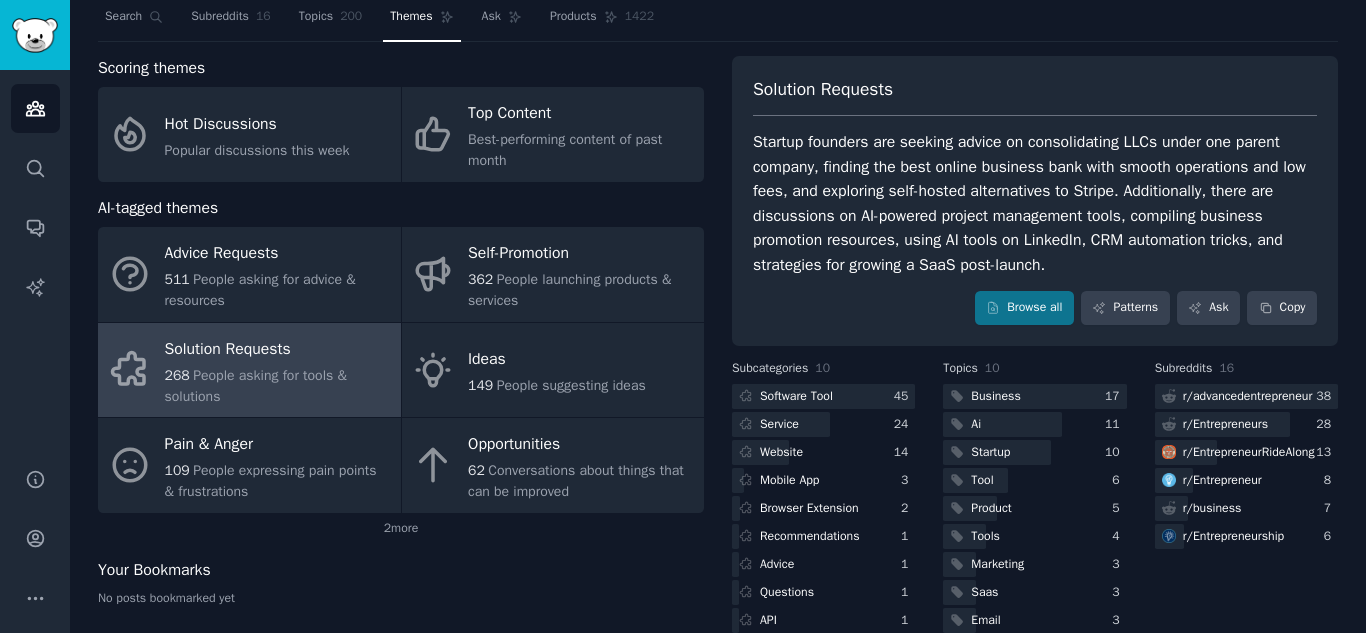 scroll, scrollTop: 116, scrollLeft: 0, axis: vertical 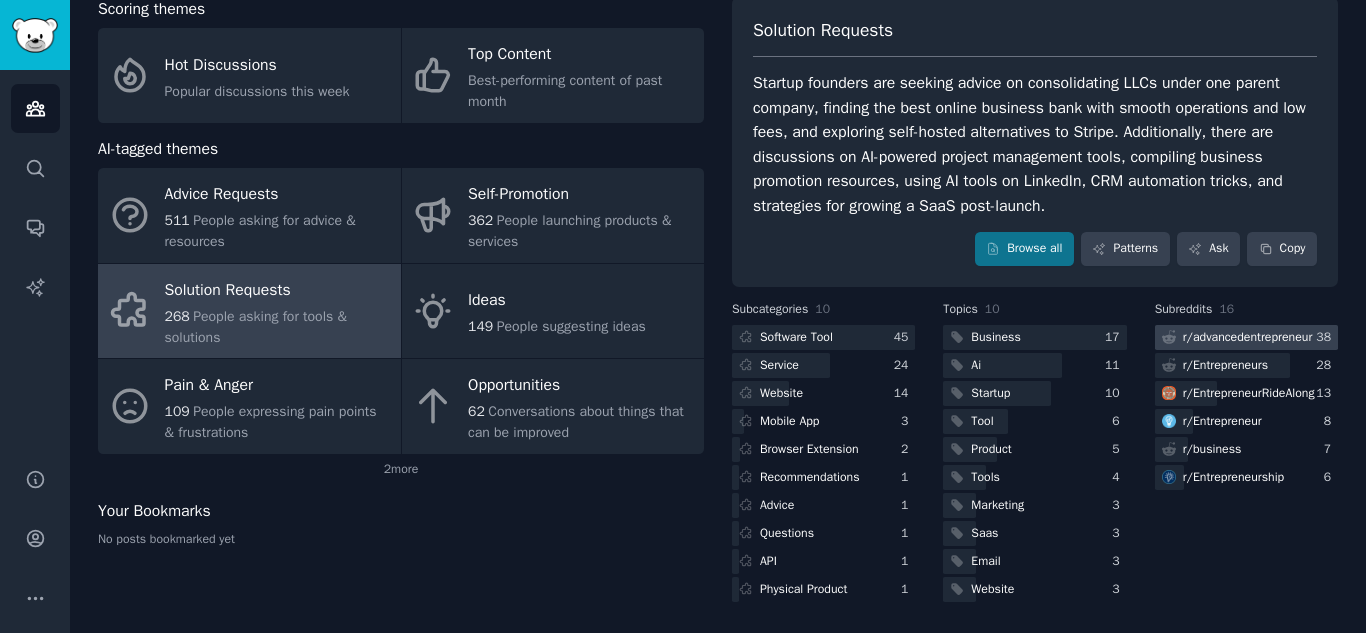 click on "r/ advancedentrepreneur" at bounding box center (1248, 338) 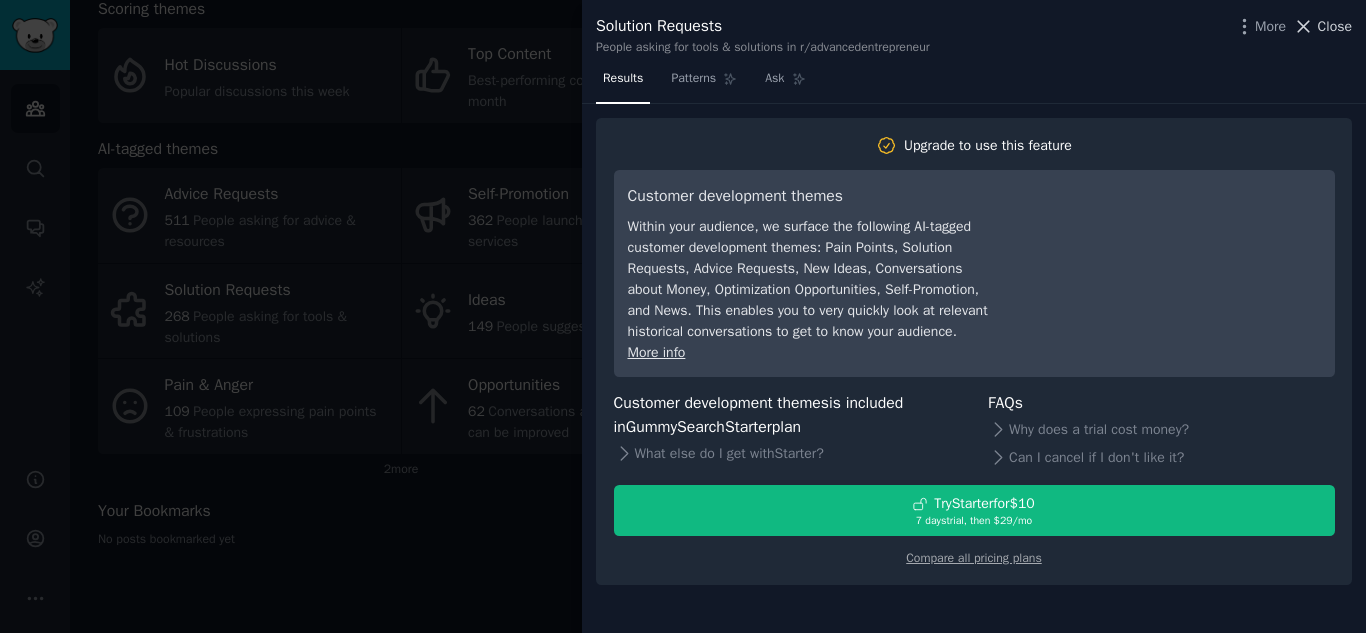 click on "Close" at bounding box center (1335, 26) 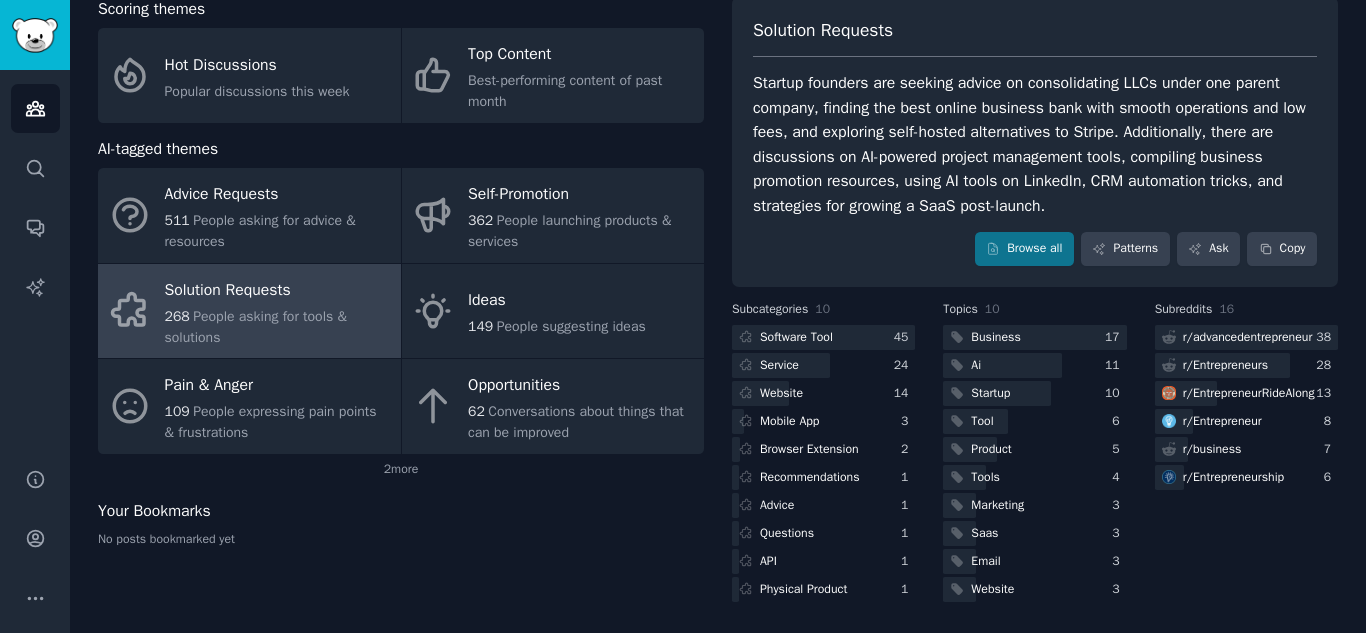 scroll, scrollTop: 0, scrollLeft: 0, axis: both 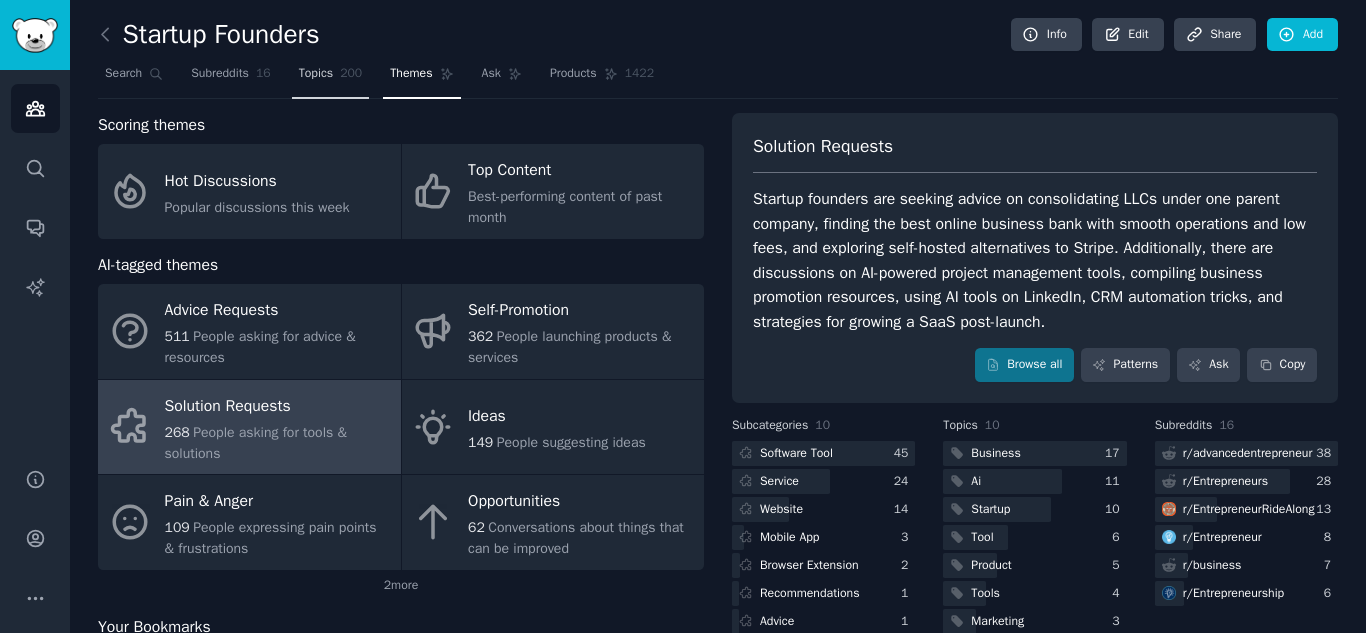 click on "Topics" at bounding box center [316, 74] 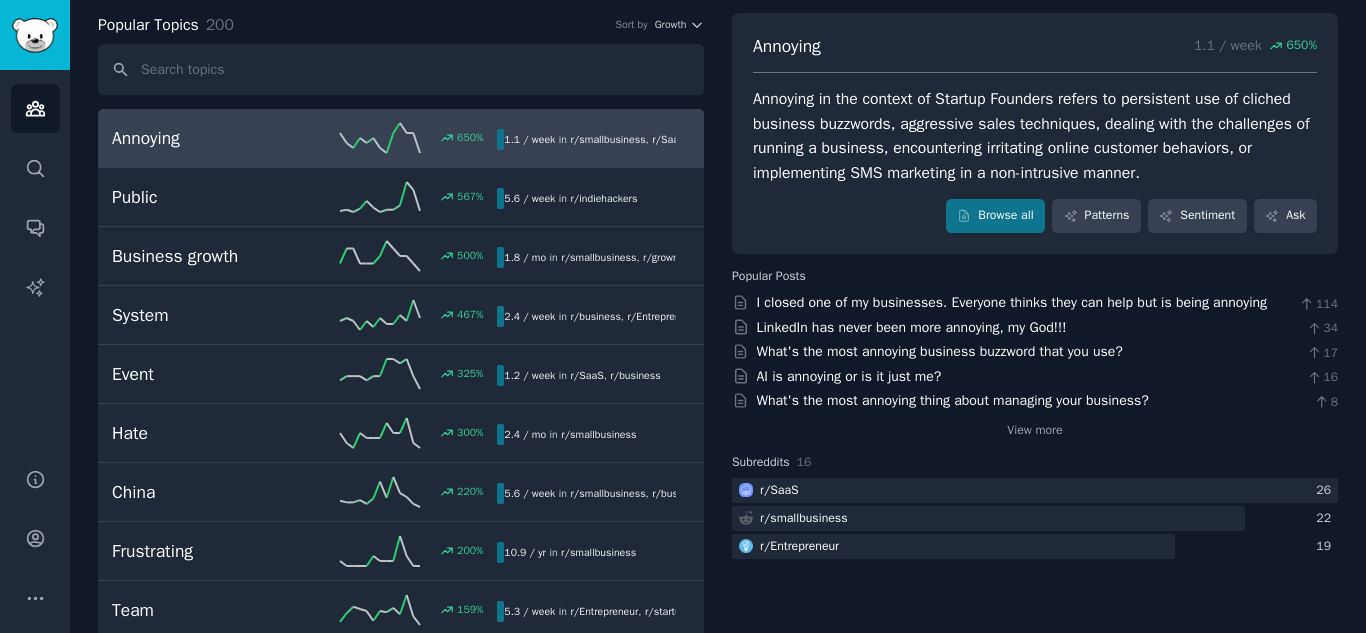 scroll, scrollTop: 200, scrollLeft: 0, axis: vertical 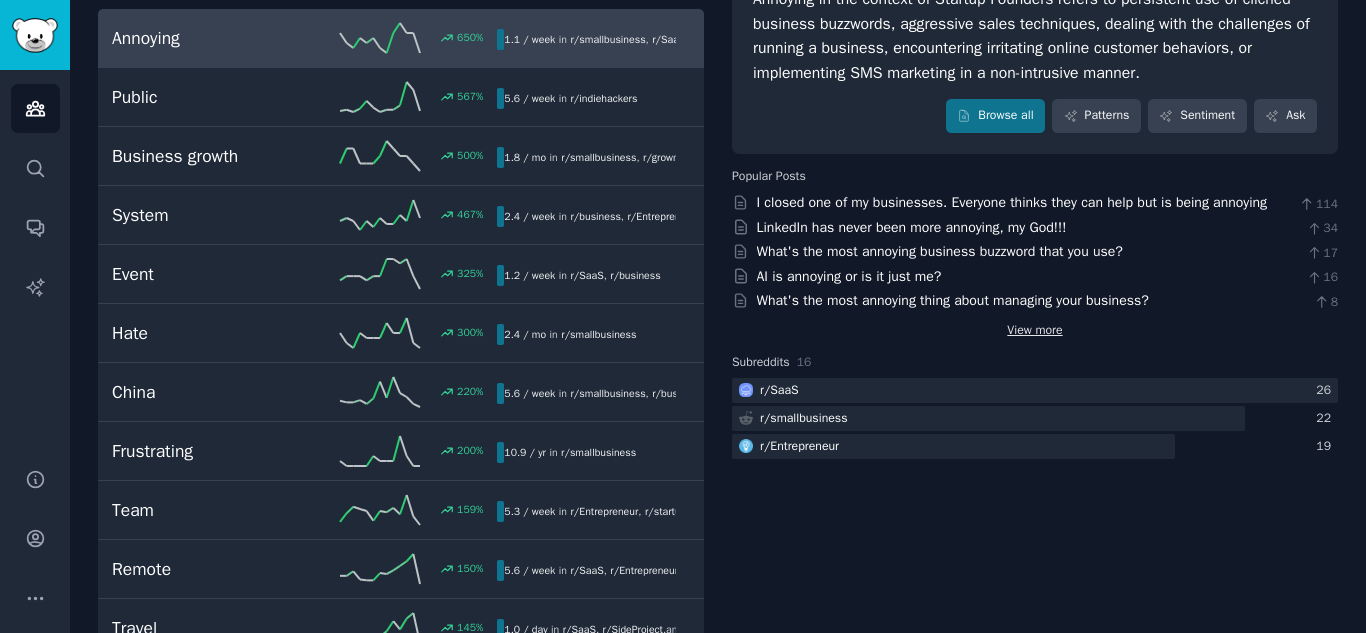 click on "View more" at bounding box center (1034, 331) 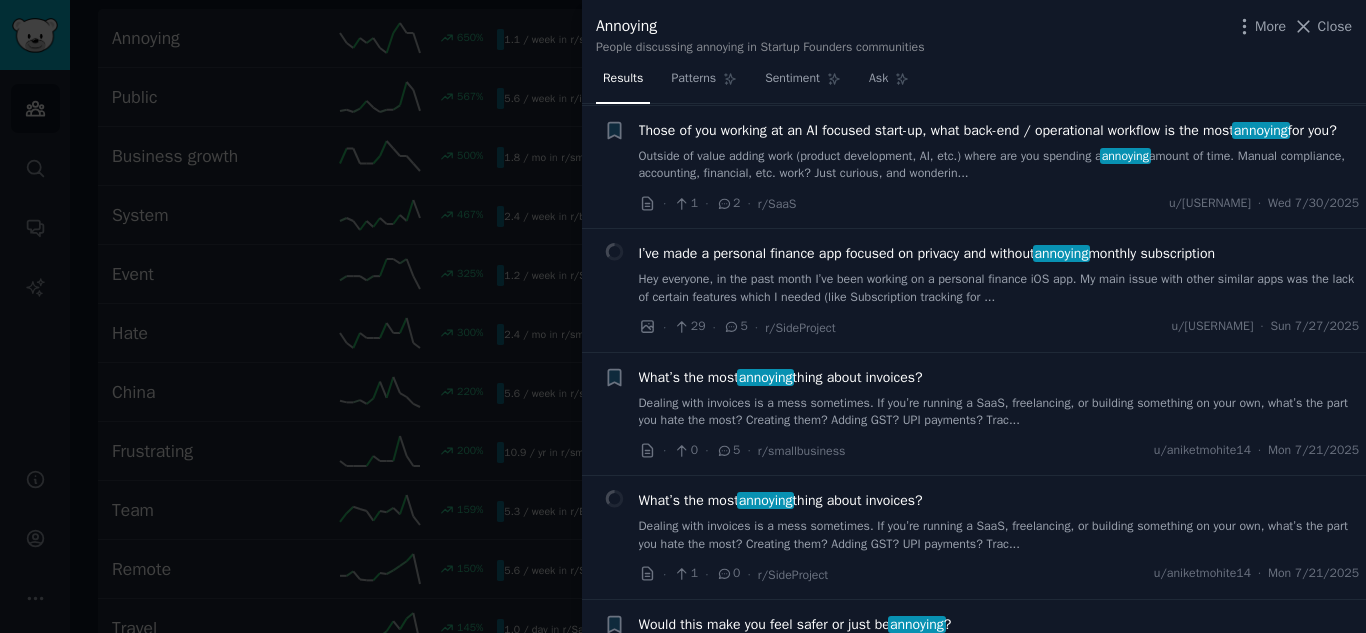 scroll, scrollTop: 500, scrollLeft: 0, axis: vertical 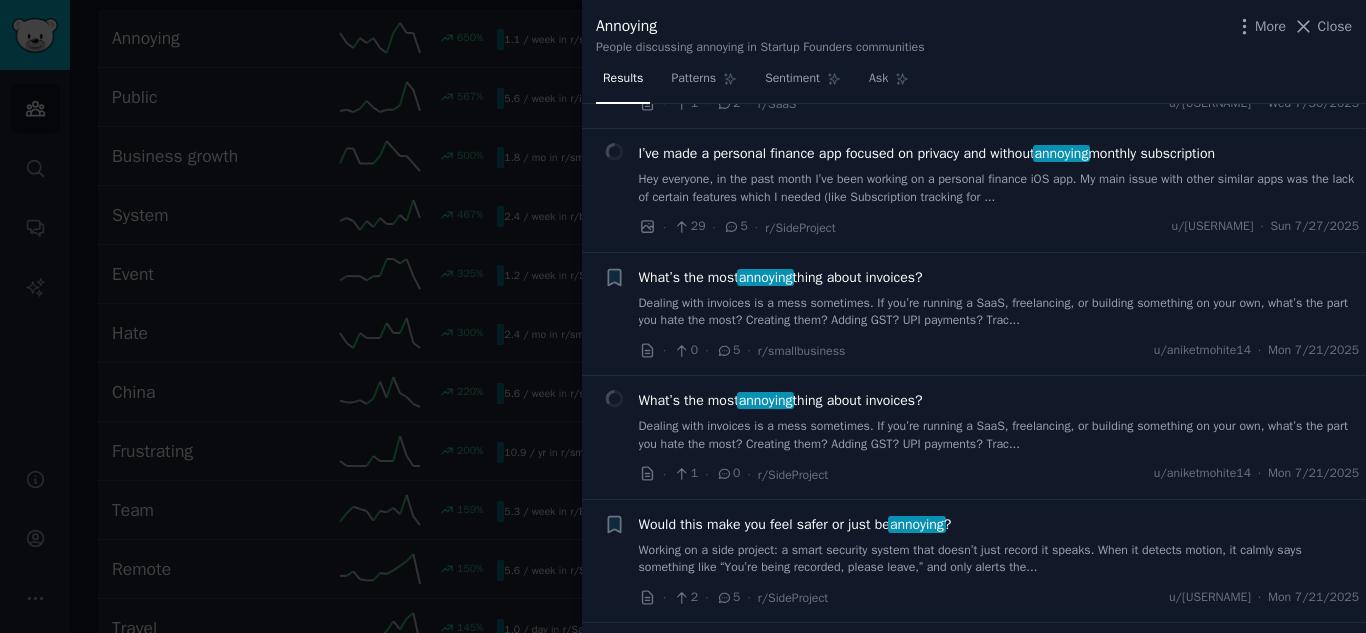 click on "I’ve made a personal finance app focused on privacy and without  annoying  monthly subscription" at bounding box center (927, 153) 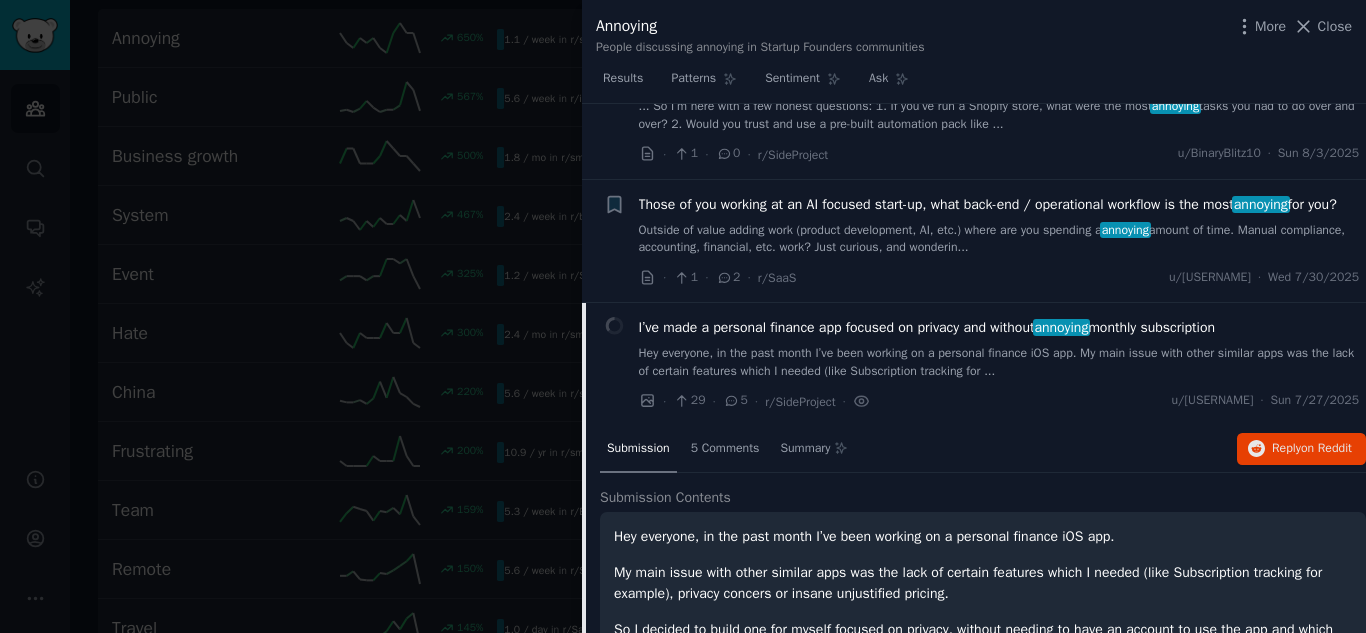 scroll, scrollTop: 300, scrollLeft: 0, axis: vertical 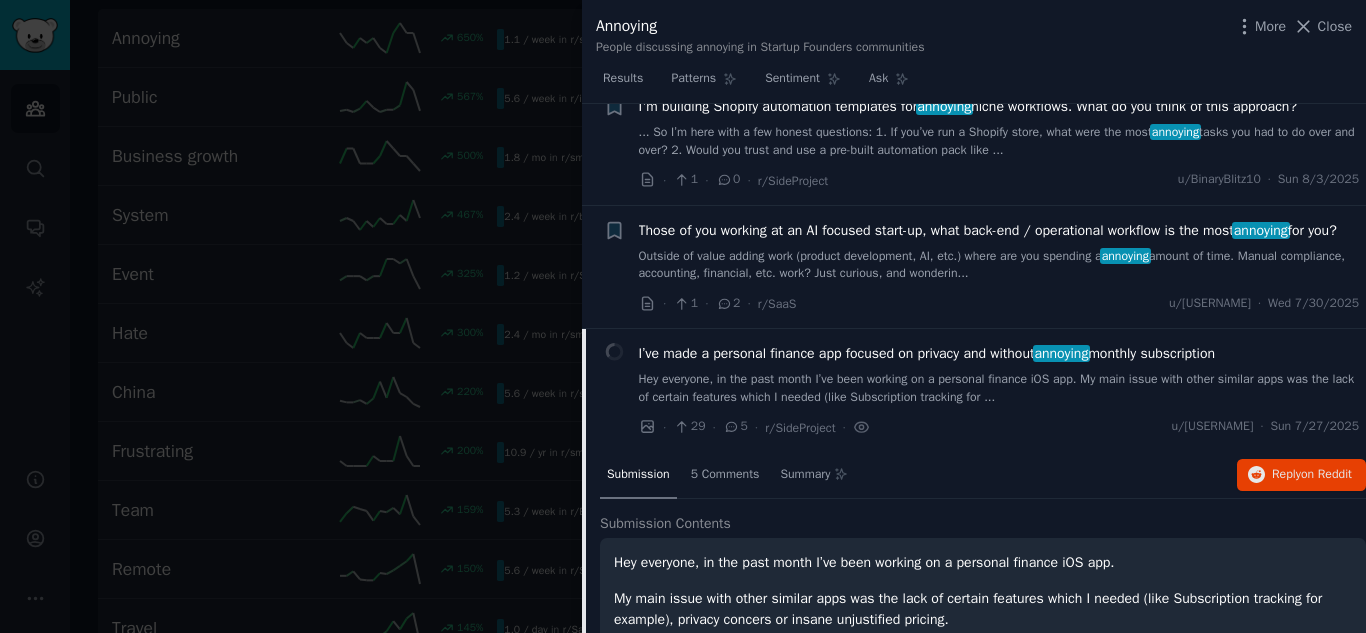 click on "I’ve made a personal finance app focused on privacy and without  annoying  monthly subscription" at bounding box center (927, 353) 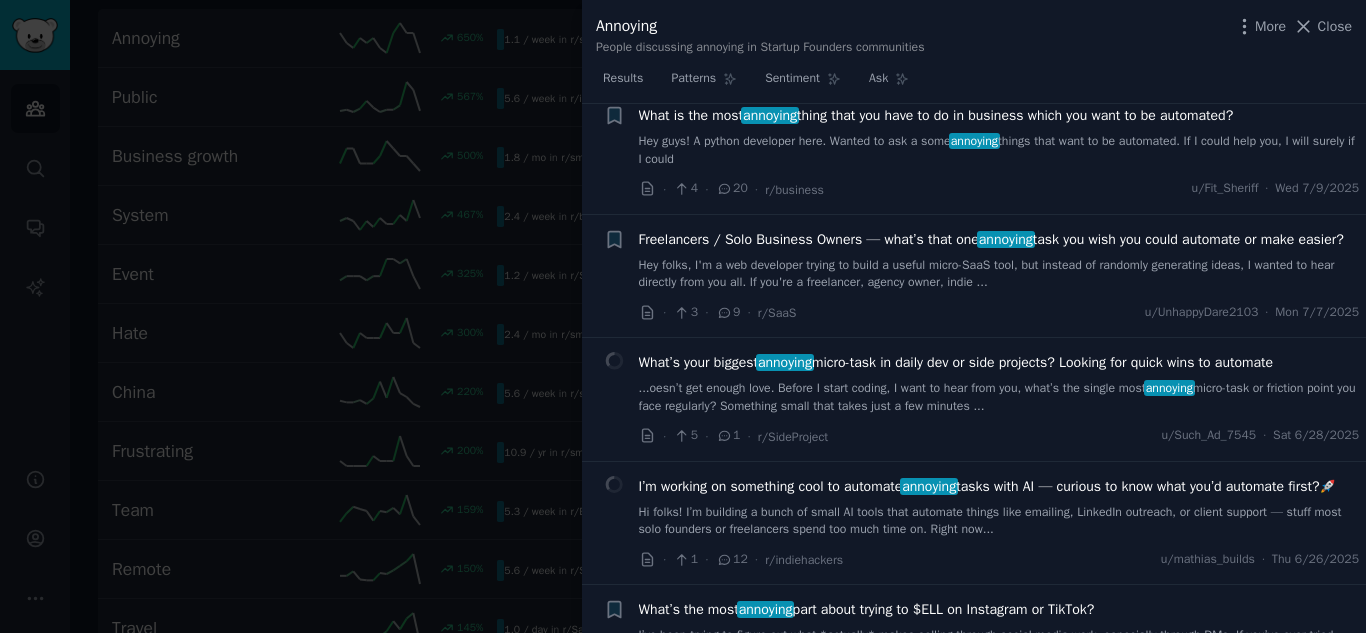 scroll, scrollTop: 1447, scrollLeft: 0, axis: vertical 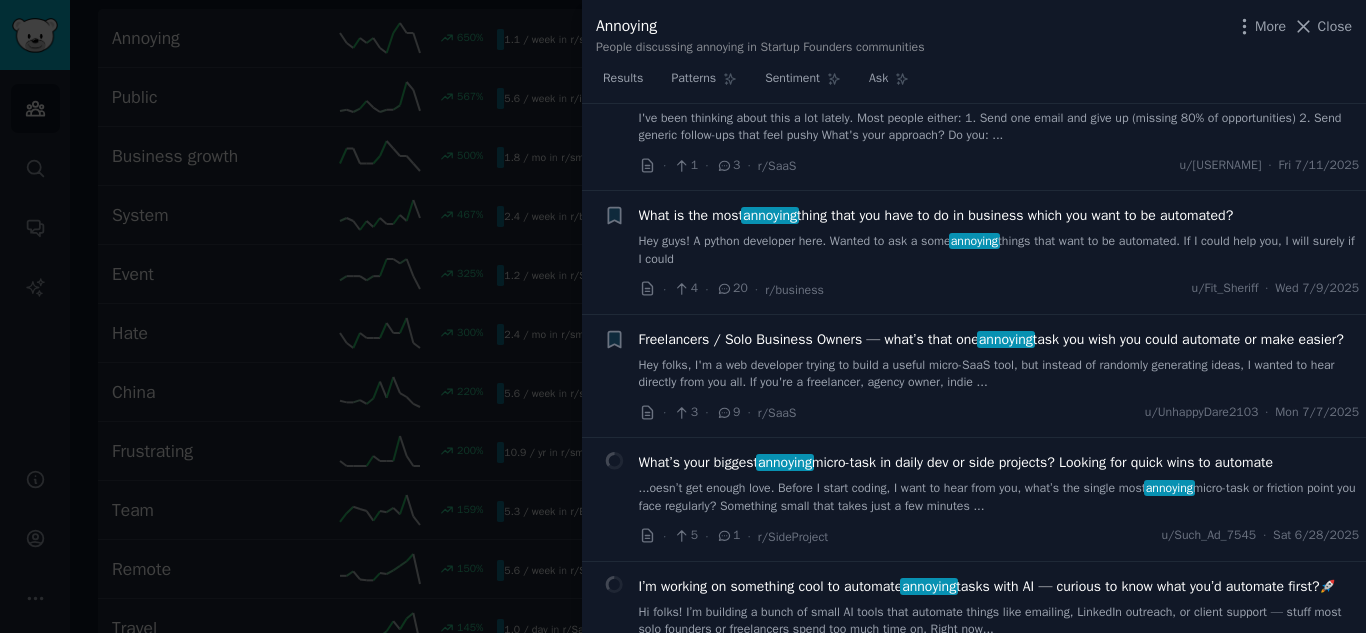 click on "Hey guys! A python developer here.
Wanted to ask a some annoying things that want to be automated. If I could help you, I will surely if I could" at bounding box center [999, 250] 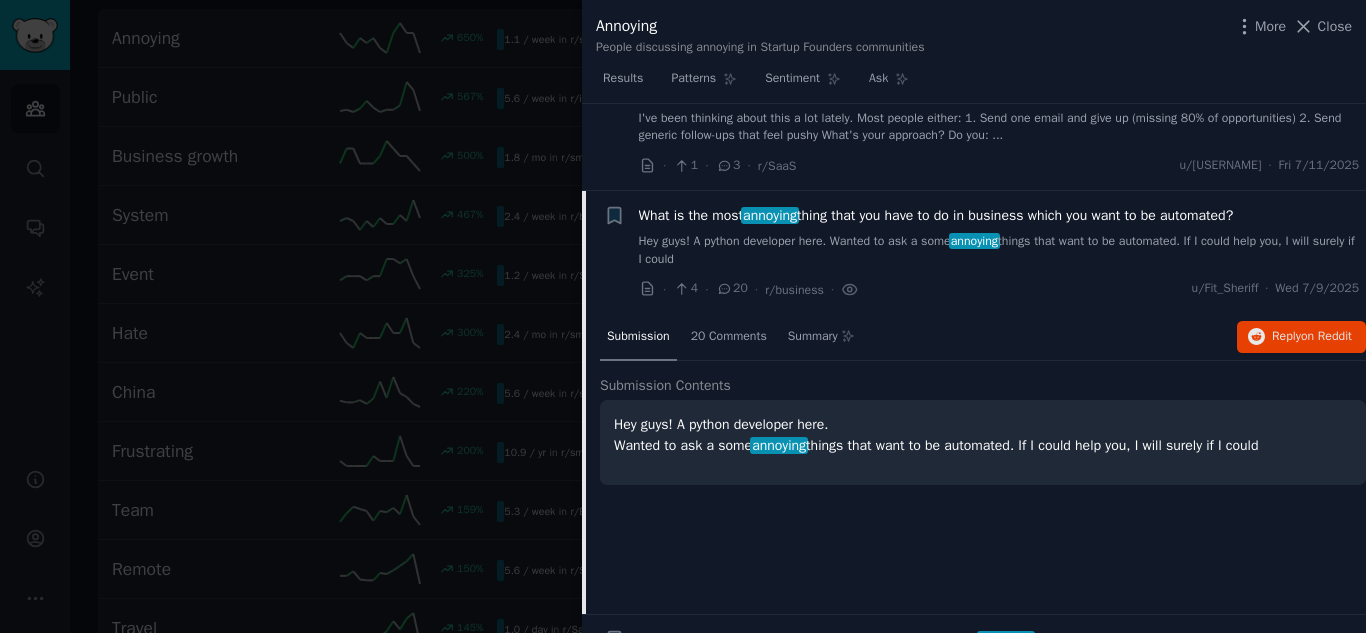 scroll, scrollTop: 1598, scrollLeft: 0, axis: vertical 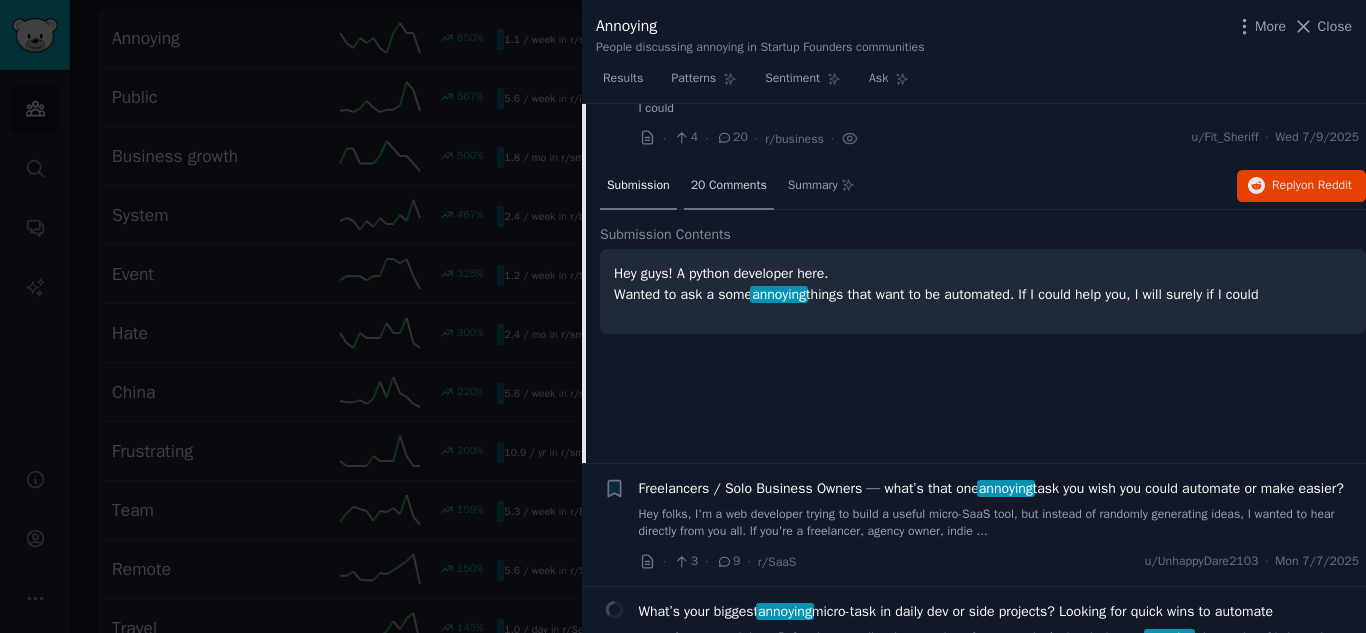 click on "20 Comments" at bounding box center [729, 186] 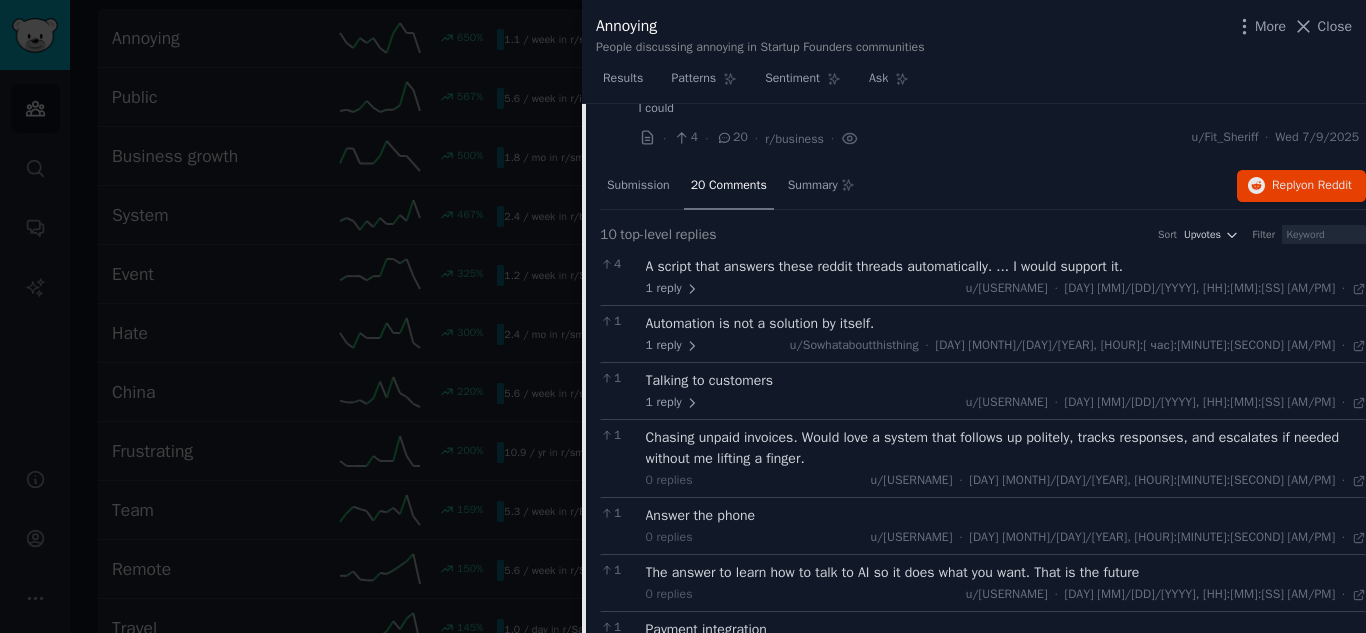 scroll, scrollTop: 1698, scrollLeft: 0, axis: vertical 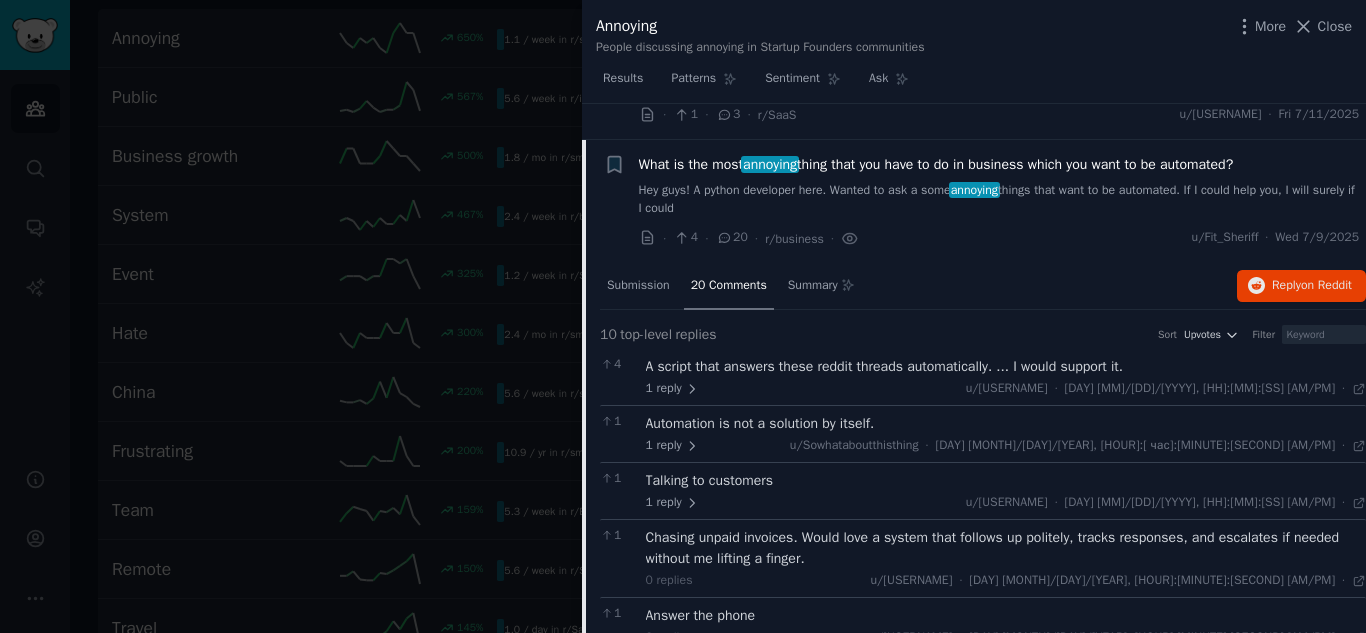 click on "What is the most annoying thing that you have to do in business which you want to be automated?" at bounding box center (936, 164) 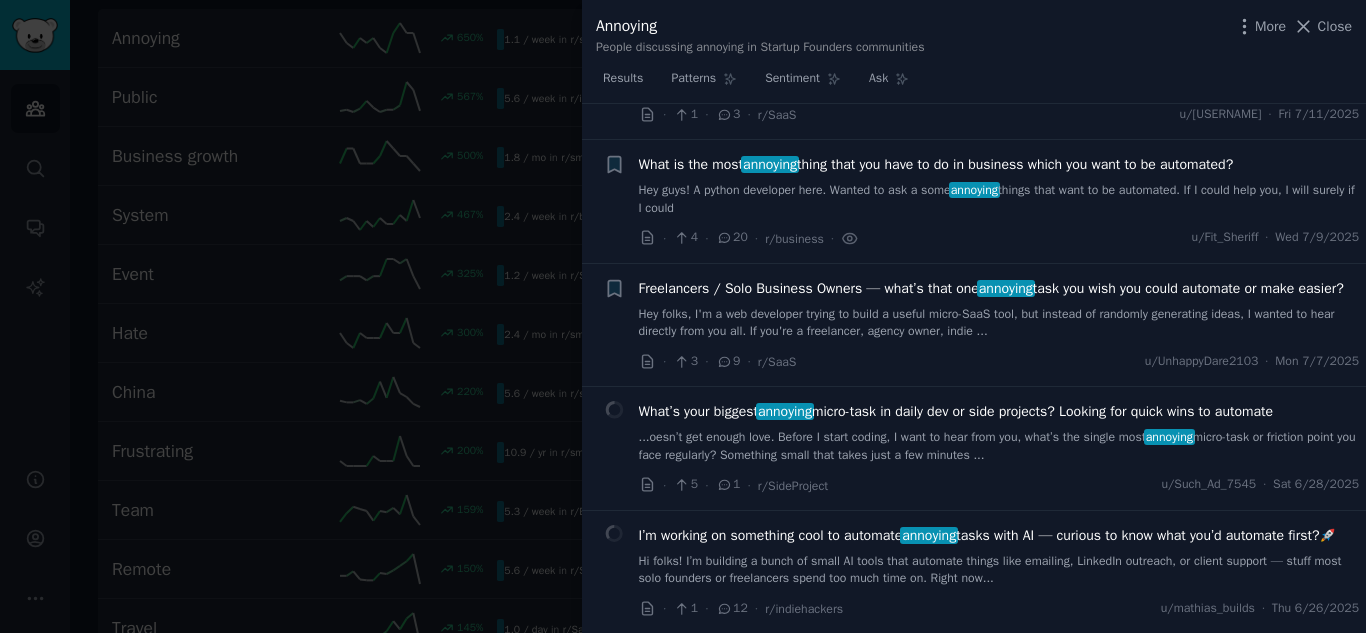 scroll, scrollTop: 1598, scrollLeft: 0, axis: vertical 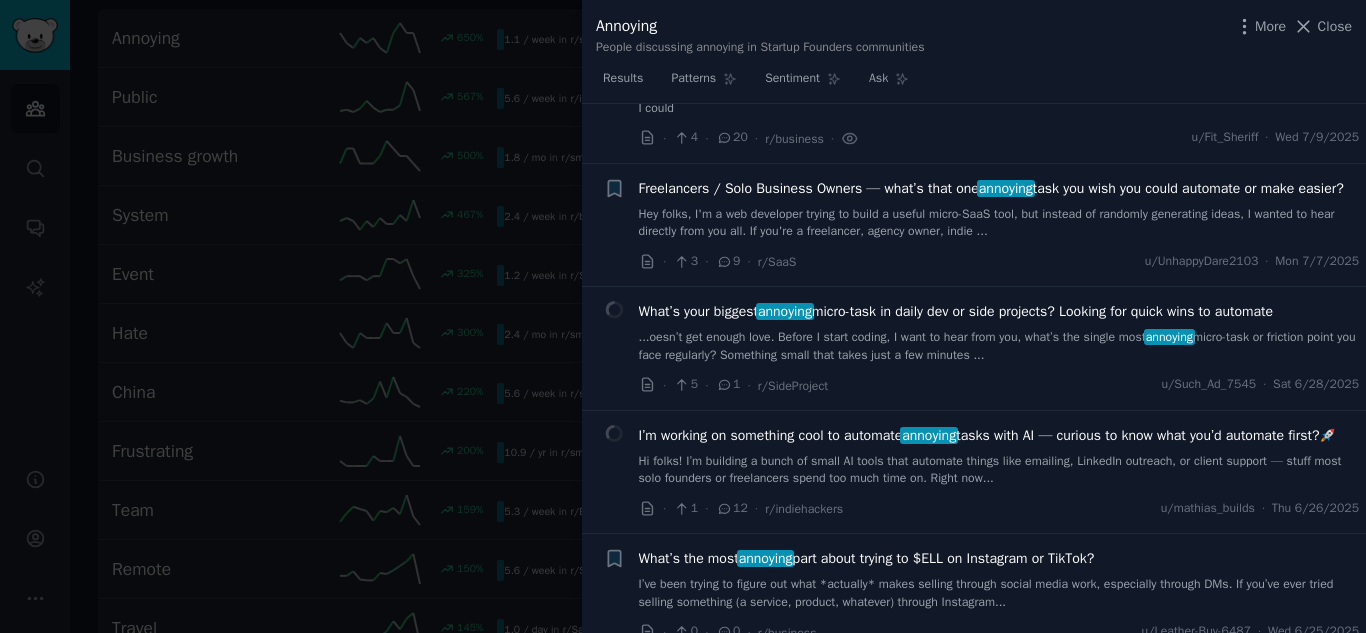 click on "Freelancers / Solo Business Owners — what’s that one annoying task you wish you could automate or make easier?" at bounding box center (991, 188) 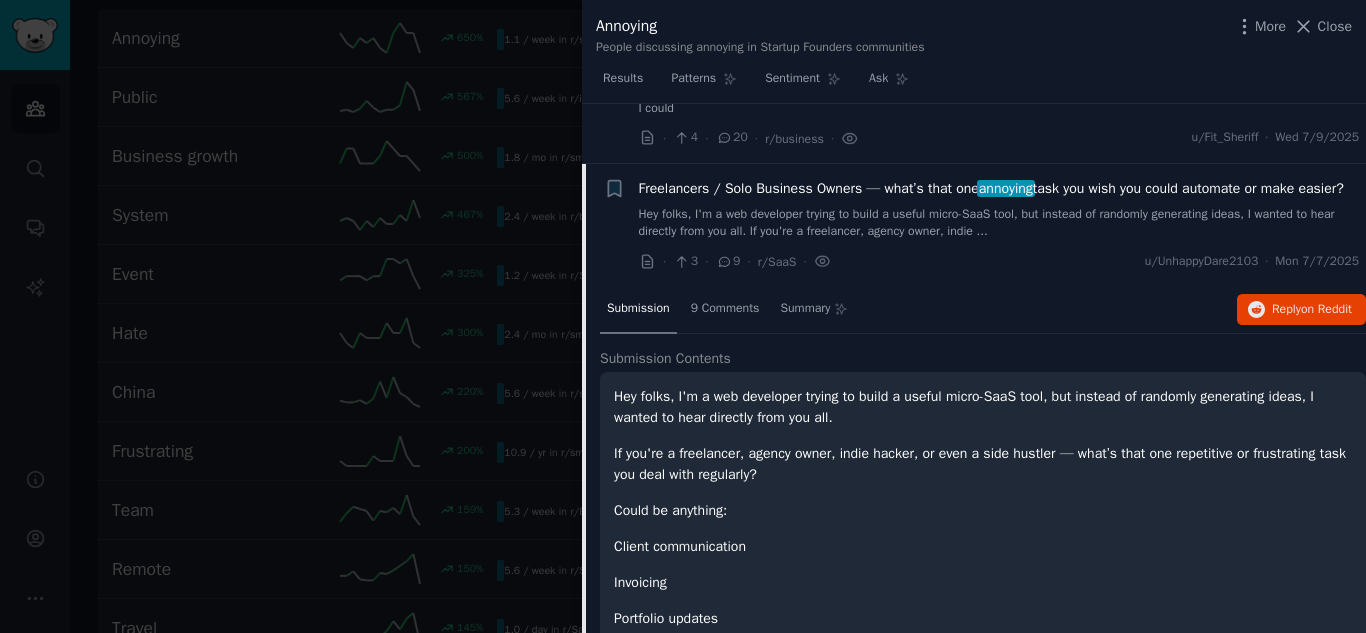 scroll, scrollTop: 1721, scrollLeft: 0, axis: vertical 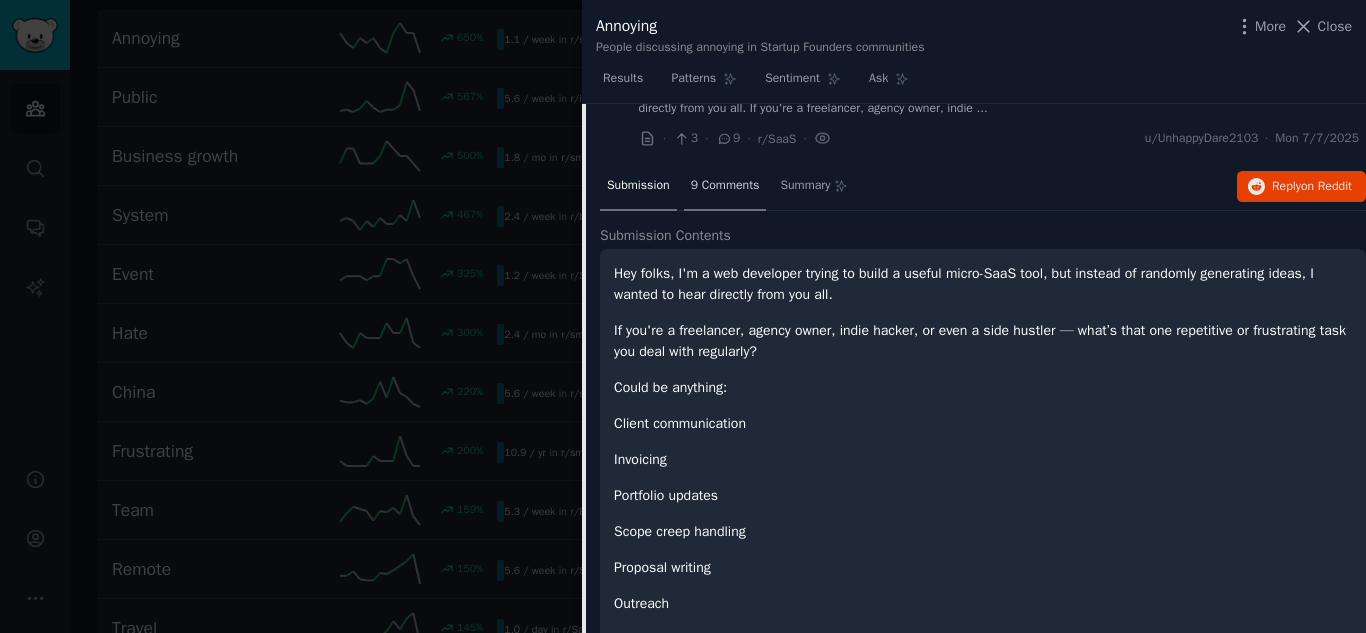 click on "9 Comments" at bounding box center [725, 186] 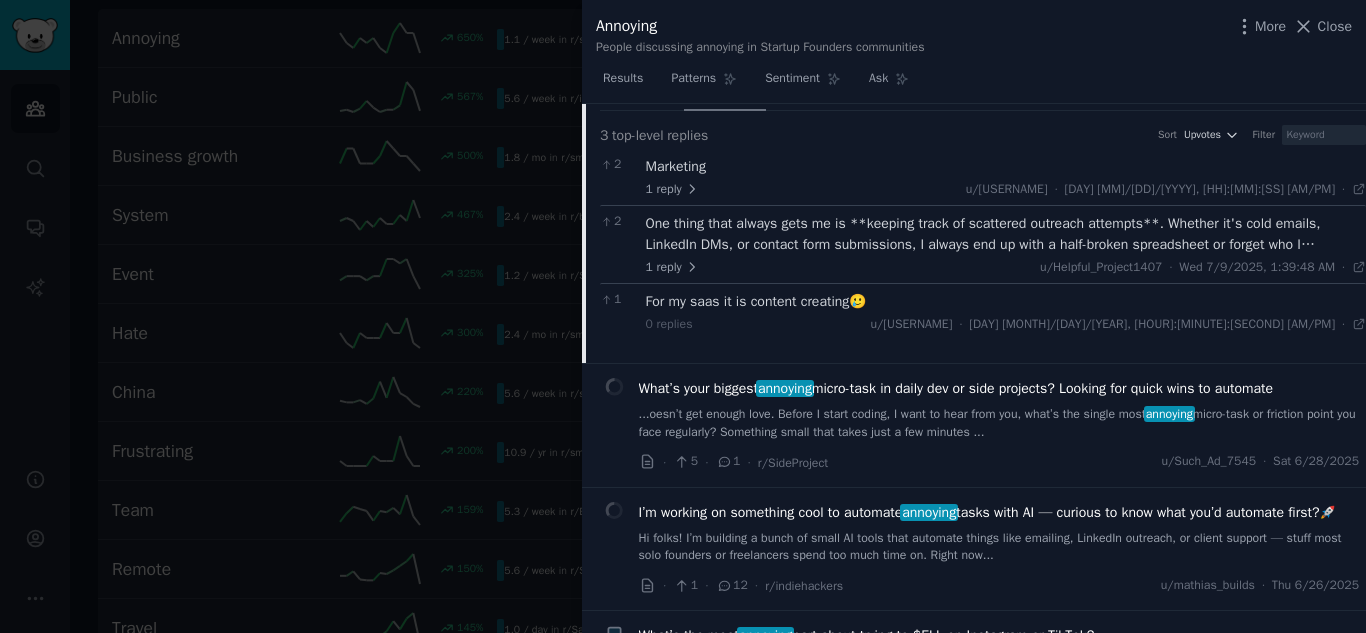 scroll, scrollTop: 1721, scrollLeft: 0, axis: vertical 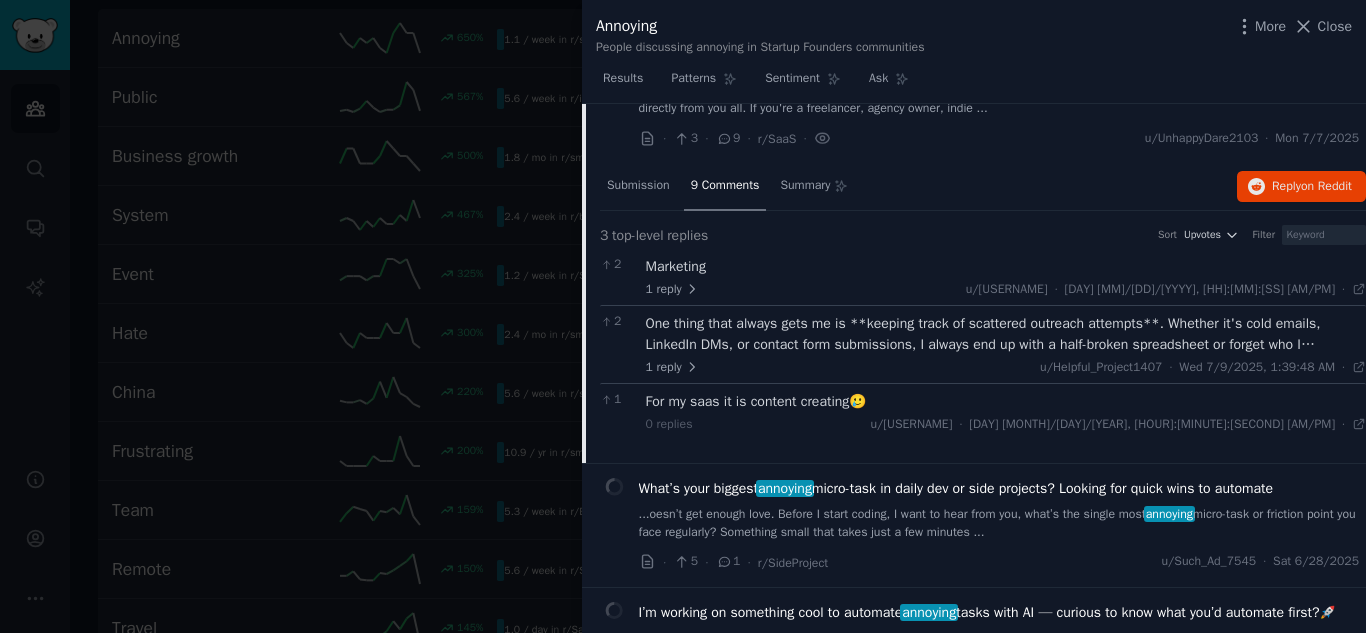 click on "Freelancers / Solo Business Owners — what’s that one annoying task you wish you could automate or make easier?" at bounding box center [991, 65] 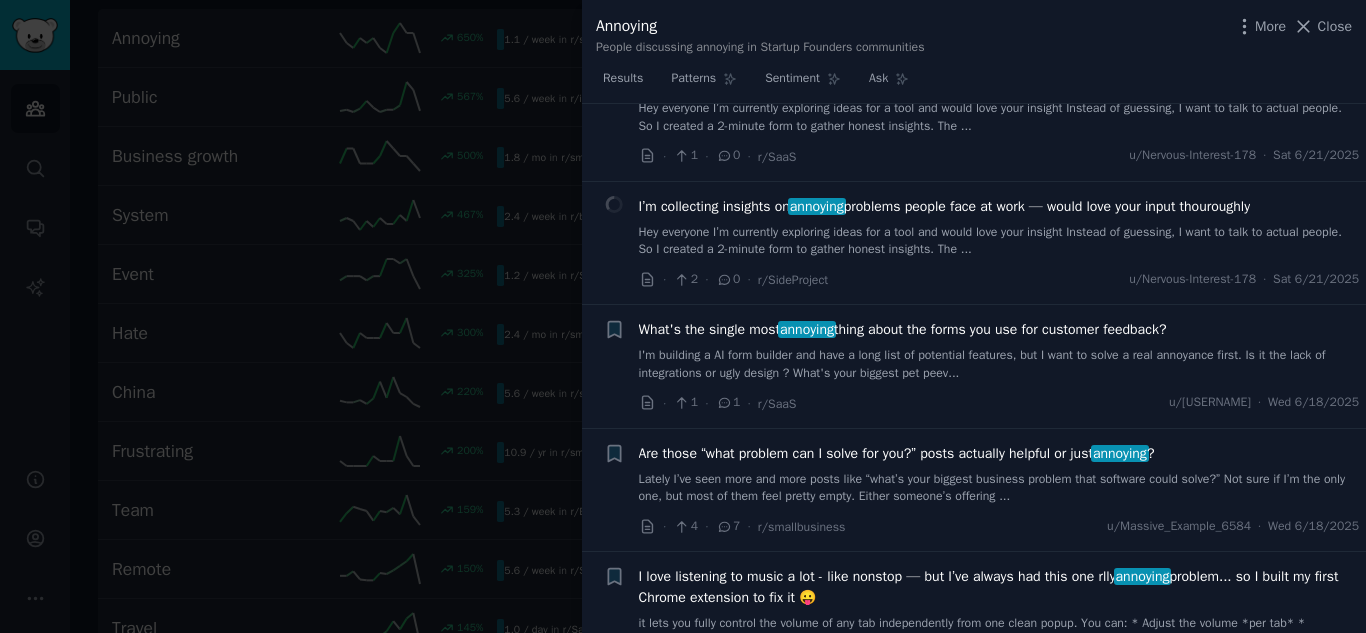 scroll, scrollTop: 2421, scrollLeft: 0, axis: vertical 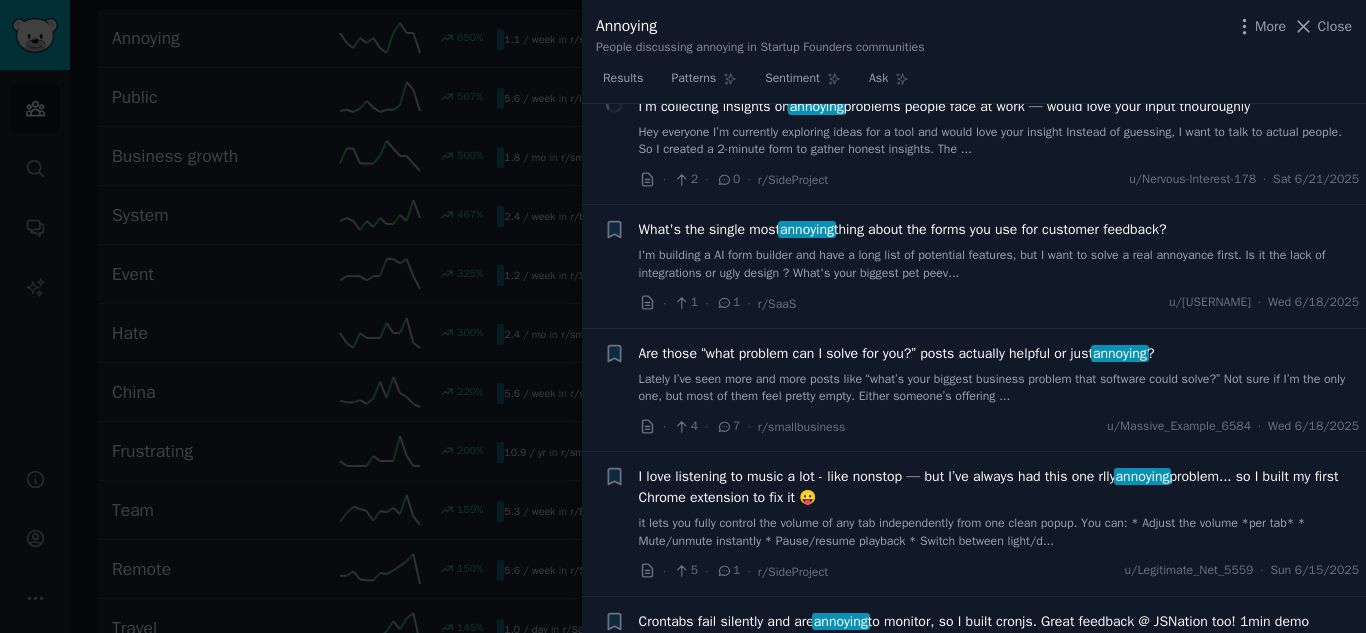 click at bounding box center (683, 316) 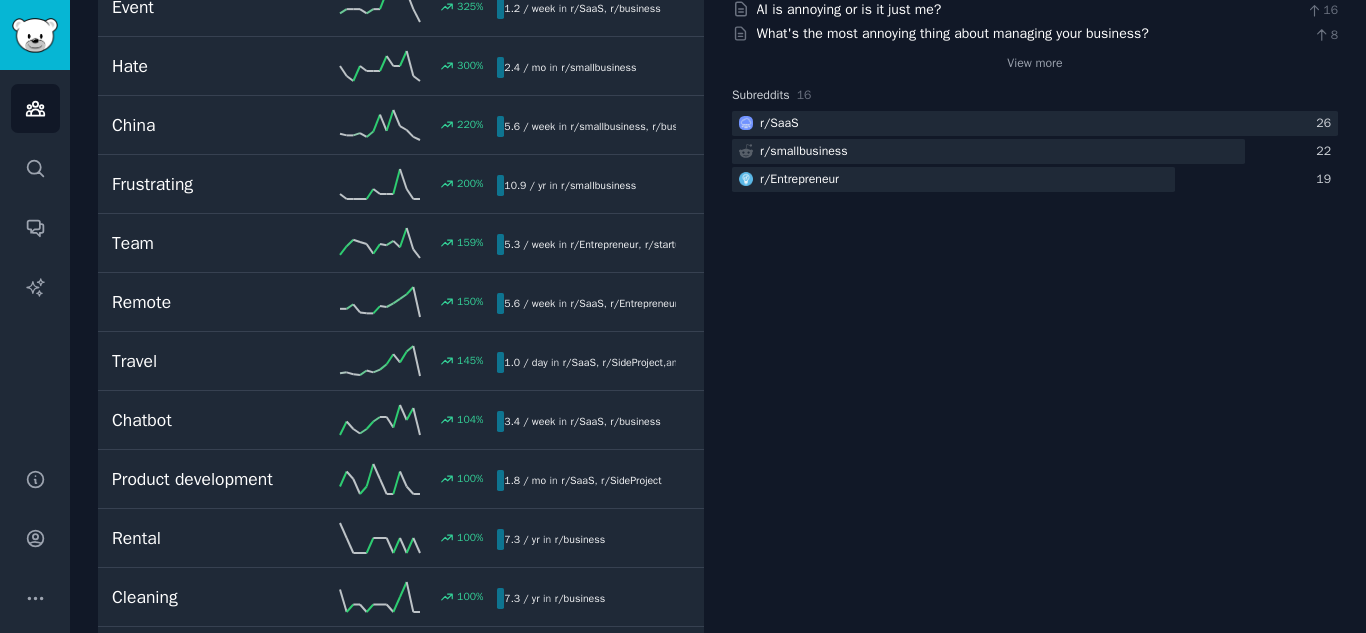 scroll, scrollTop: 500, scrollLeft: 0, axis: vertical 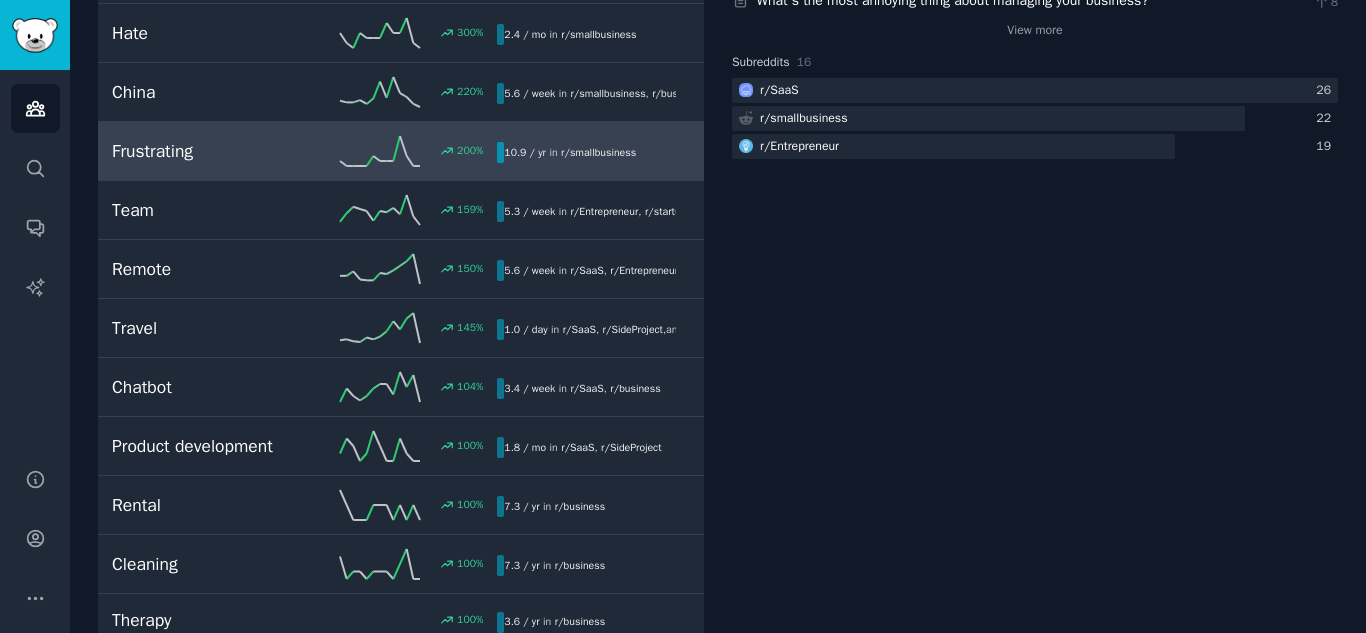 click on "Frustrating" at bounding box center (208, 151) 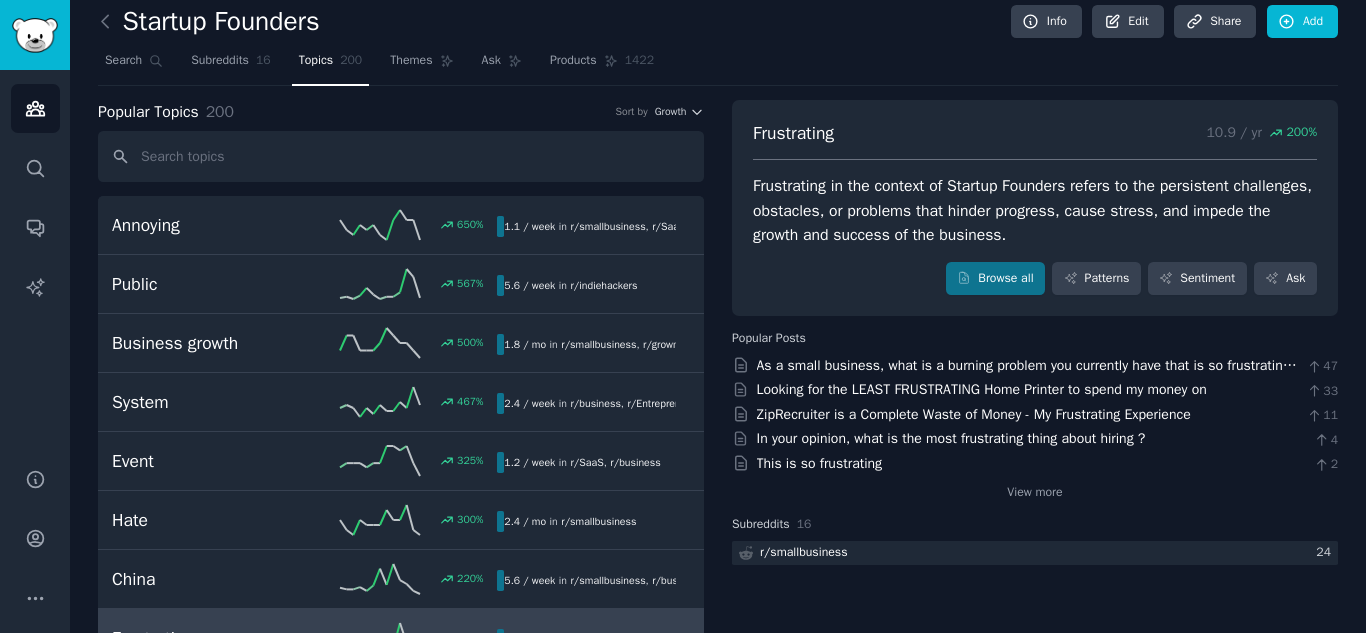 scroll, scrollTop: 113, scrollLeft: 0, axis: vertical 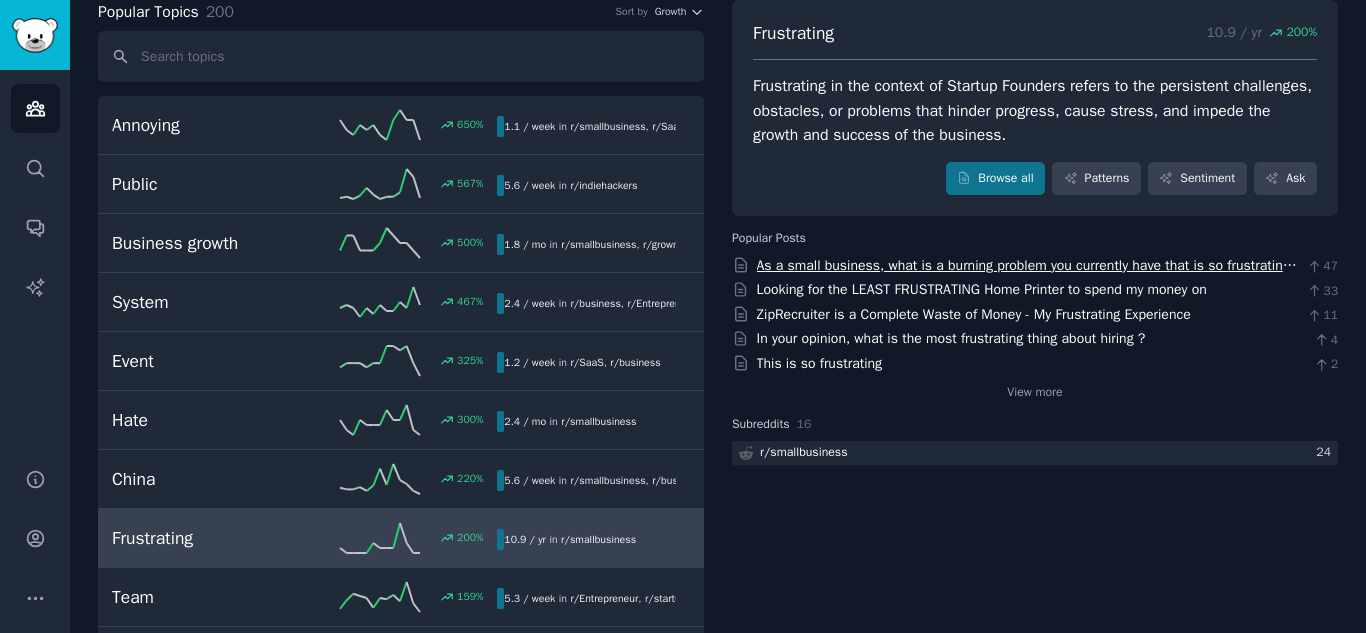 click on "As a small business, what is a burning problem you currently have that is so frustrating that you'd pay someone right now without hesitation if they could fix it?" at bounding box center (1027, 276) 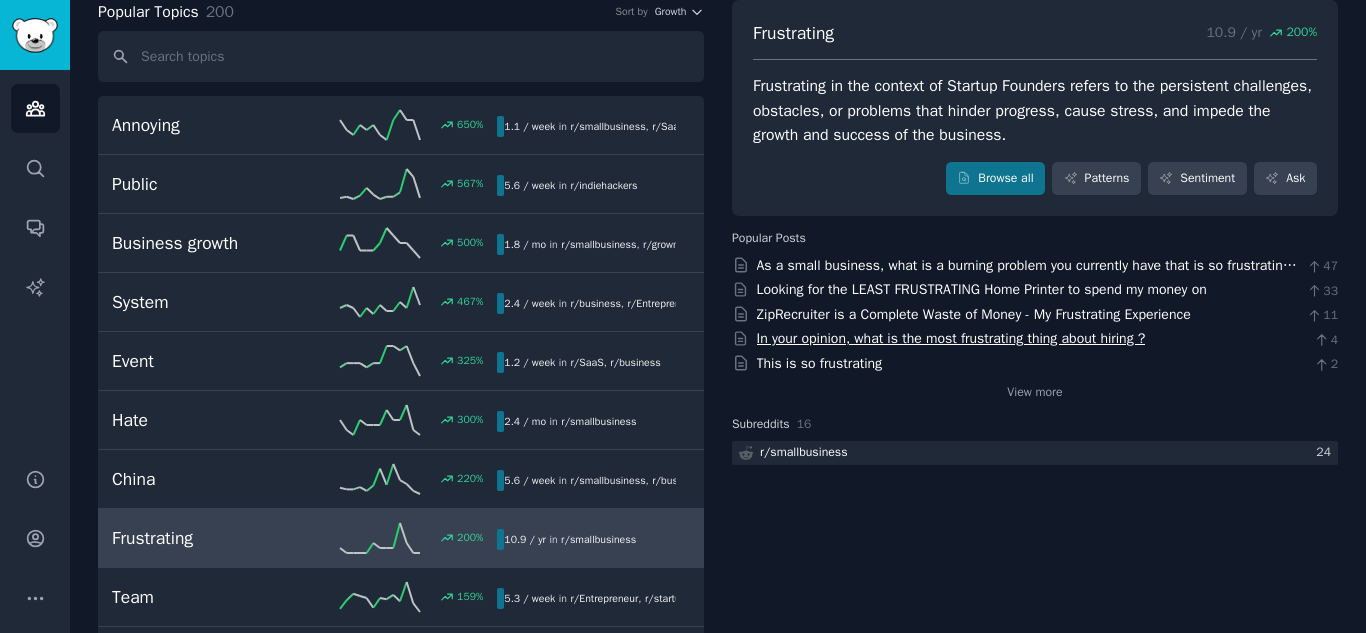 click on "In your opinion, what is the most frustrating thing about hiring ?" at bounding box center (951, 338) 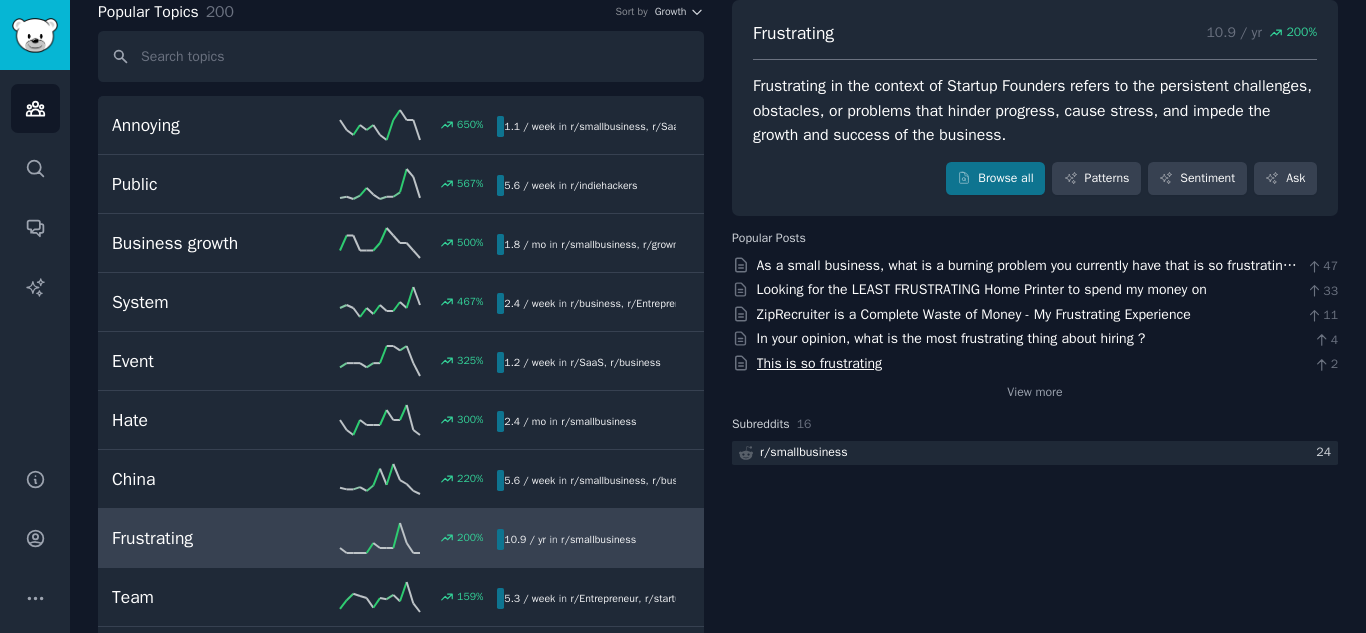 click on "This is so frustrating" at bounding box center [820, 363] 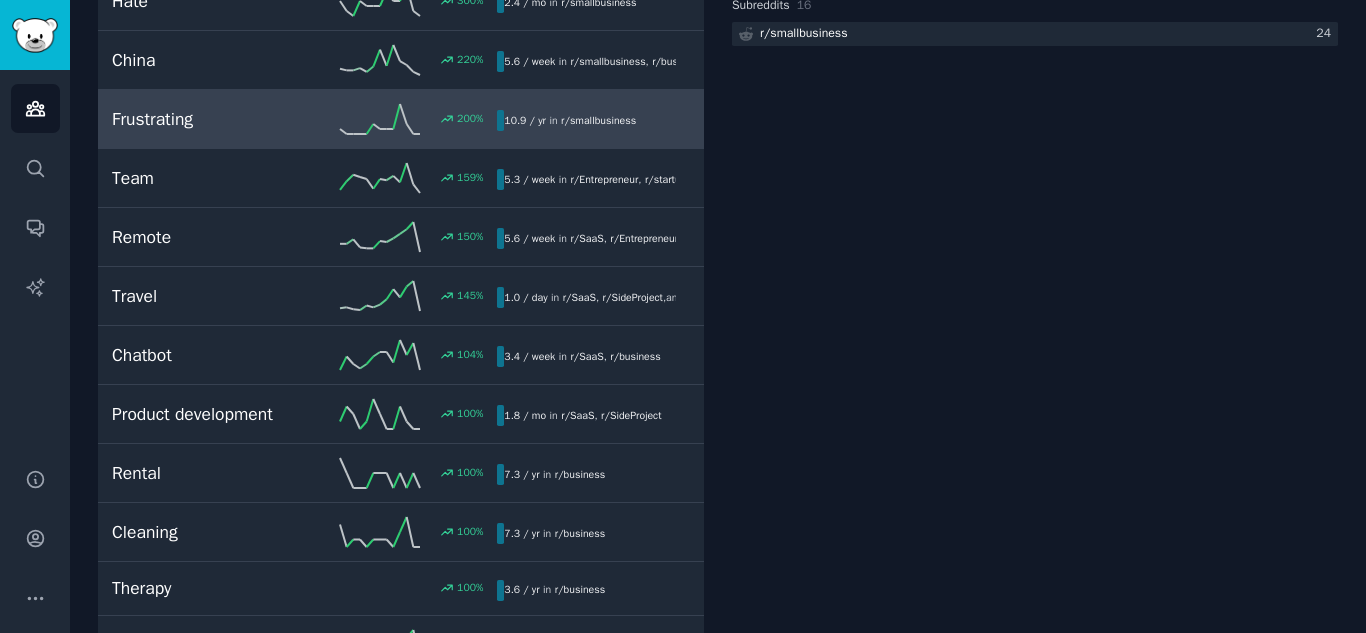 scroll, scrollTop: 613, scrollLeft: 0, axis: vertical 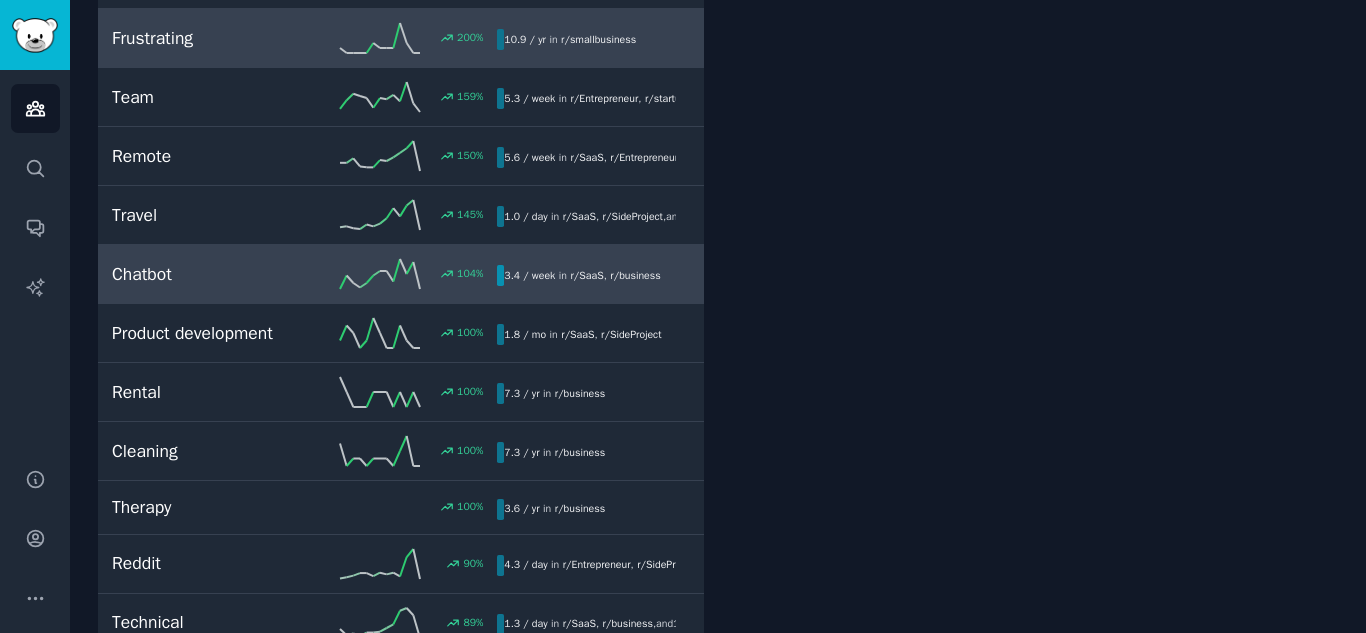 click on "Chatbot" at bounding box center (208, 274) 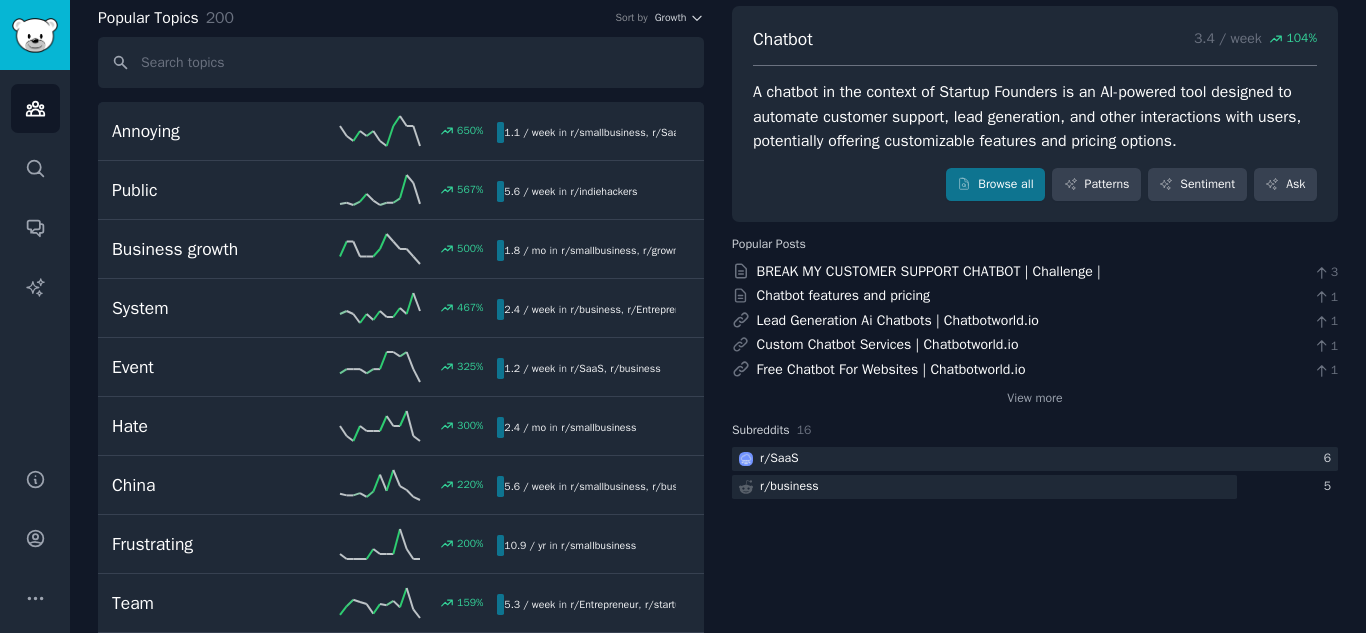scroll, scrollTop: 0, scrollLeft: 0, axis: both 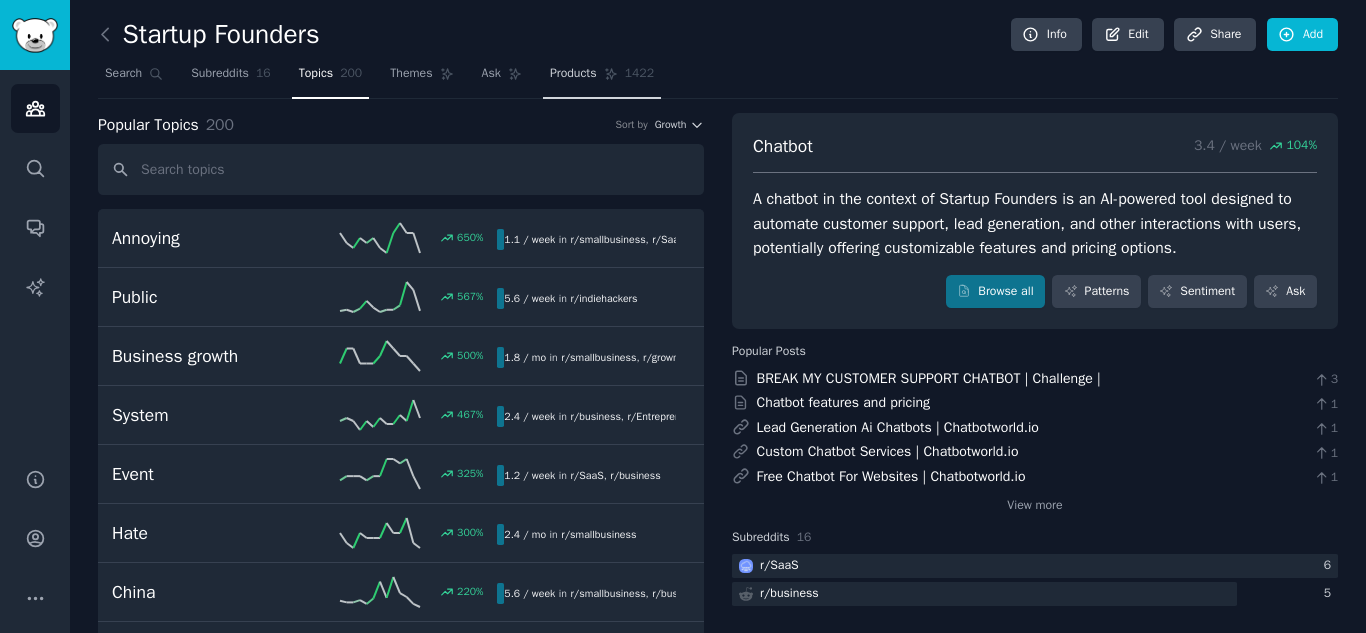 click 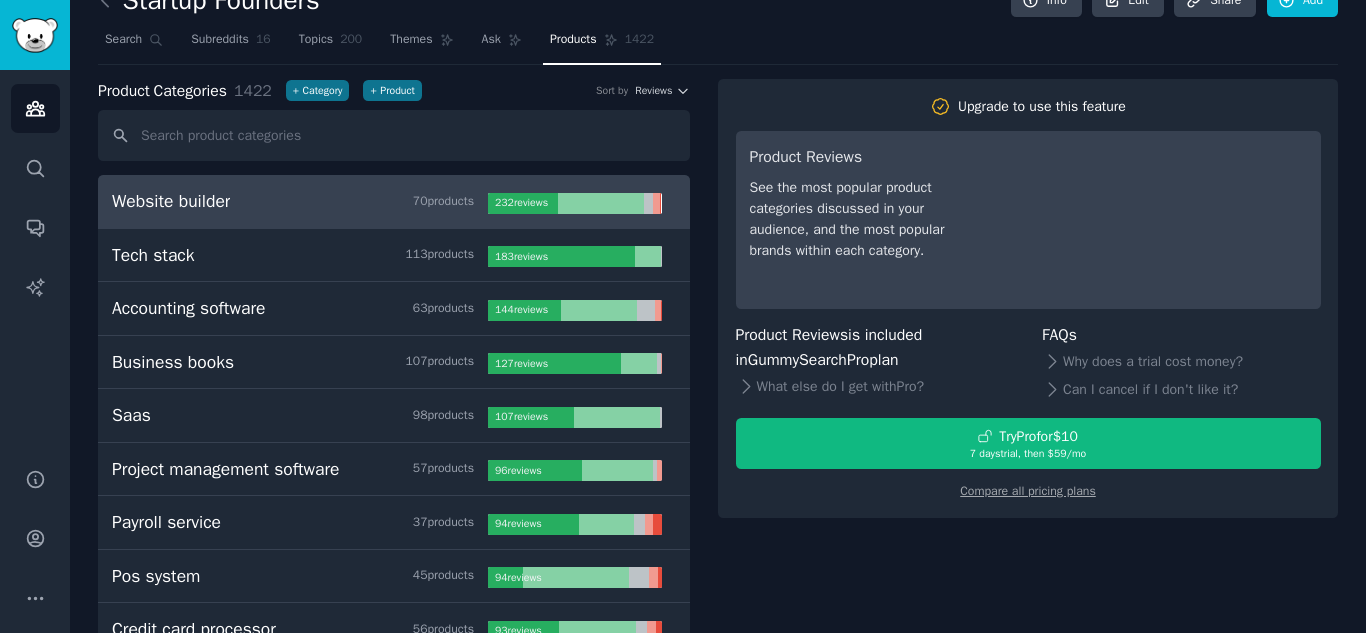 scroll, scrollTop: 0, scrollLeft: 0, axis: both 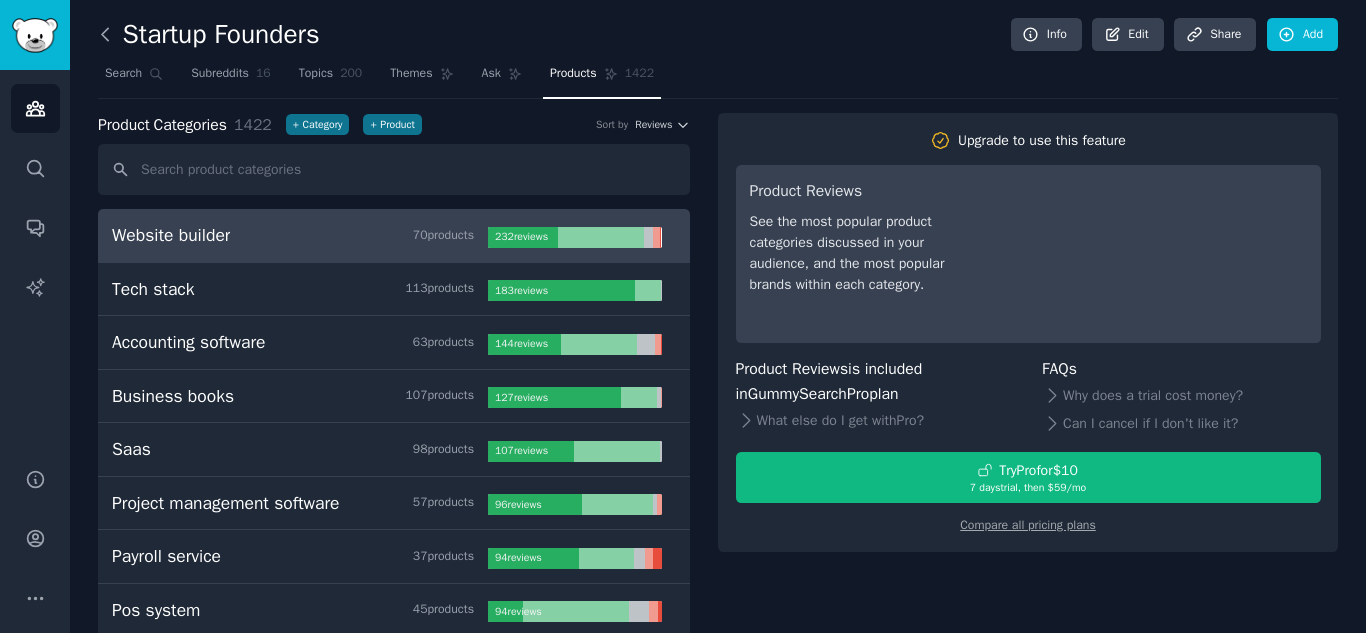 click 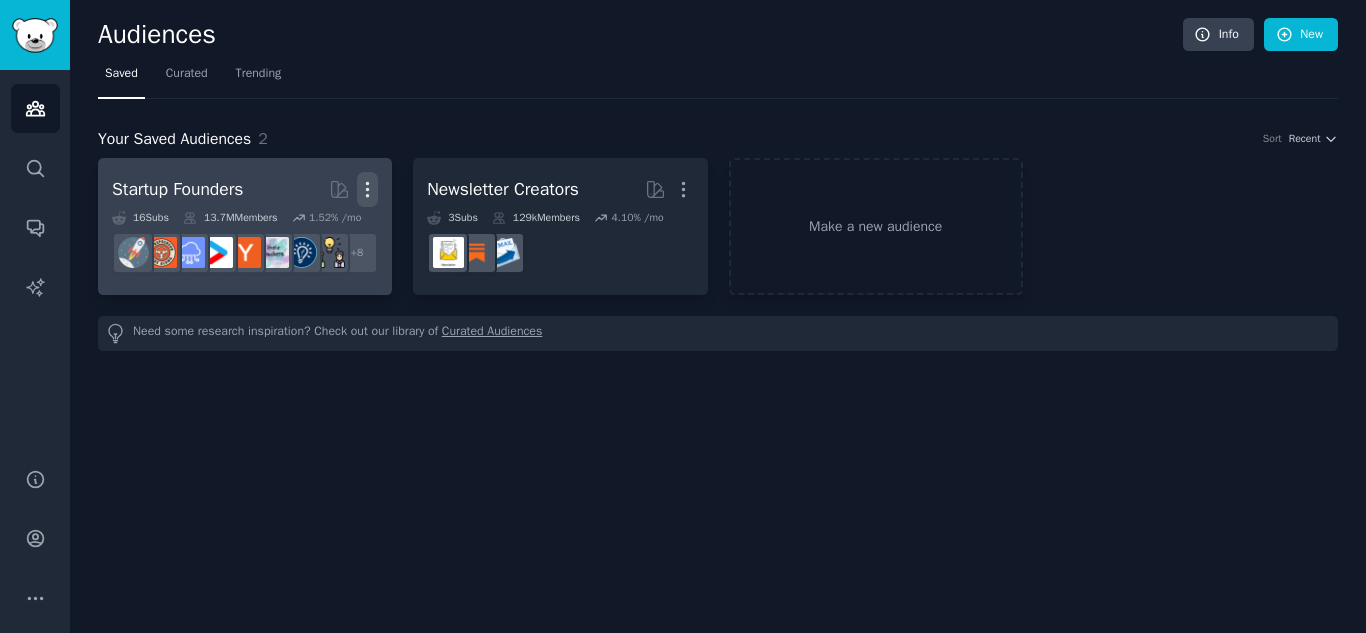 click 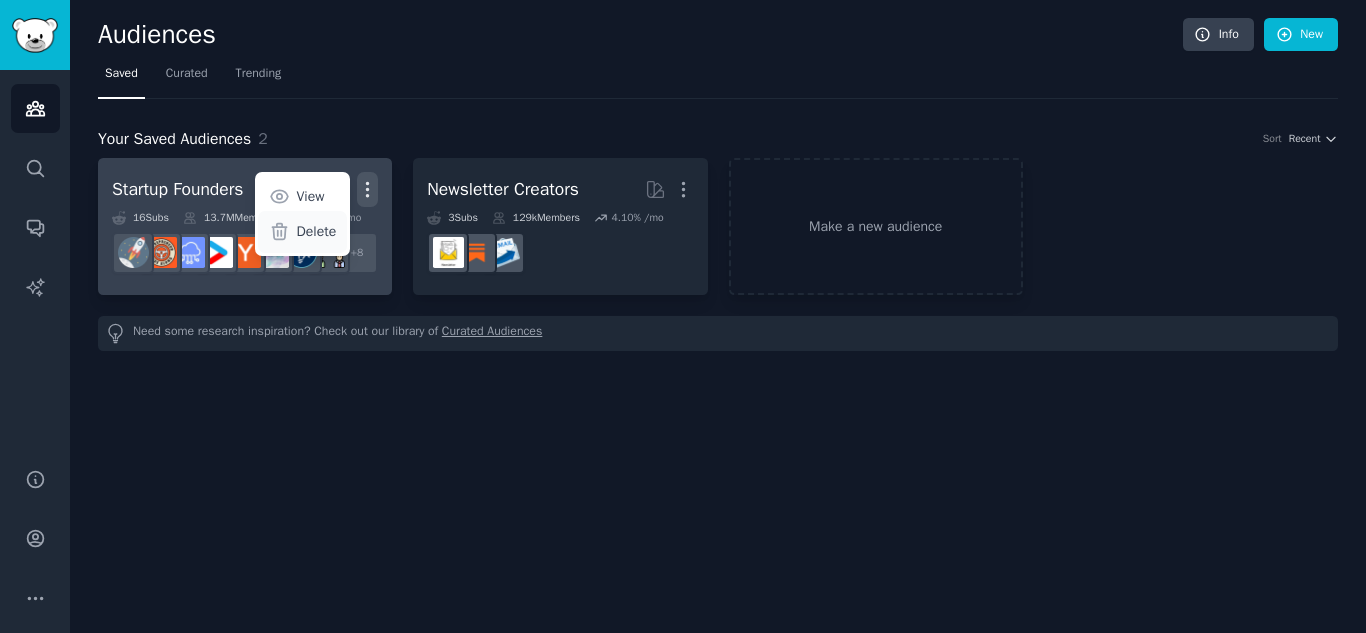 click on "Delete" at bounding box center (317, 231) 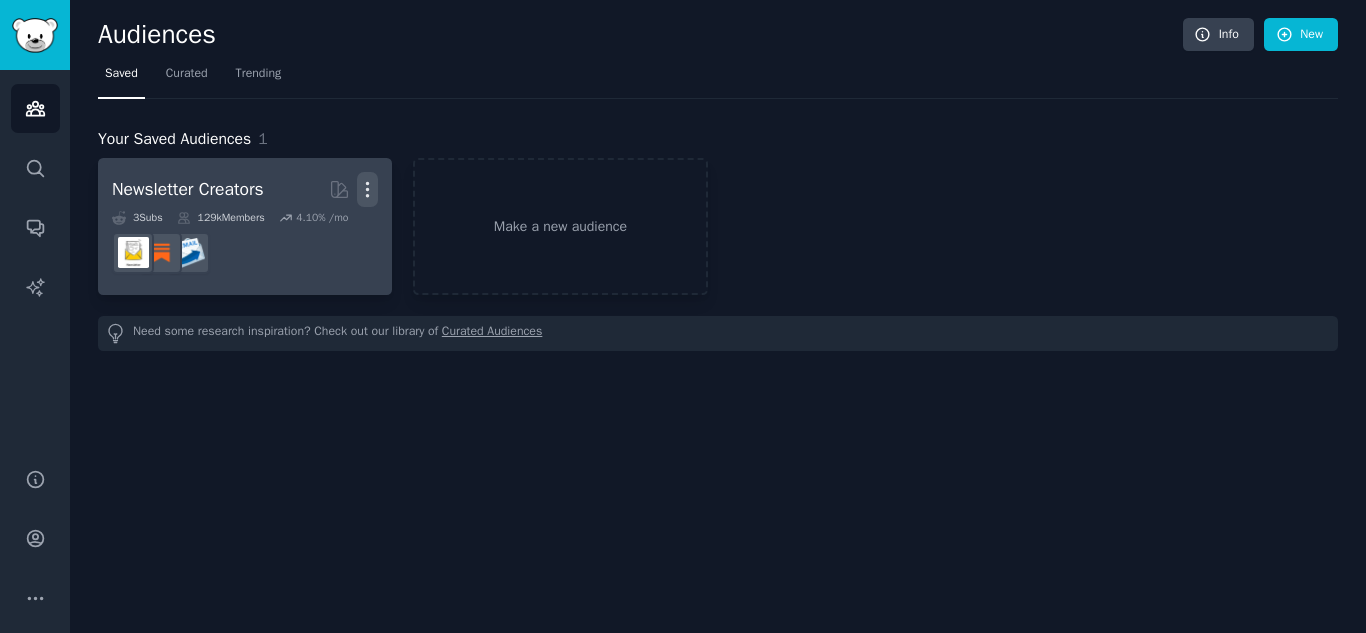 click 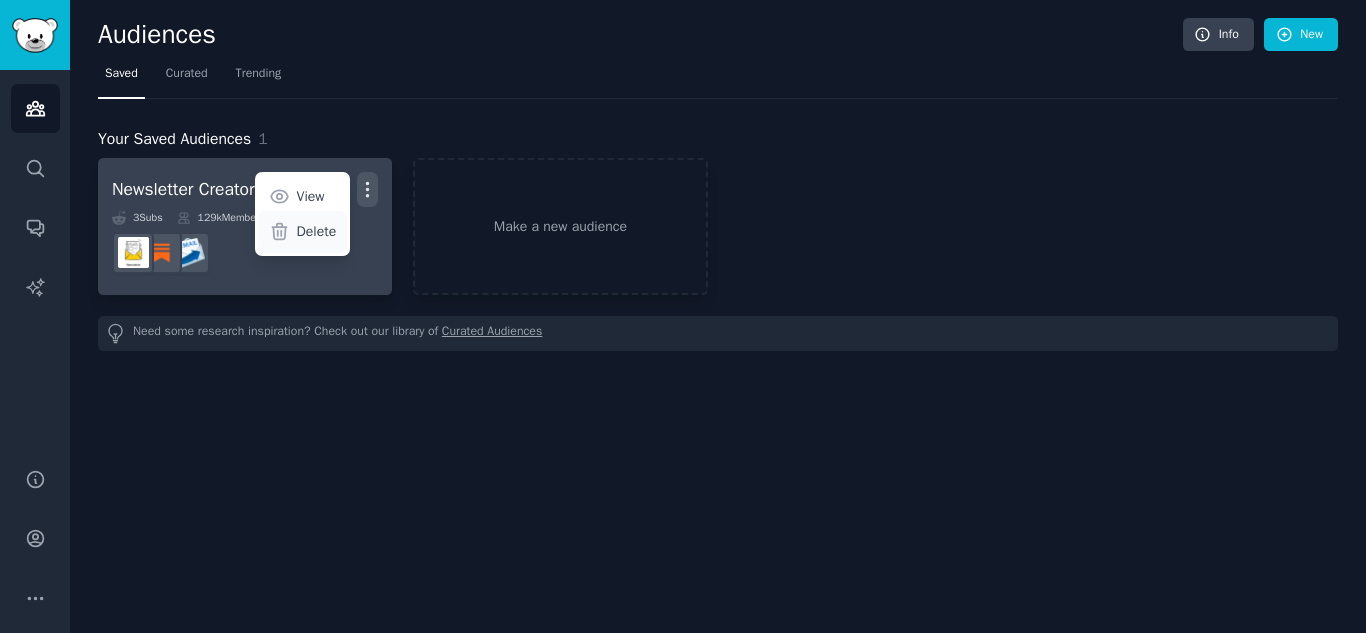 click on "Delete" at bounding box center (317, 231) 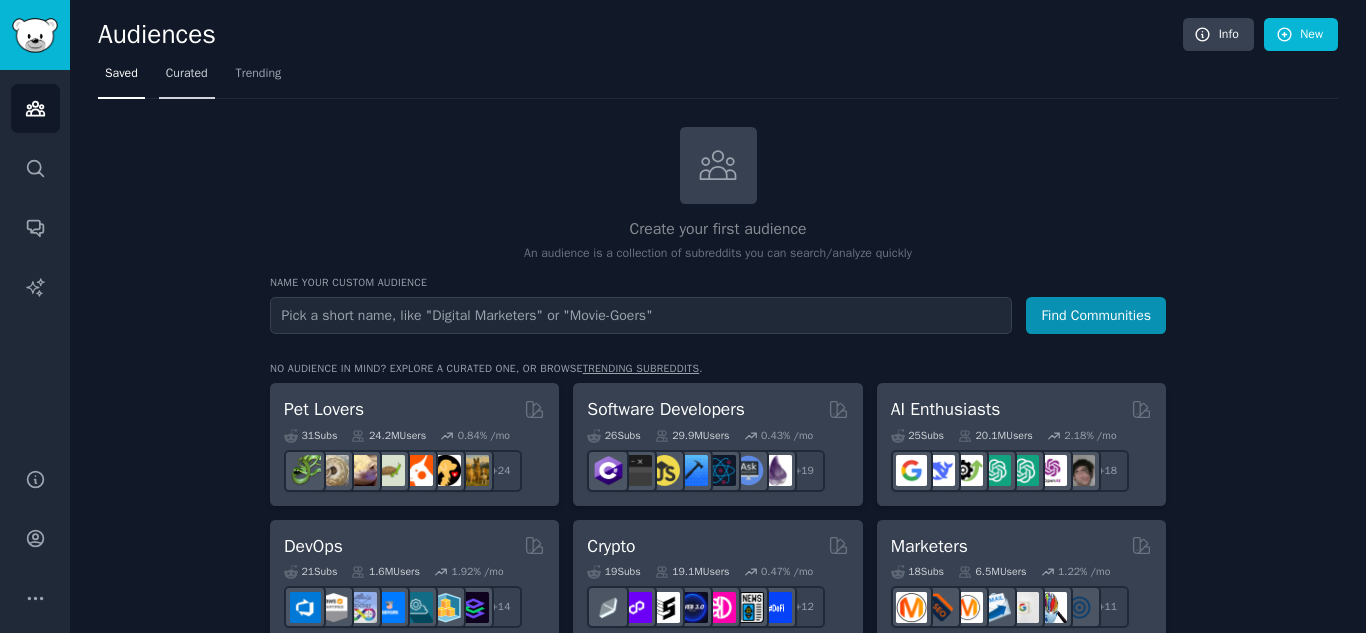 click on "Curated" at bounding box center (187, 74) 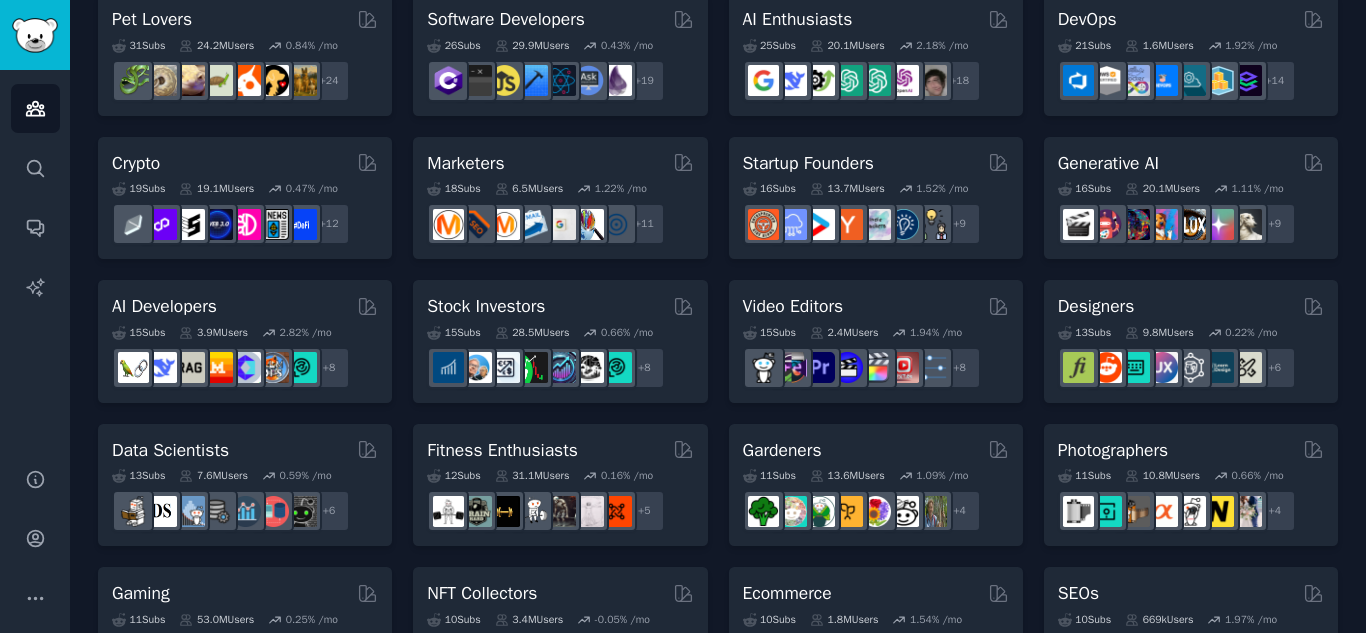 scroll, scrollTop: 200, scrollLeft: 0, axis: vertical 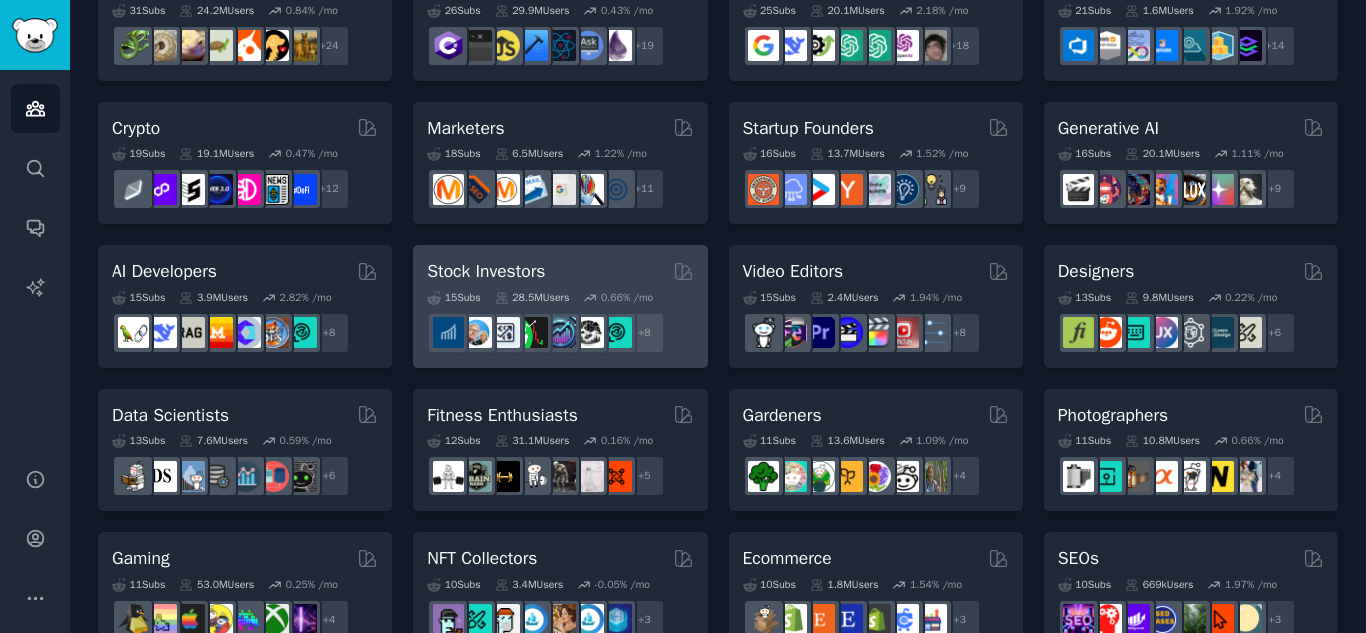 click on "Stock Investors" at bounding box center [486, 271] 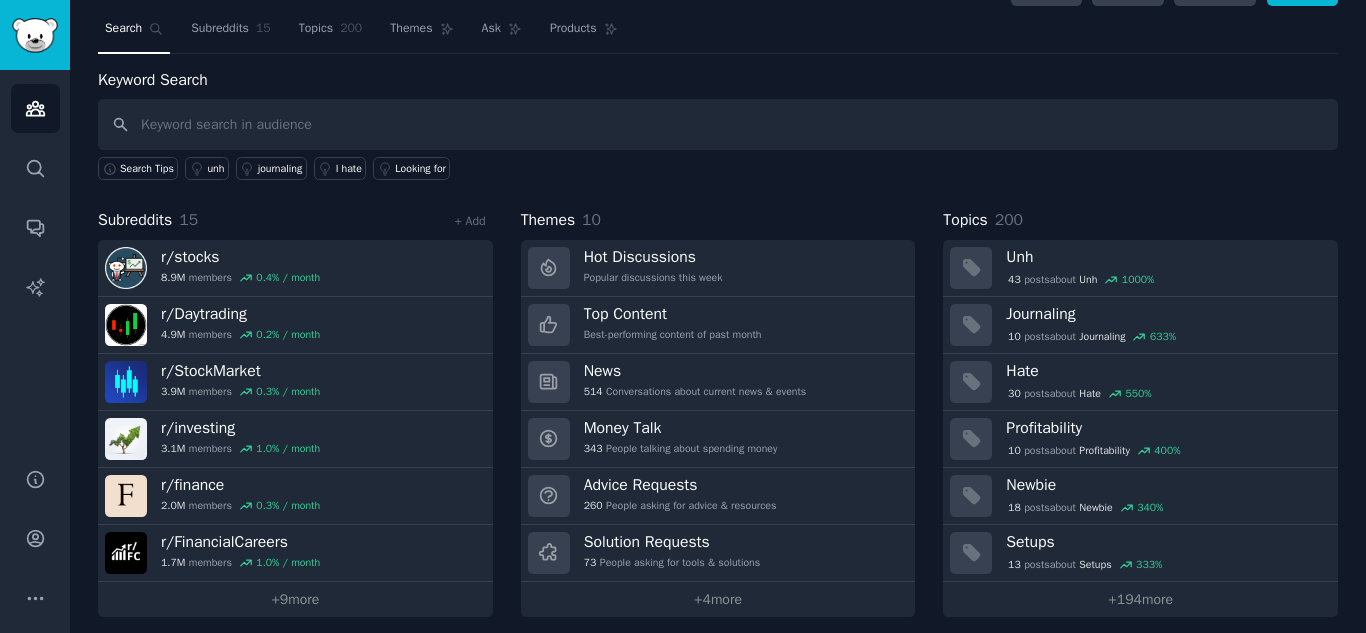 scroll, scrollTop: 57, scrollLeft: 0, axis: vertical 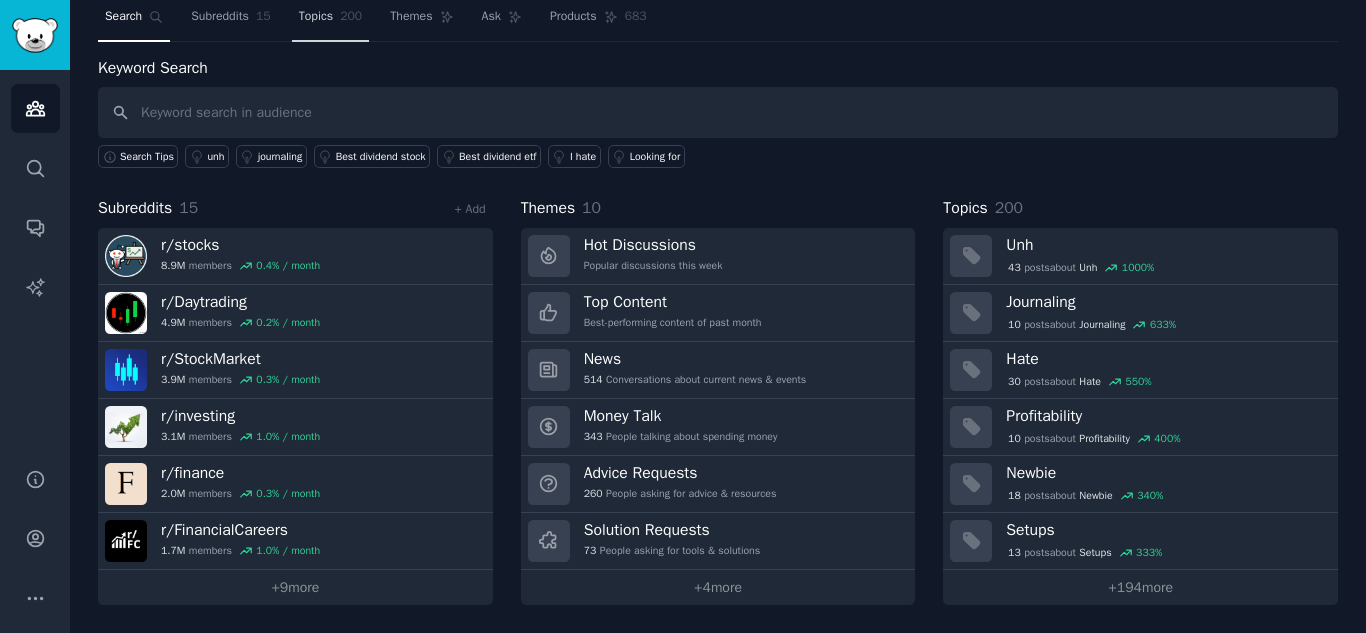 click on "Topics" at bounding box center (316, 17) 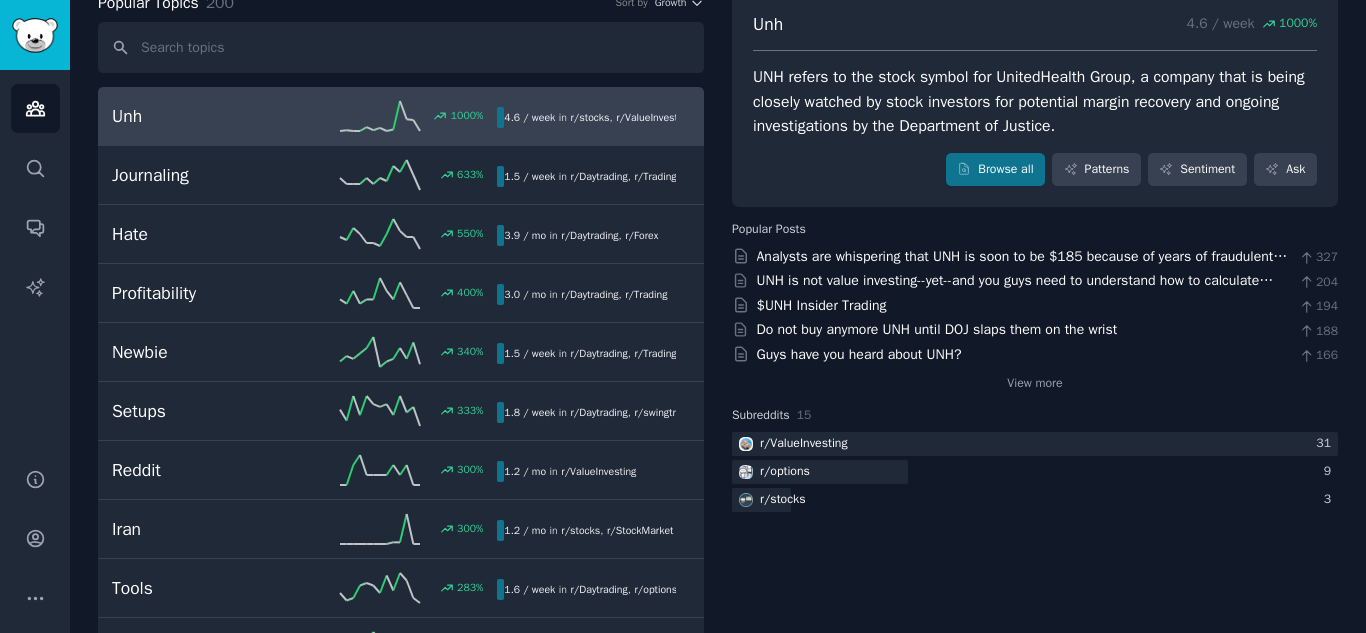 scroll, scrollTop: 157, scrollLeft: 0, axis: vertical 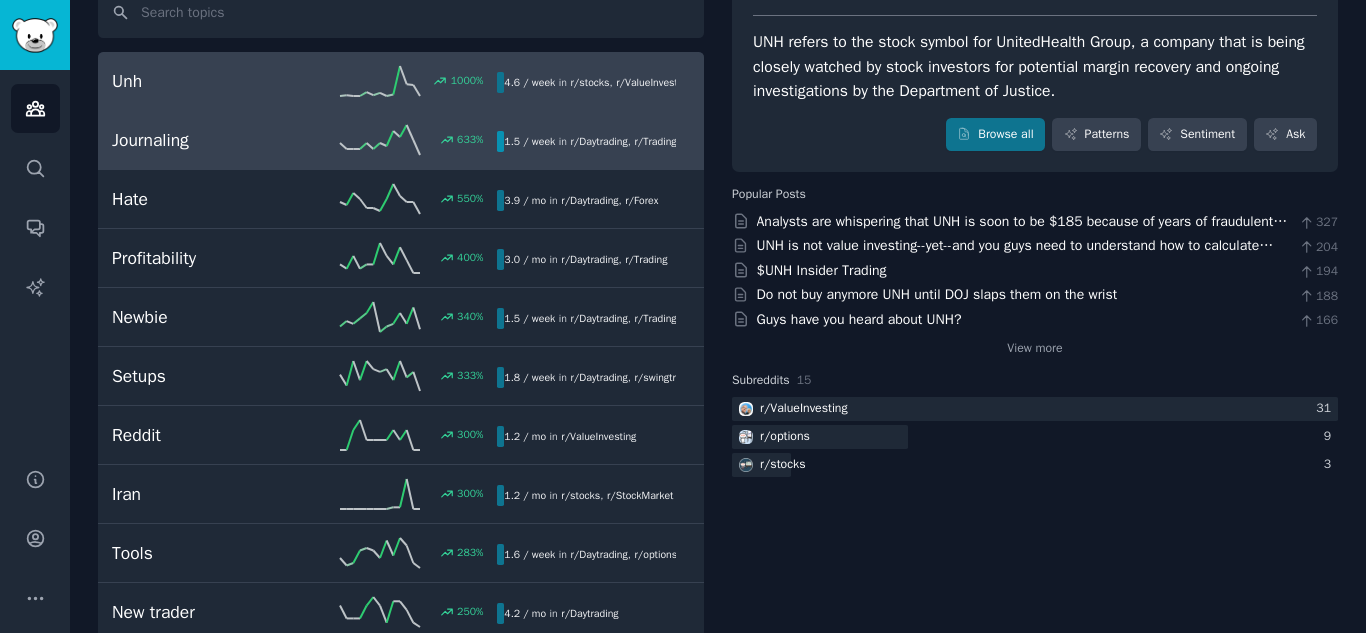 click on "Journaling" at bounding box center (208, 140) 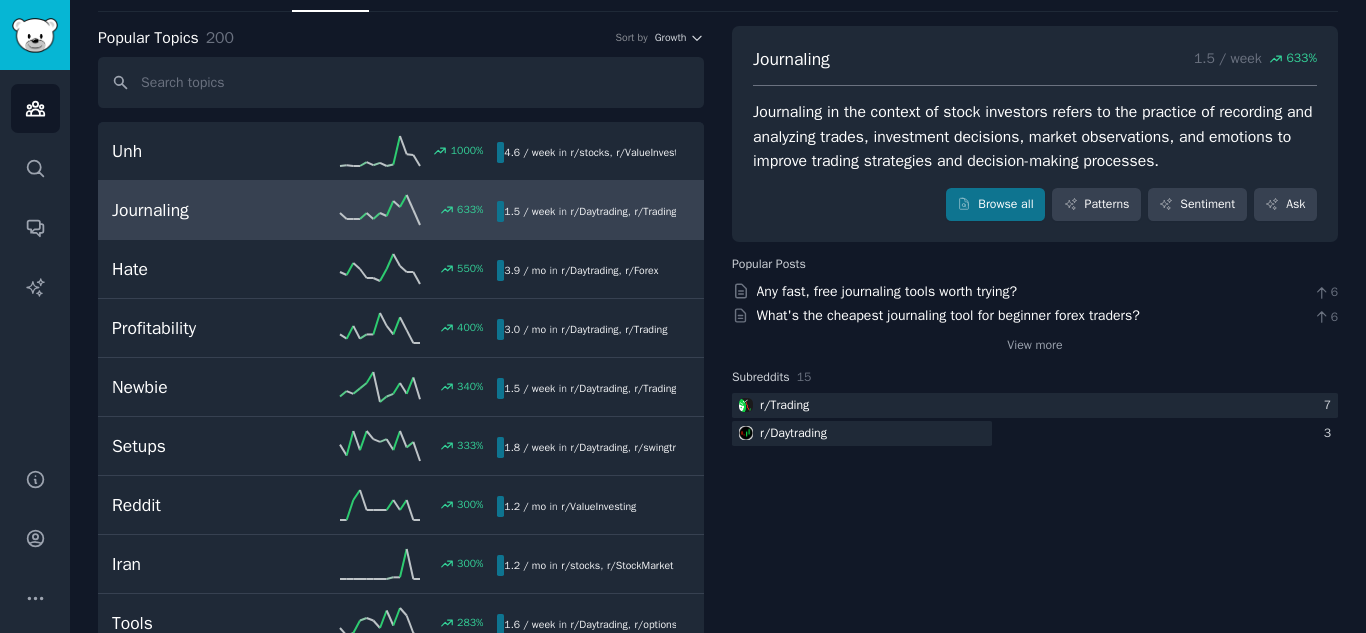scroll, scrollTop: 57, scrollLeft: 0, axis: vertical 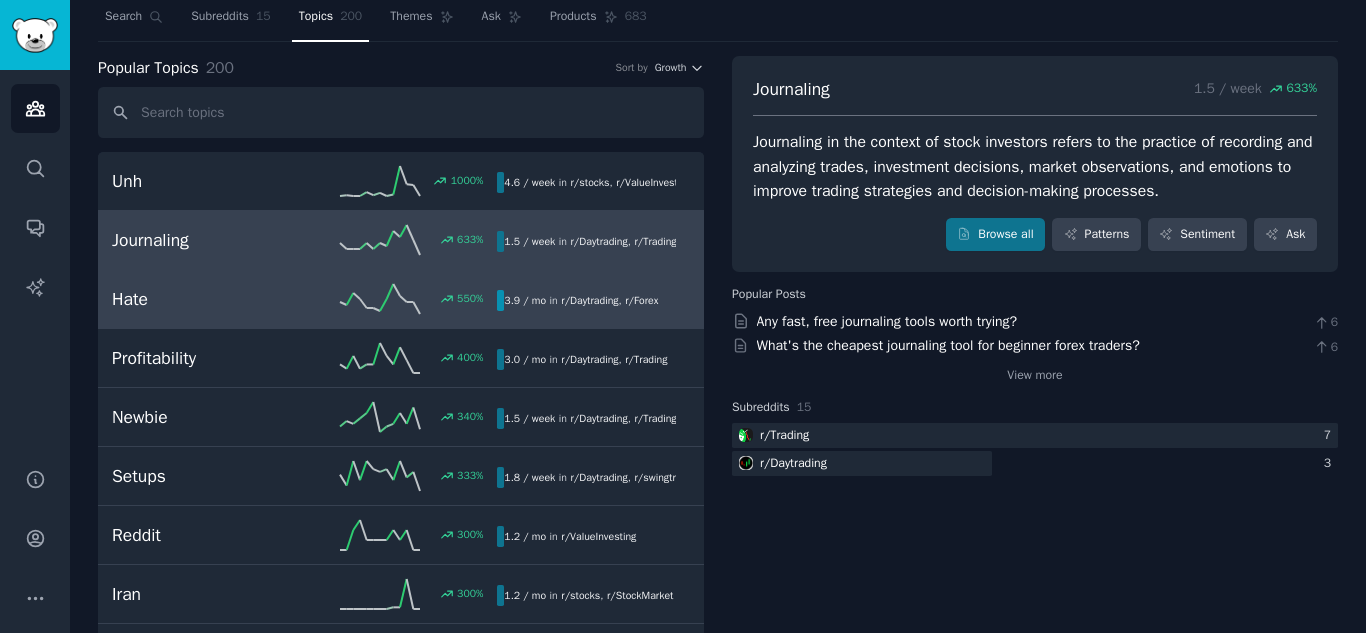 click on "Hate" at bounding box center (208, 299) 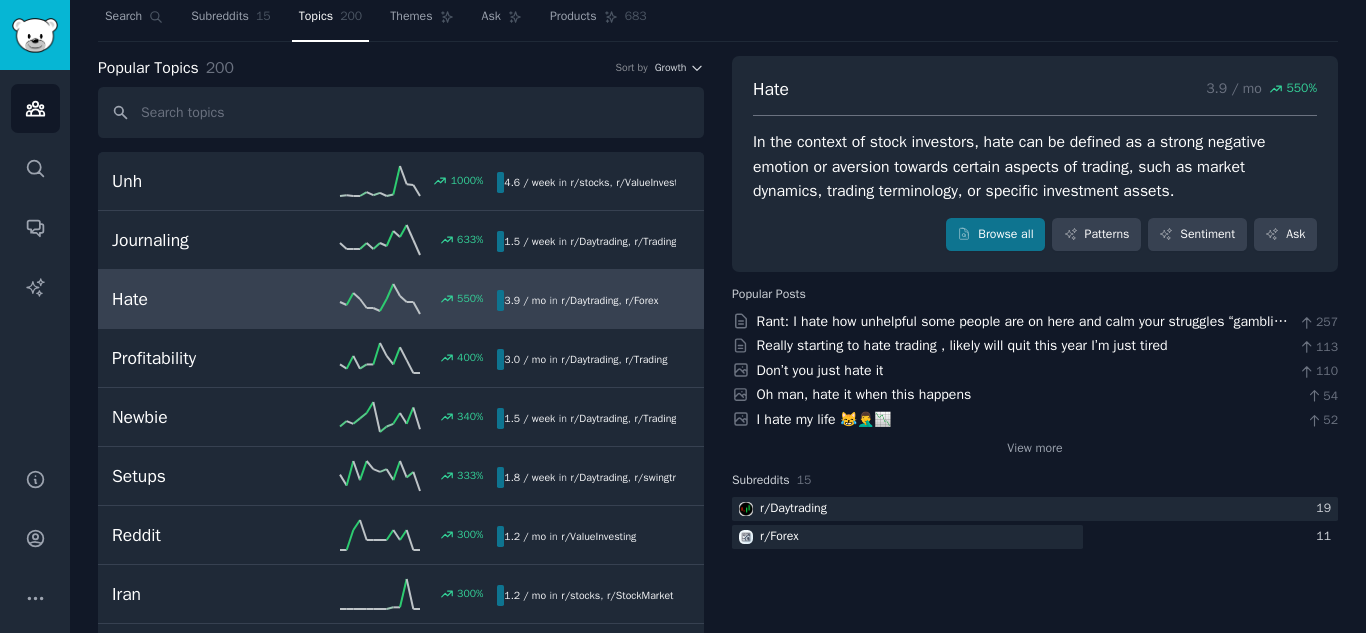 scroll, scrollTop: 157, scrollLeft: 0, axis: vertical 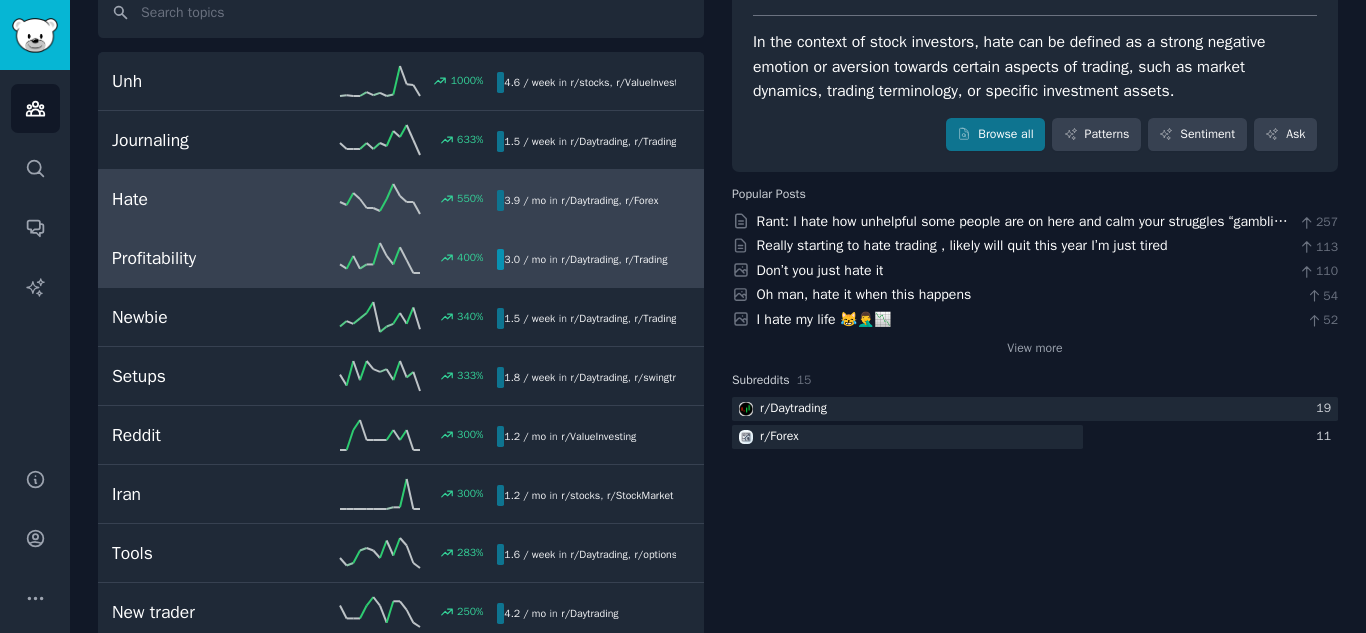click on "Profitability" at bounding box center (208, 258) 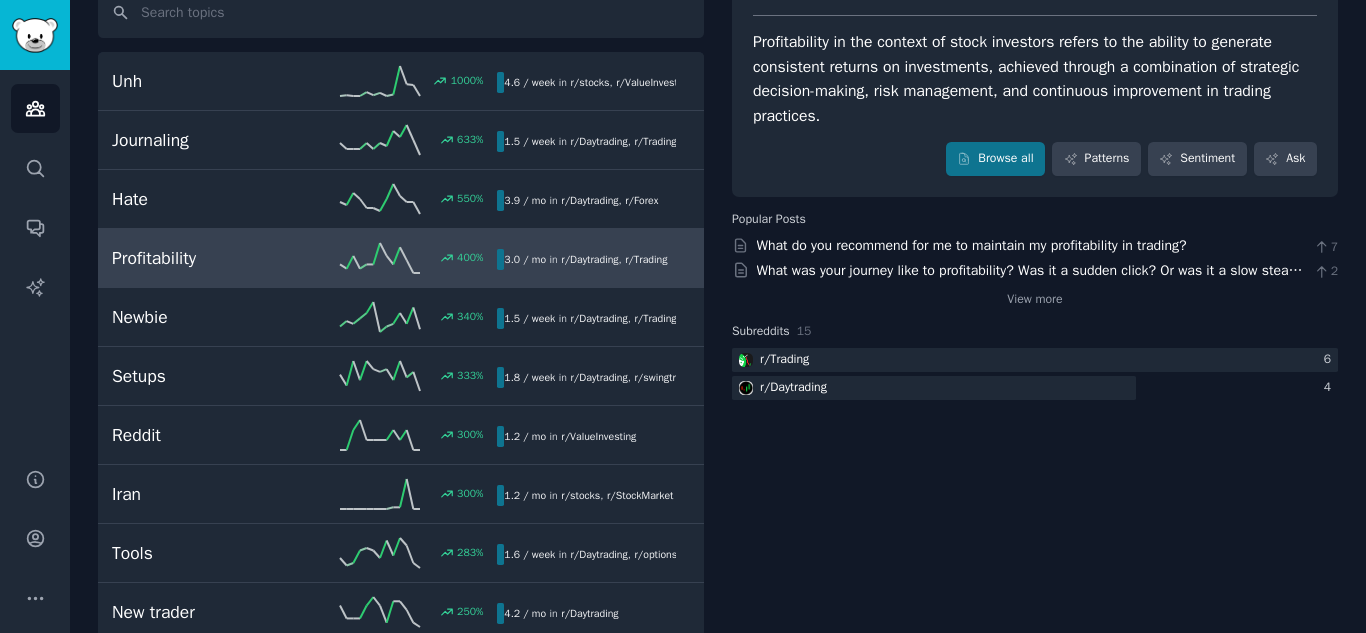 scroll, scrollTop: 257, scrollLeft: 0, axis: vertical 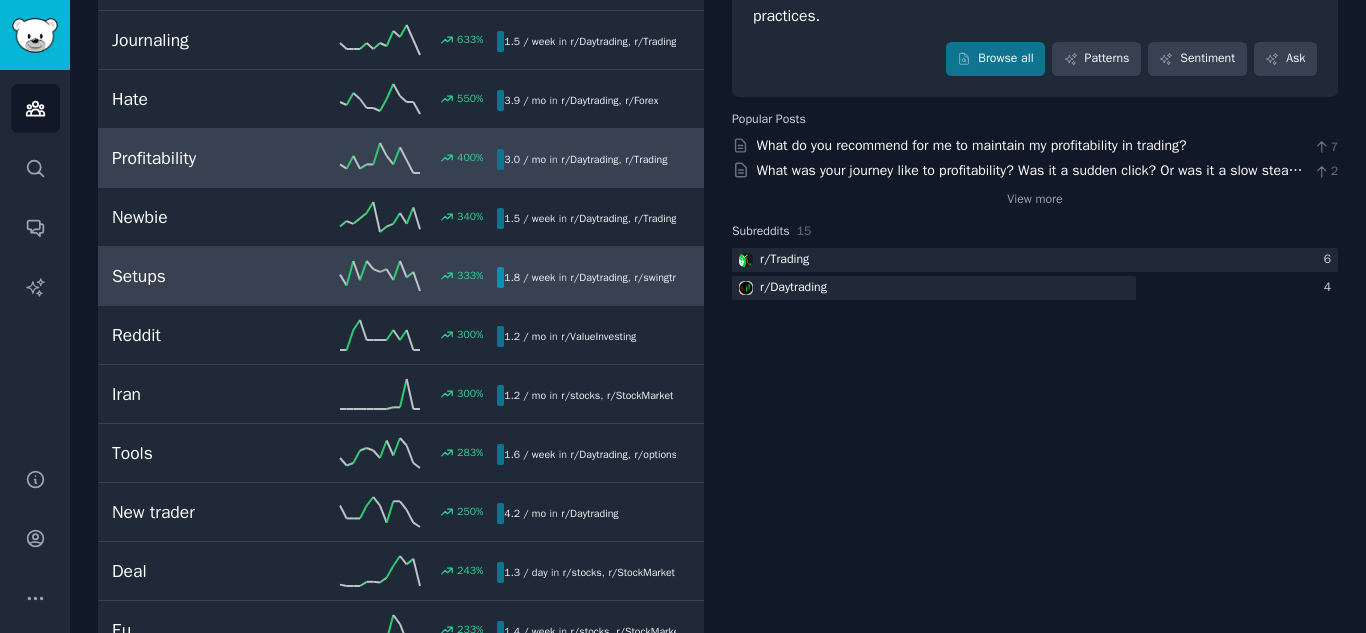 click on "Setups" at bounding box center (208, 276) 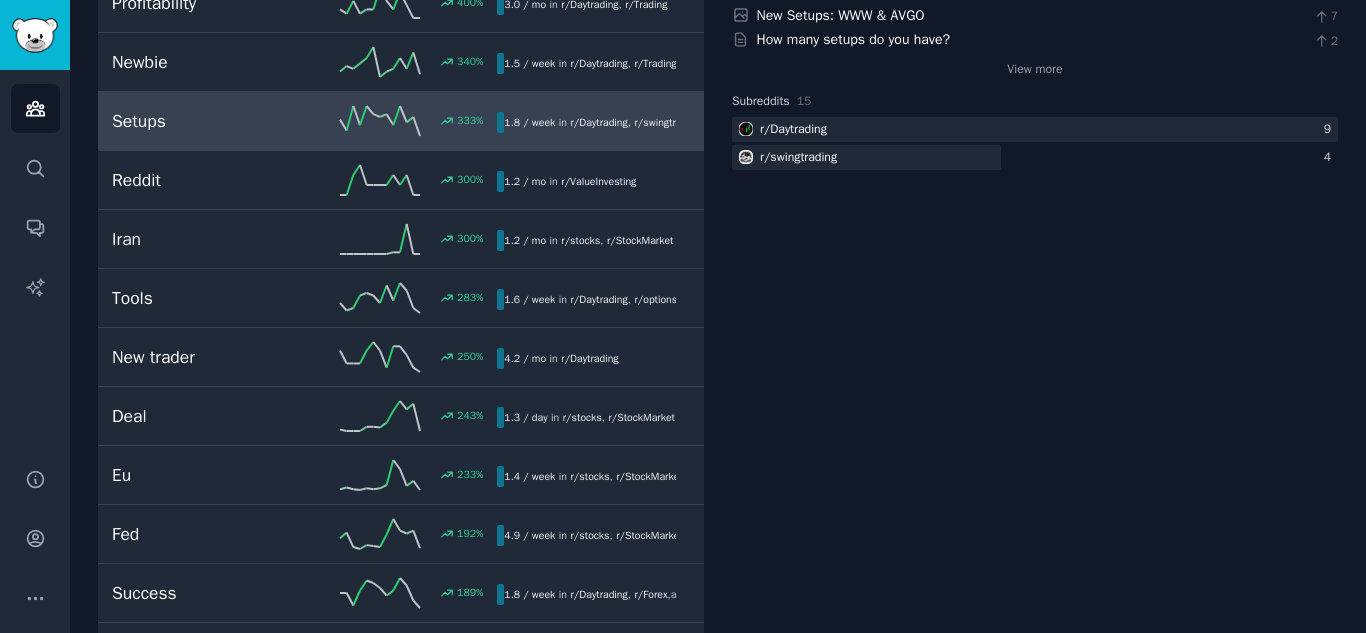 scroll, scrollTop: 413, scrollLeft: 0, axis: vertical 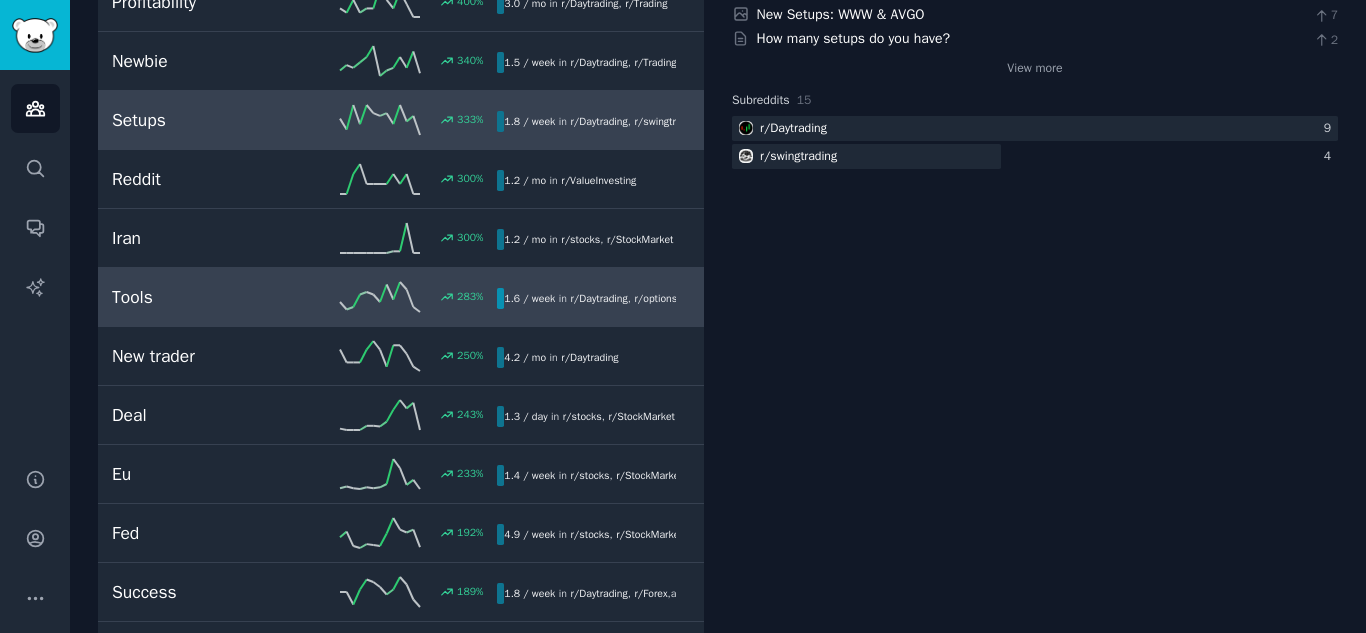click on "Tools 283 % 1.6 / week  in    r/ Daytrading ,  r/ options" at bounding box center (401, 297) 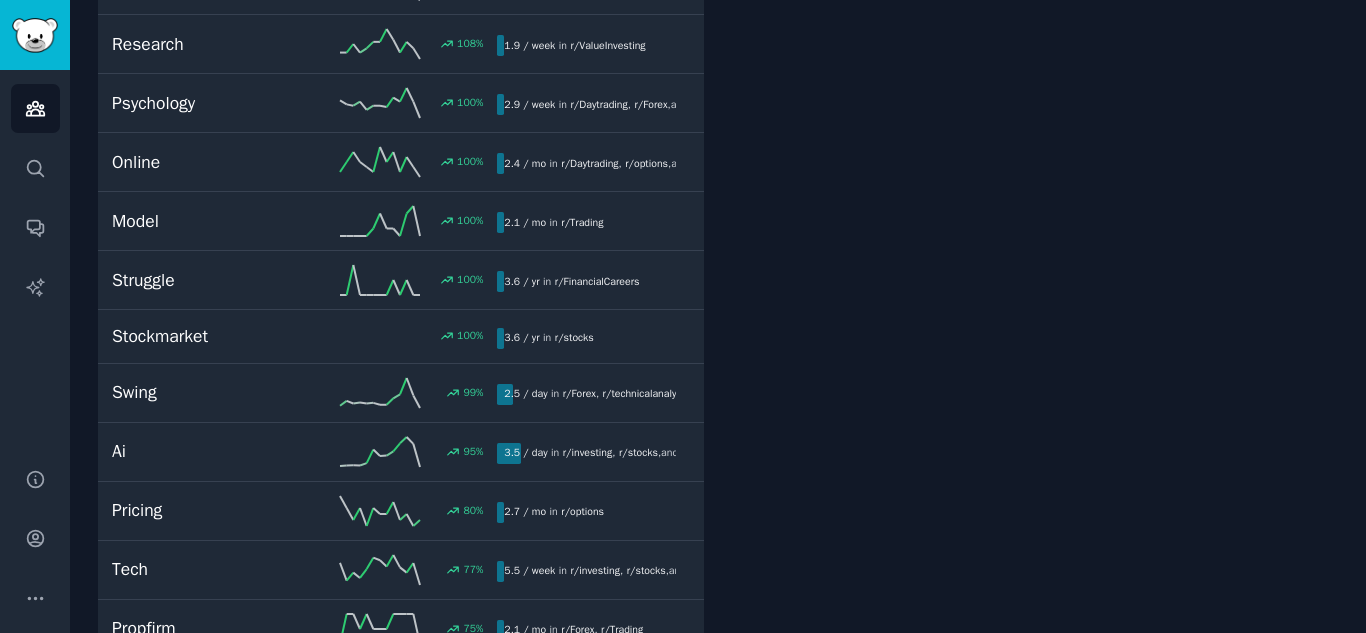 scroll, scrollTop: 1313, scrollLeft: 0, axis: vertical 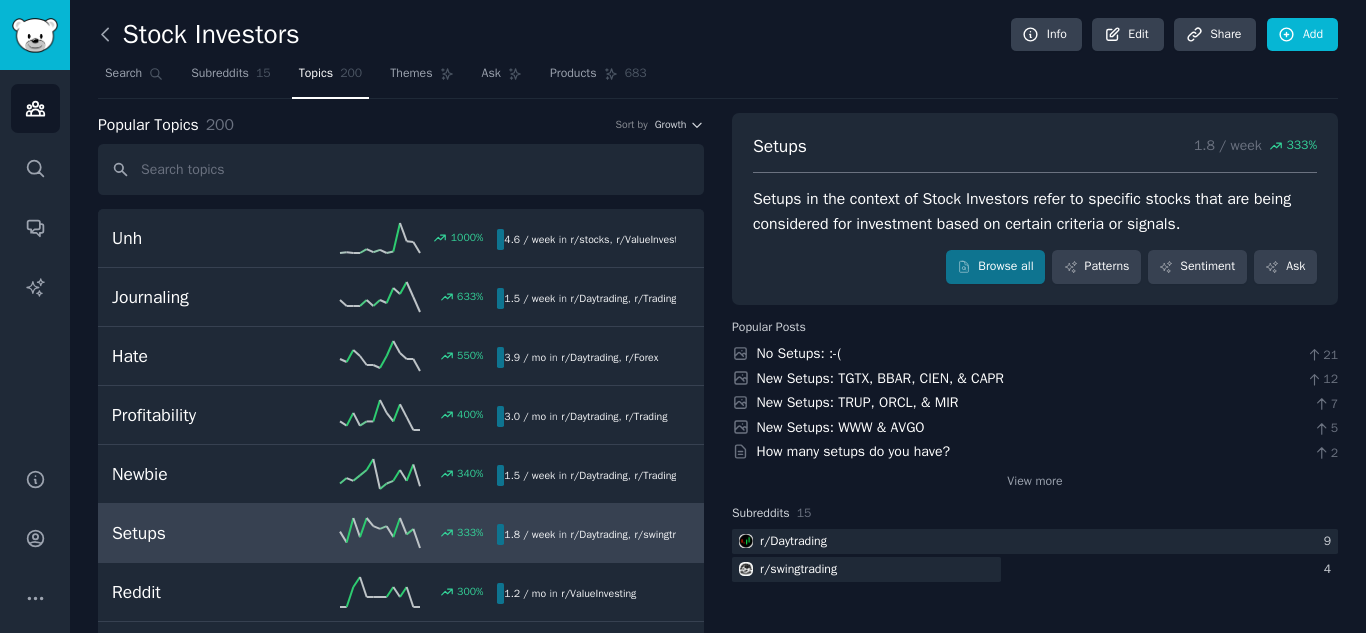 click 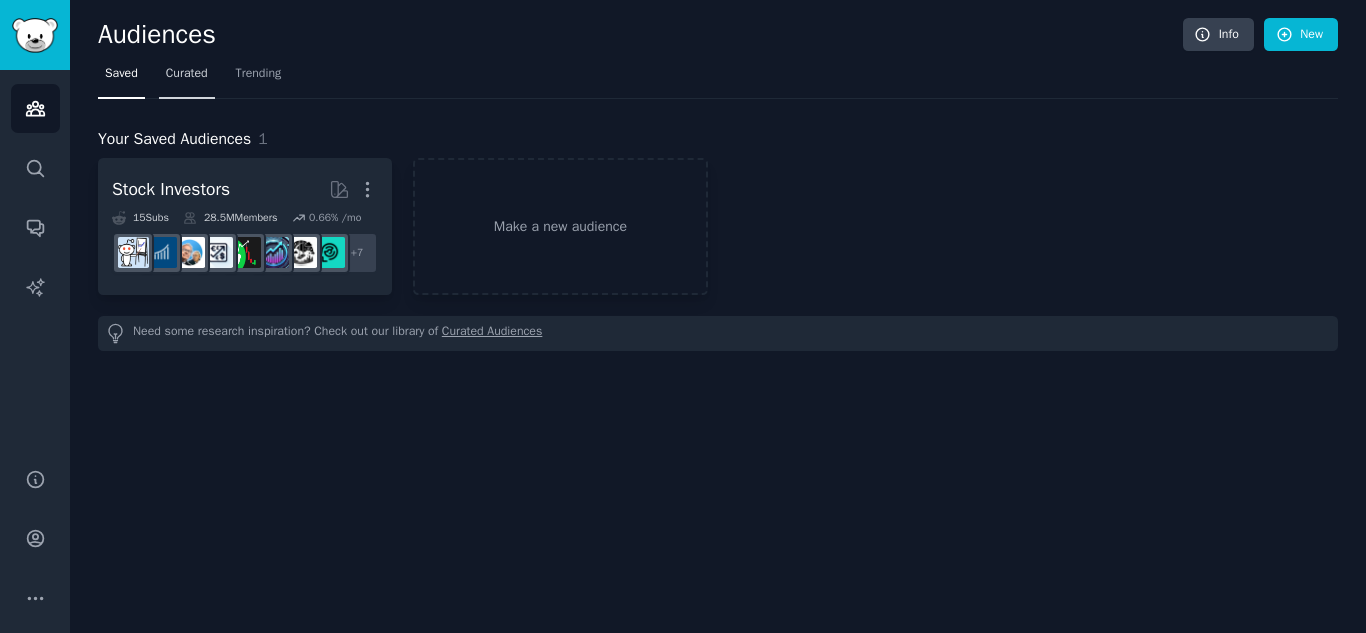 click on "Curated" at bounding box center [187, 78] 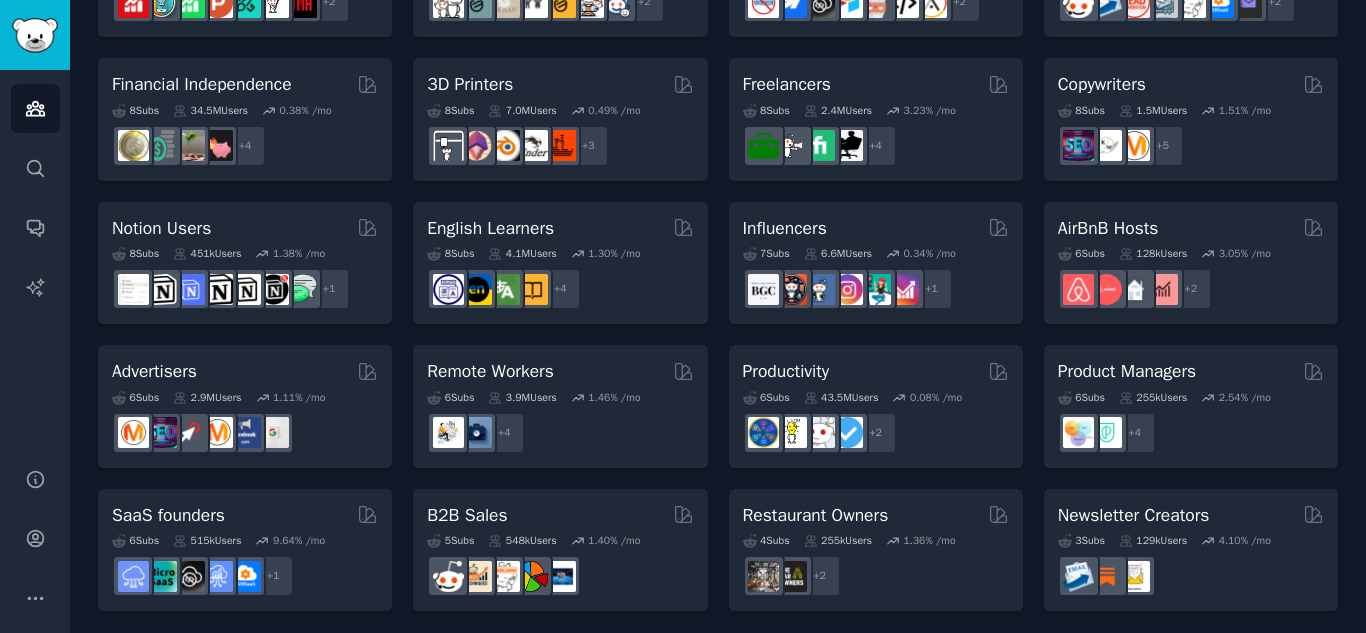 scroll, scrollTop: 967, scrollLeft: 0, axis: vertical 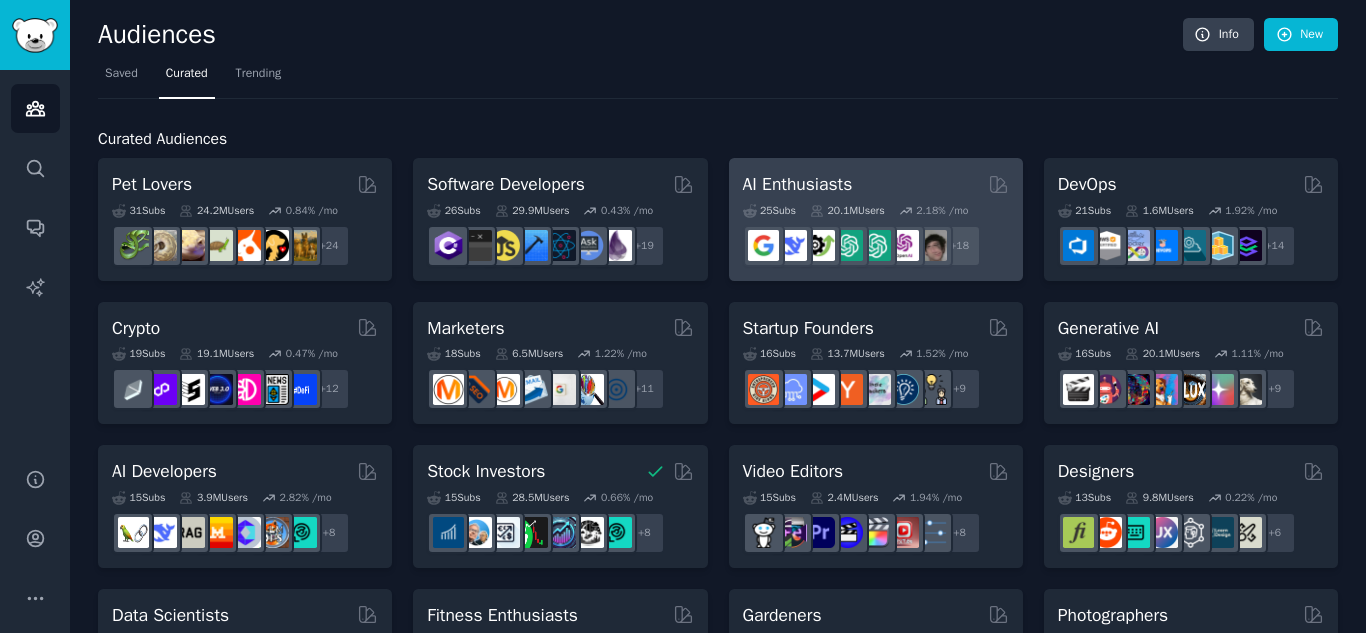 click on "AI Enthusiasts" at bounding box center (876, 184) 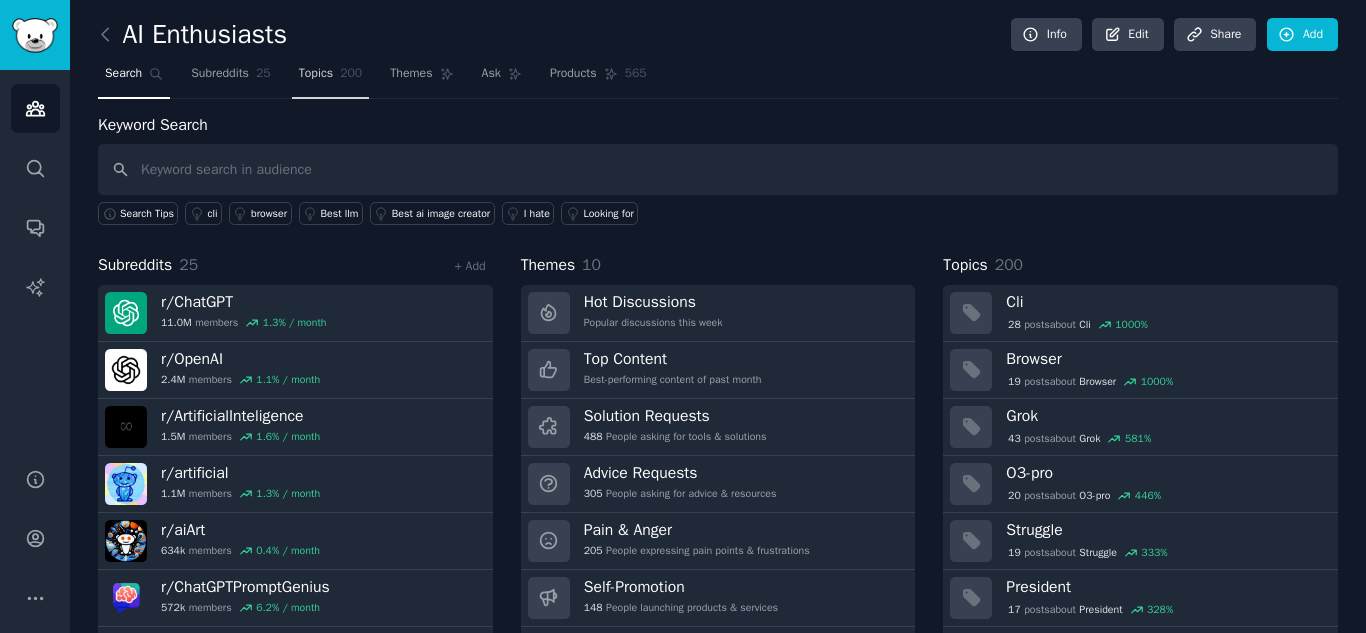 click on "Topics" at bounding box center (316, 74) 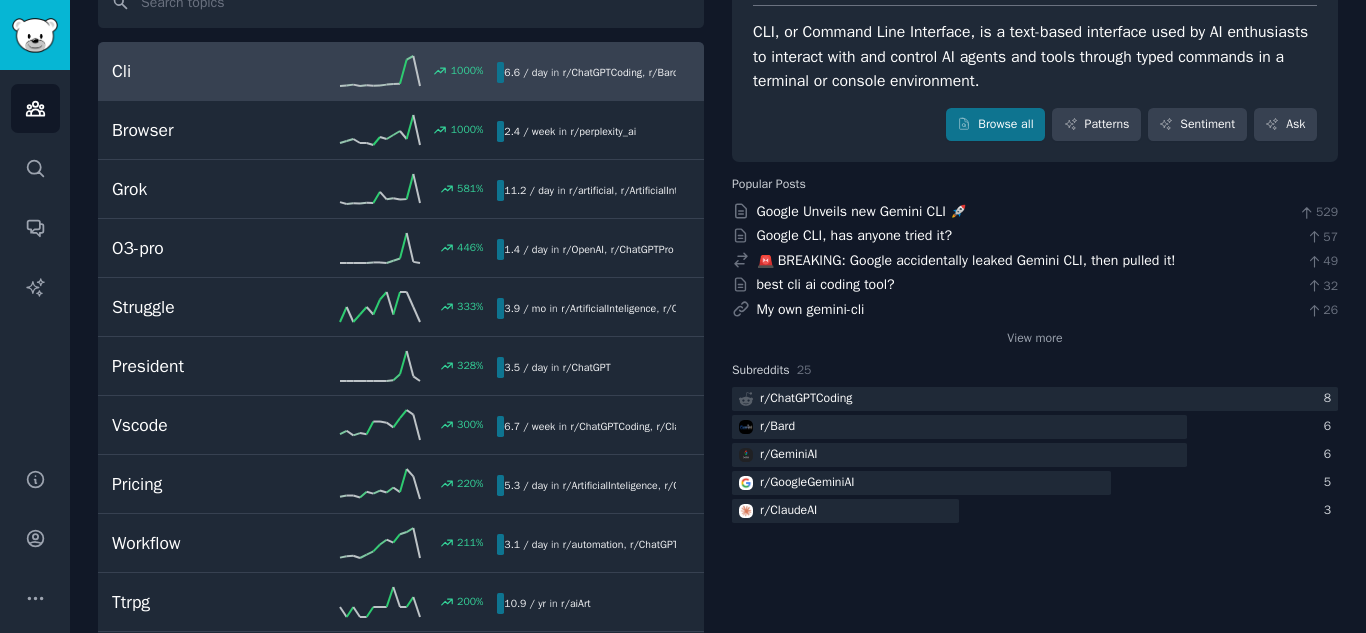 scroll, scrollTop: 200, scrollLeft: 0, axis: vertical 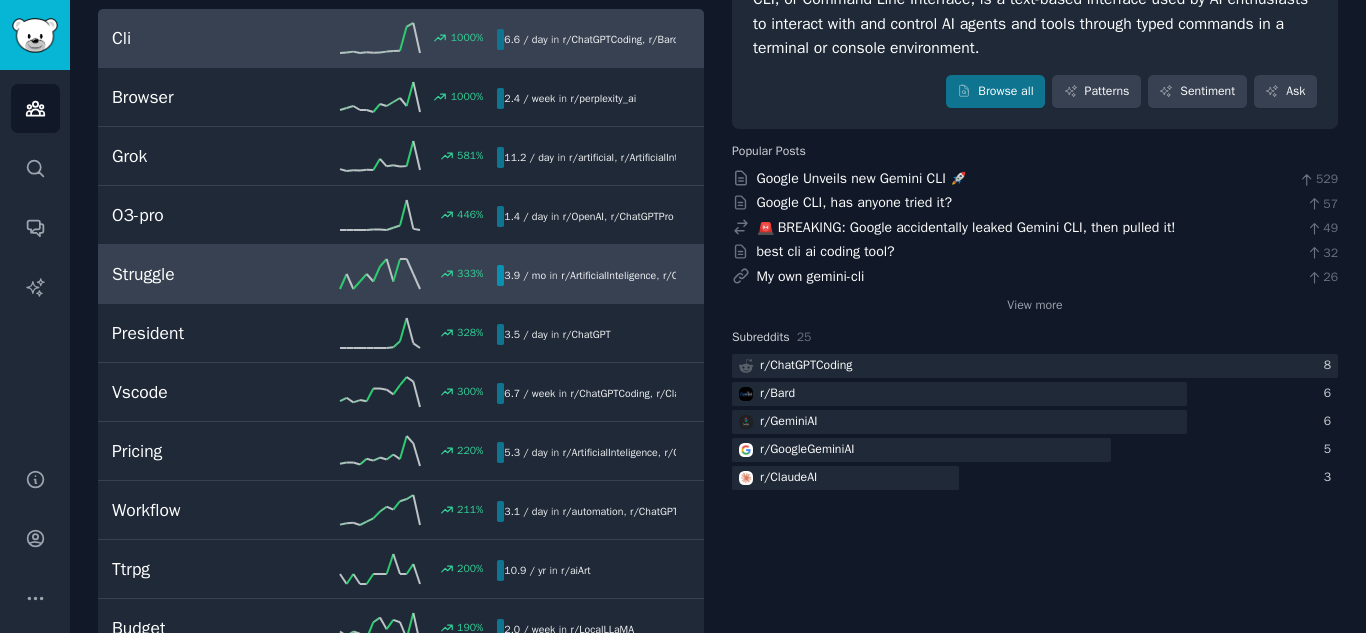 click on "Struggle" at bounding box center (208, 274) 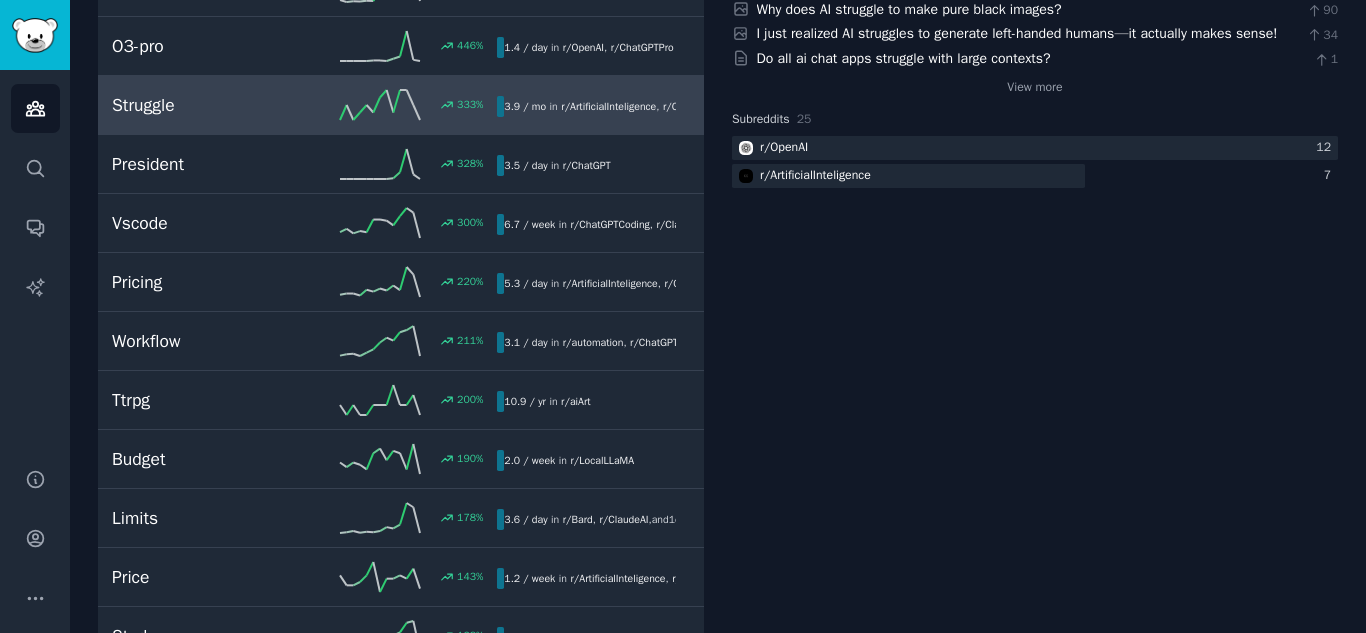 scroll, scrollTop: 400, scrollLeft: 0, axis: vertical 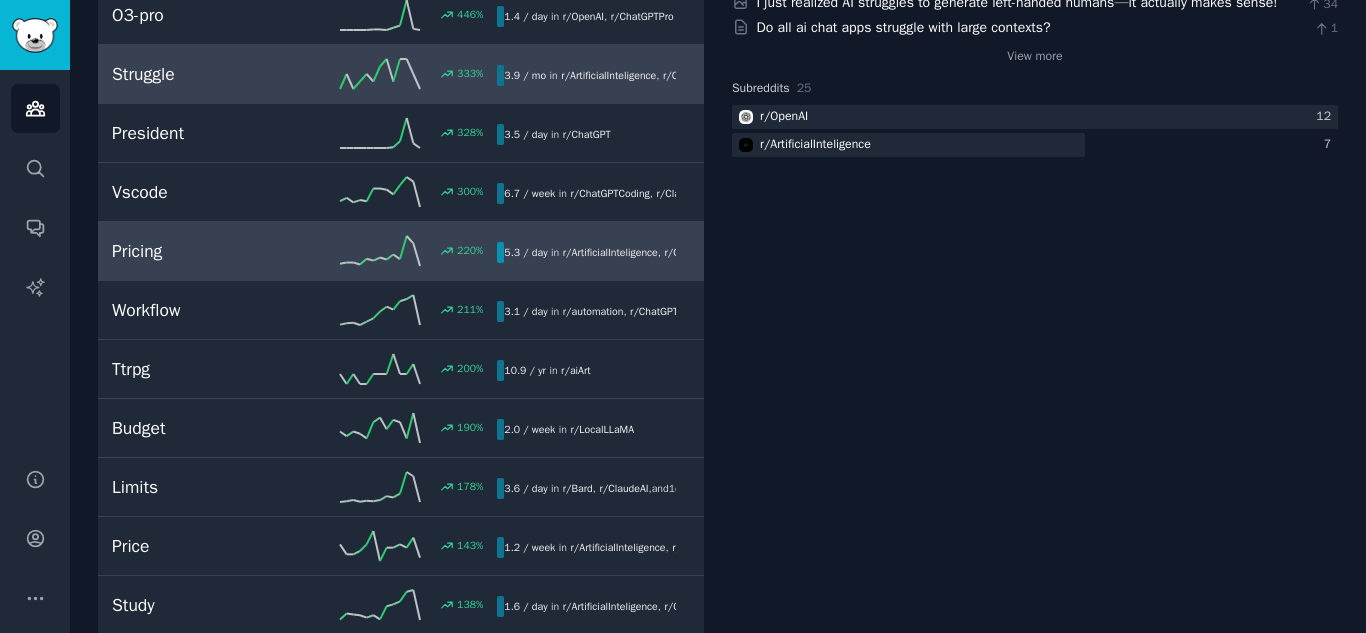 click on "220 %" at bounding box center [401, 251] 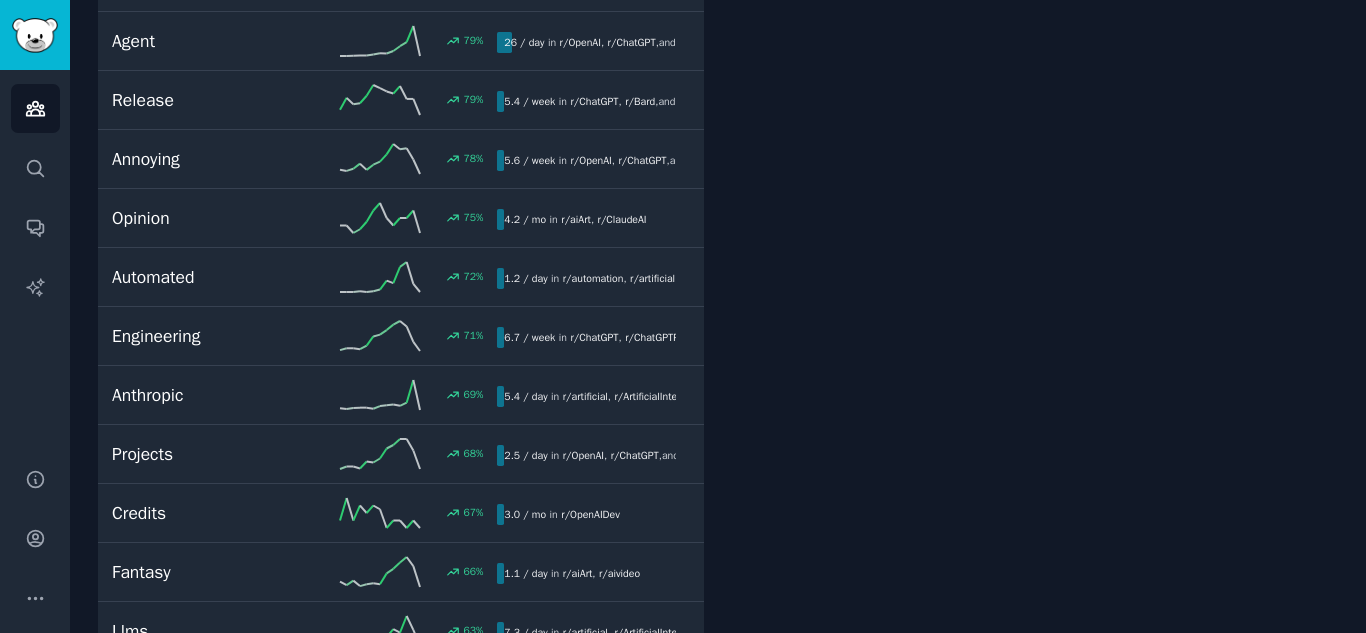 scroll, scrollTop: 1713, scrollLeft: 0, axis: vertical 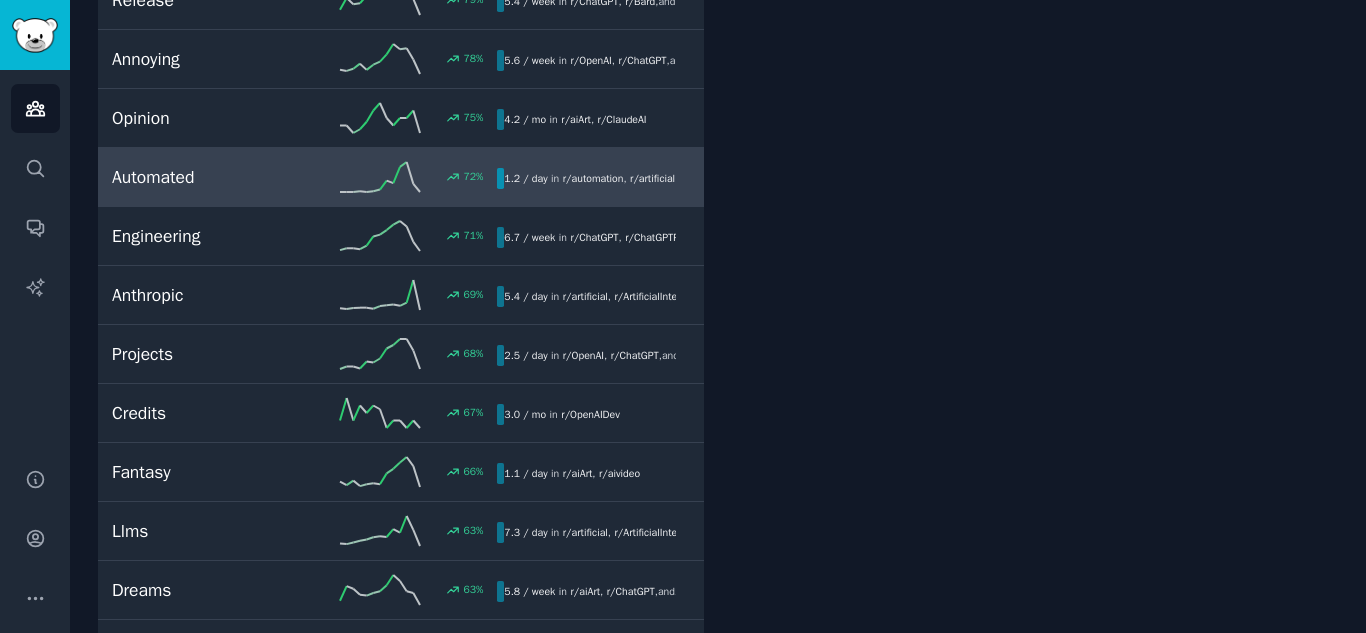 click on "r/ artificial" at bounding box center (652, 178) 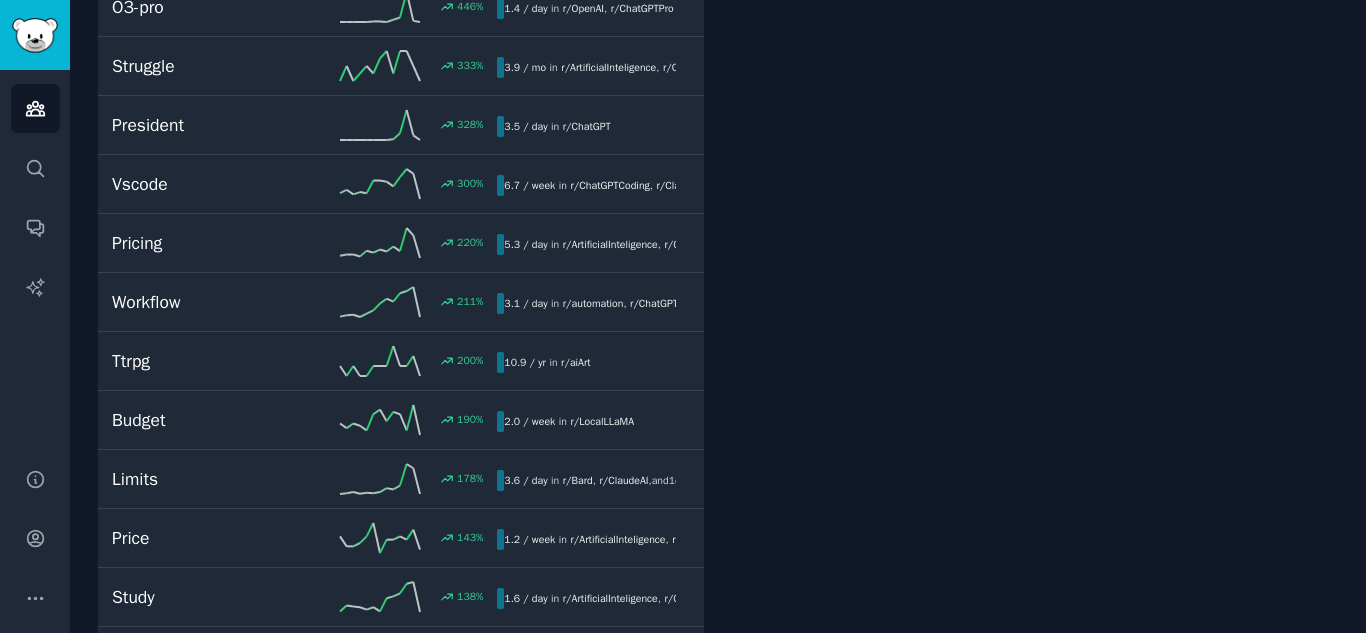 scroll, scrollTop: 113, scrollLeft: 0, axis: vertical 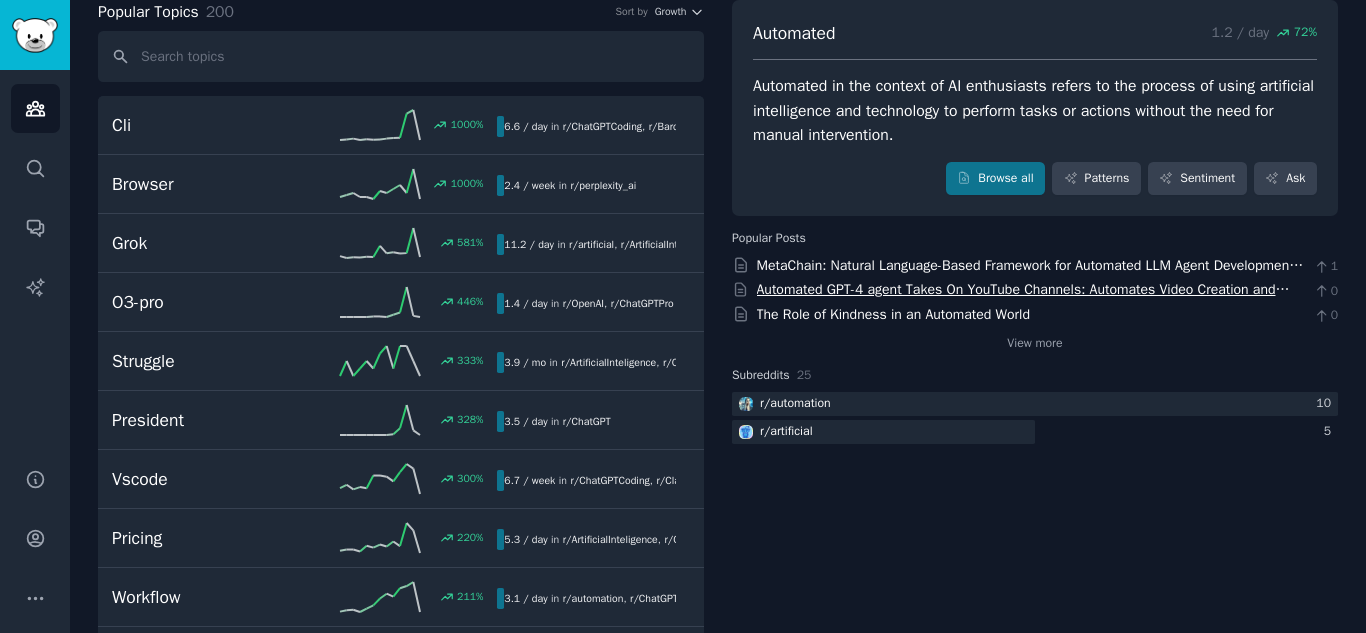 click on "Automated GPT-4 agent Takes On YouTube Channels: Automates Video Creation and Uploading. Demo was created fully automated (even this post): Heelies gone wrong -" at bounding box center [1023, 300] 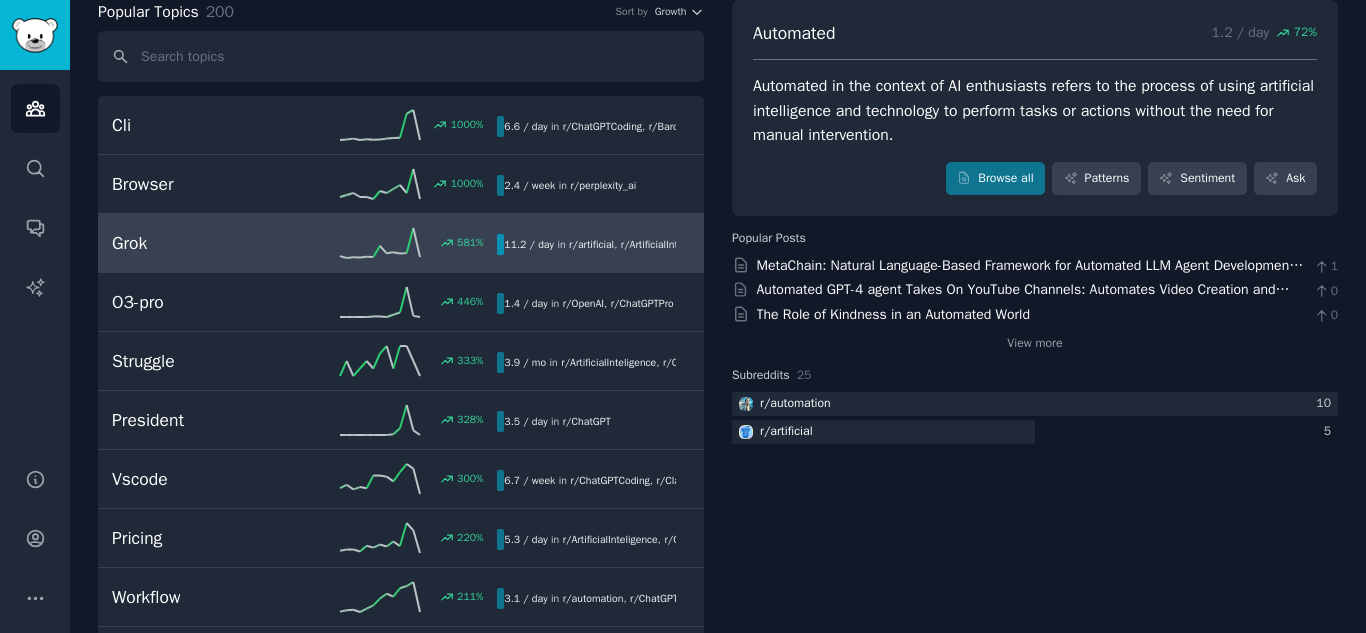 scroll, scrollTop: 0, scrollLeft: 0, axis: both 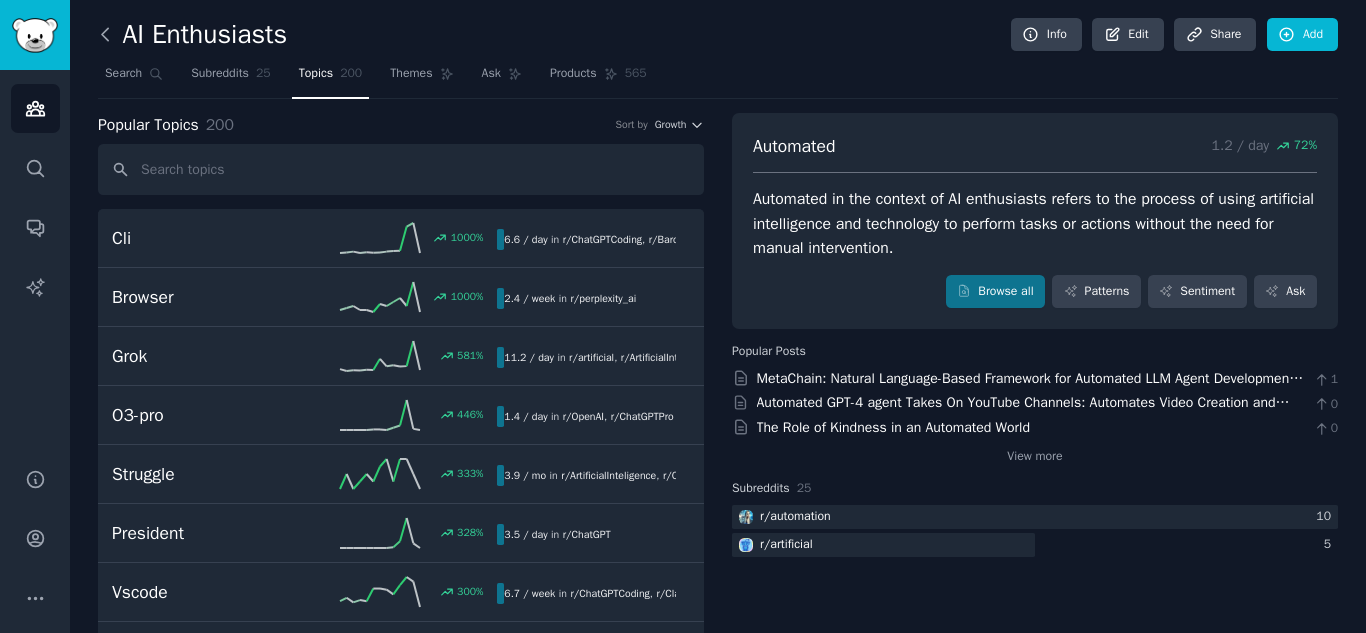 click 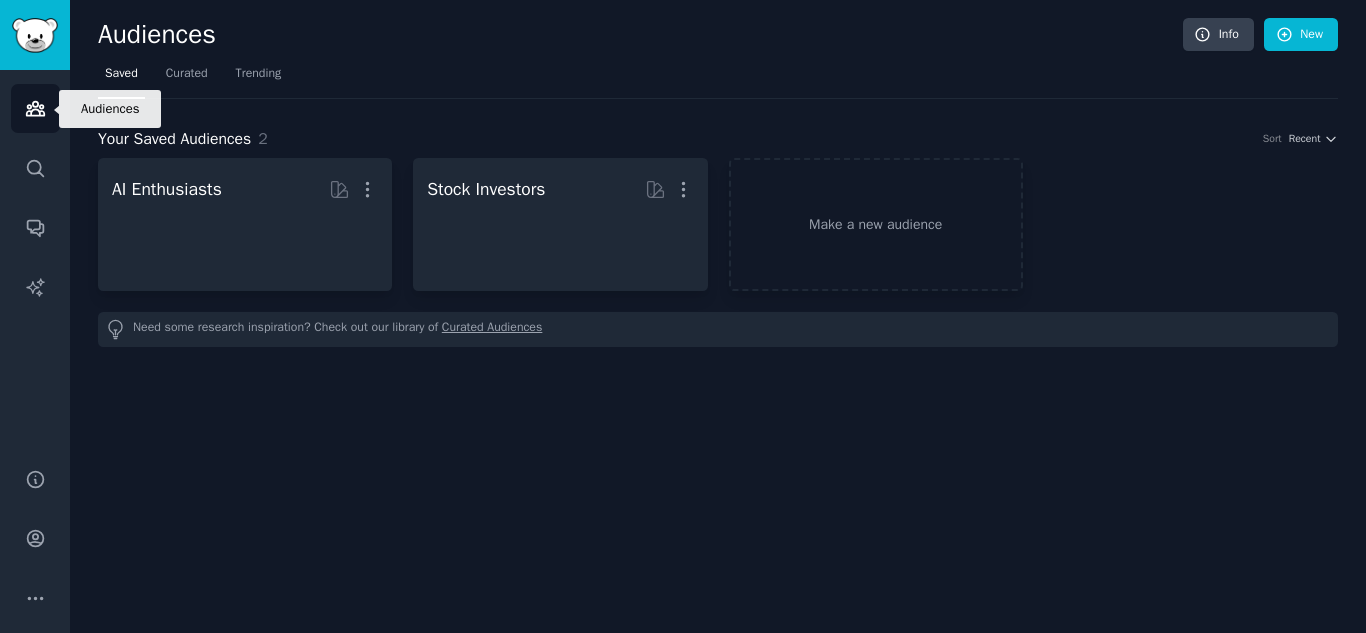 click 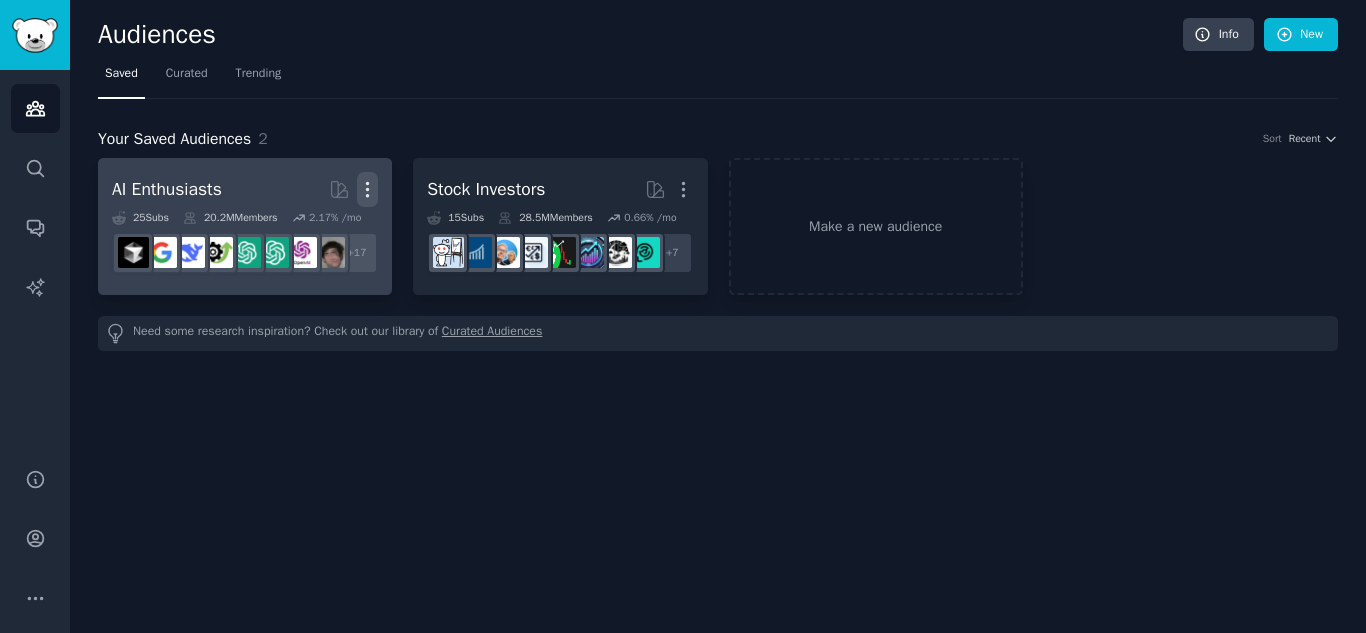 click 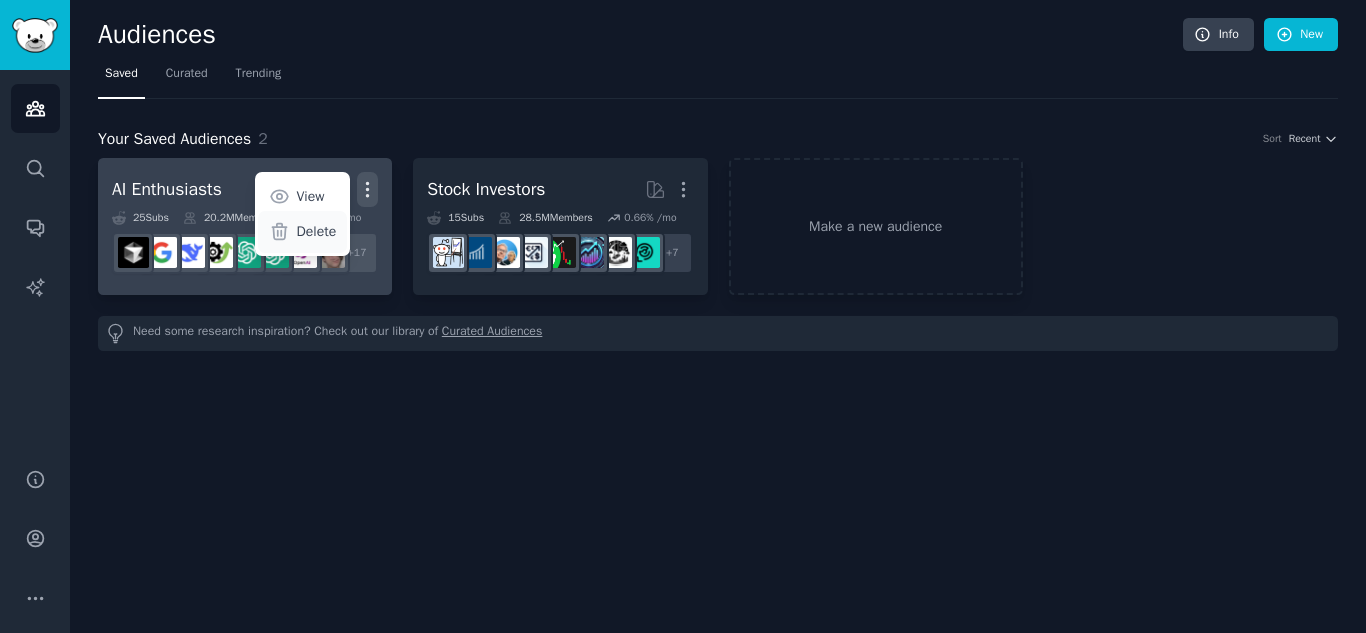 click on "Delete" at bounding box center (317, 231) 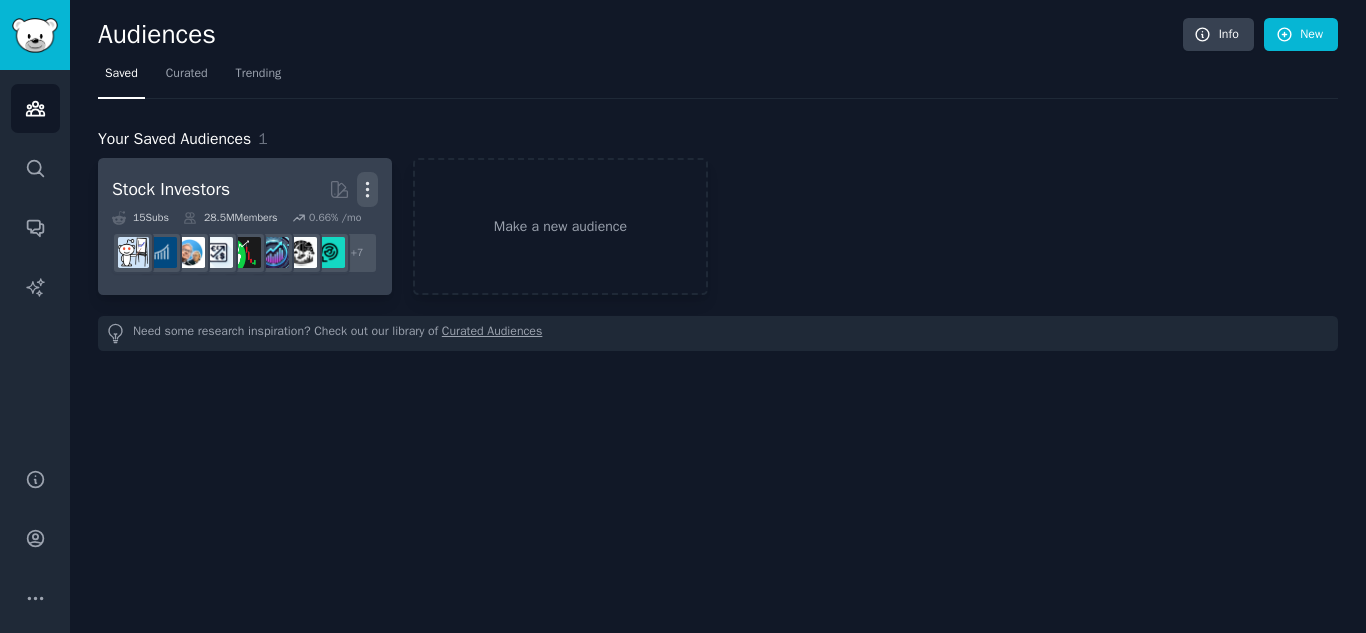 click 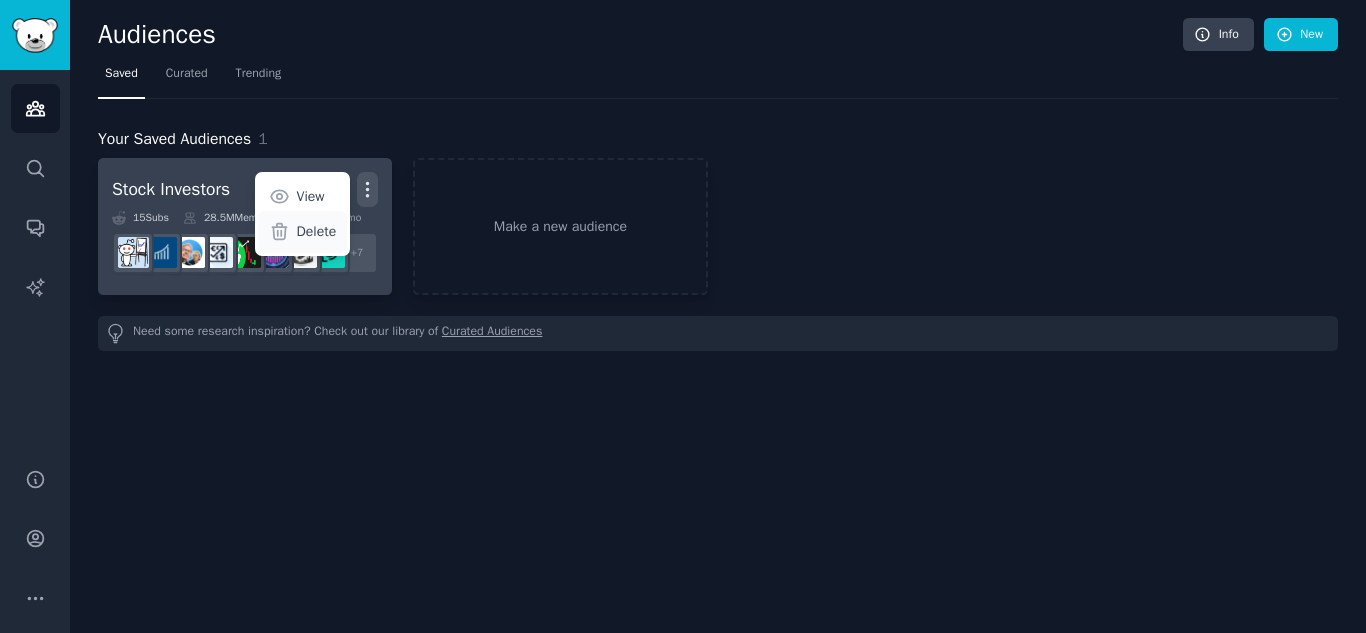 click on "Delete" at bounding box center (302, 232) 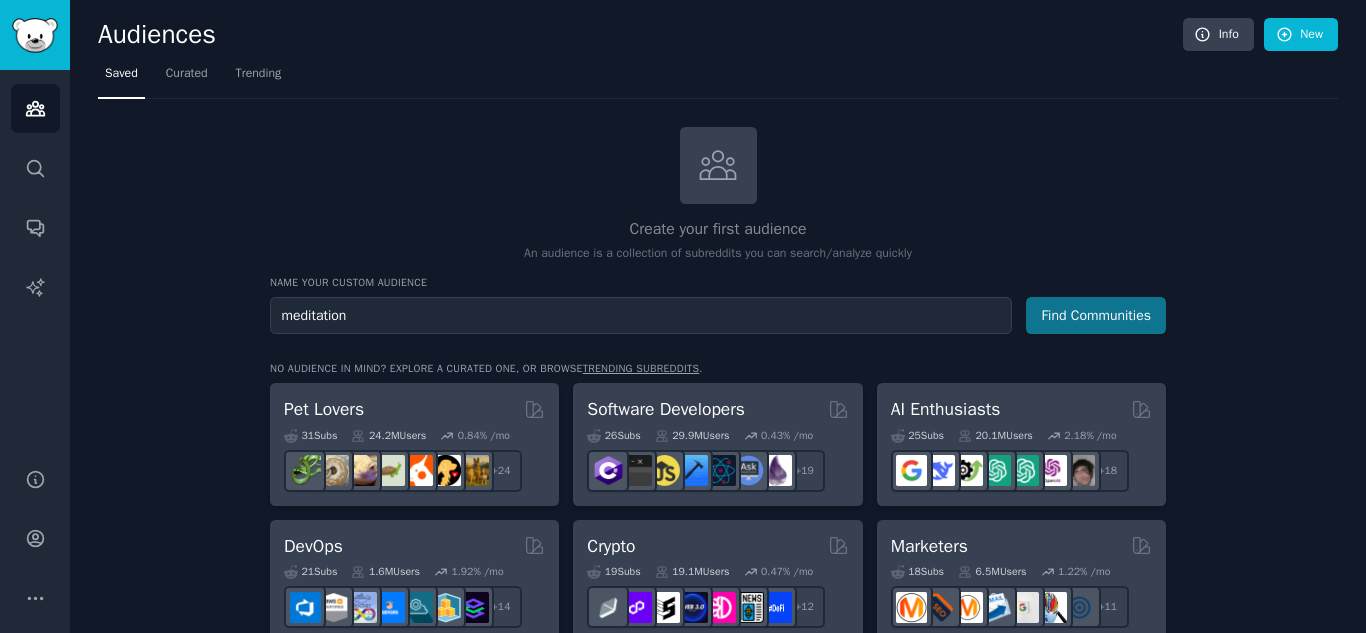 type on "meditation" 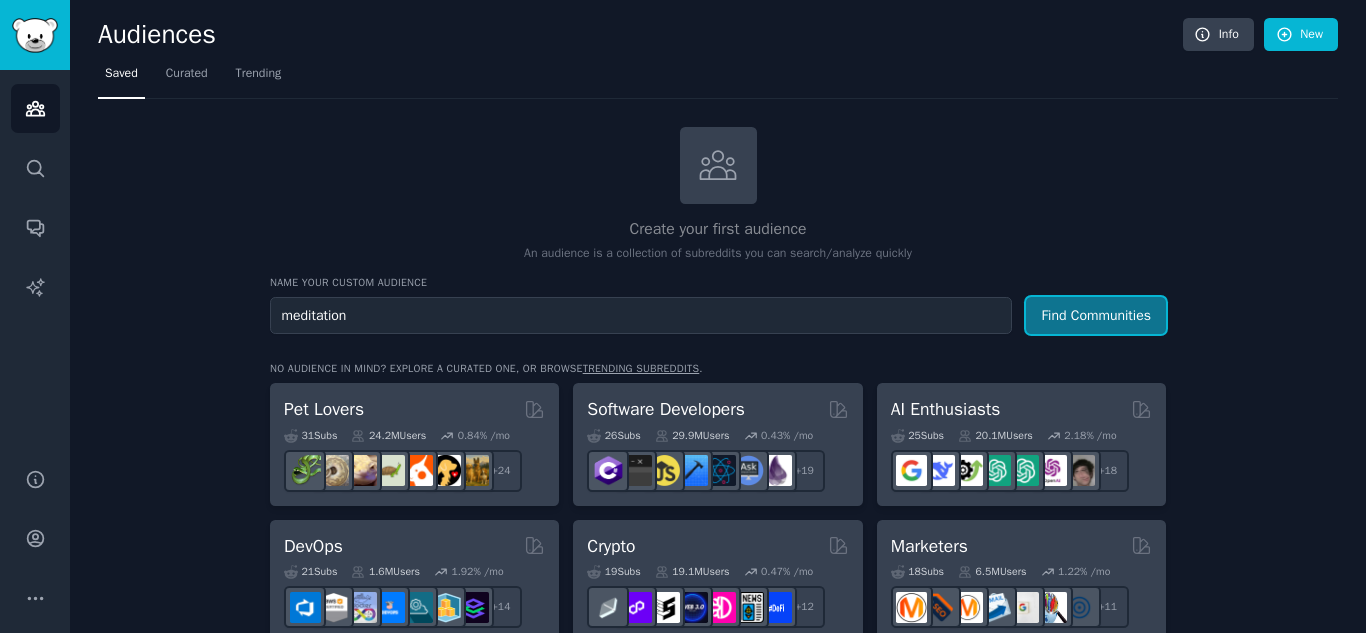 click on "Find Communities" at bounding box center [1096, 315] 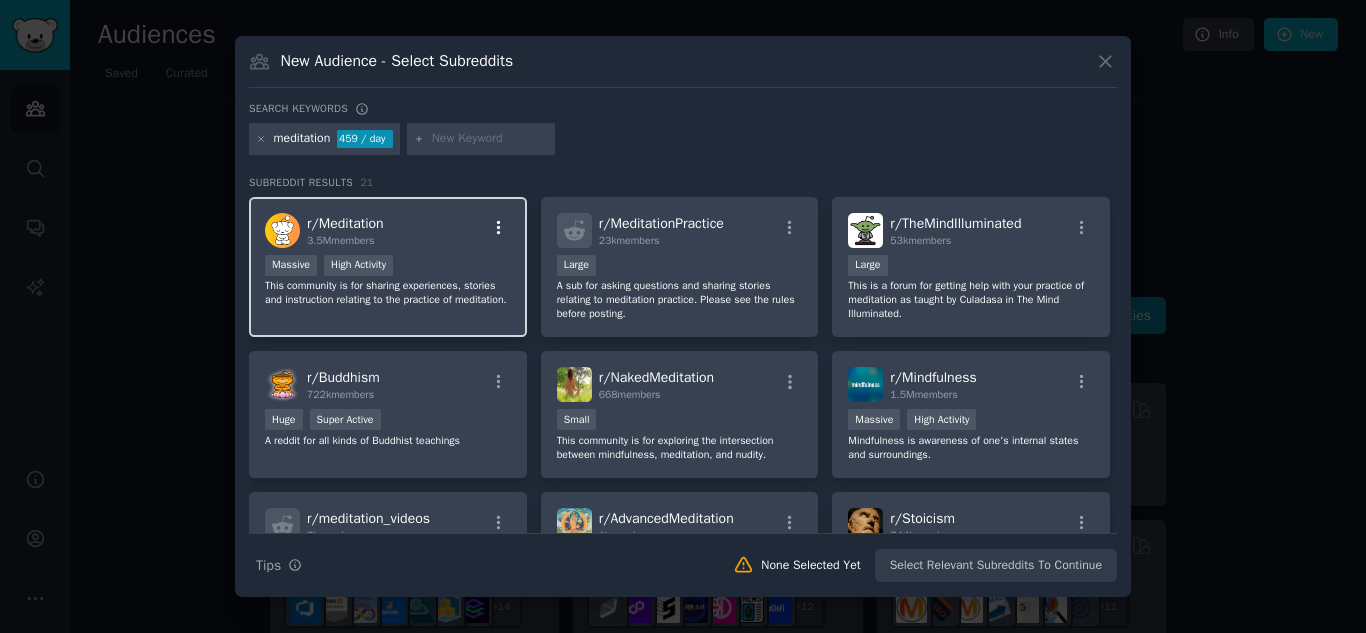 click 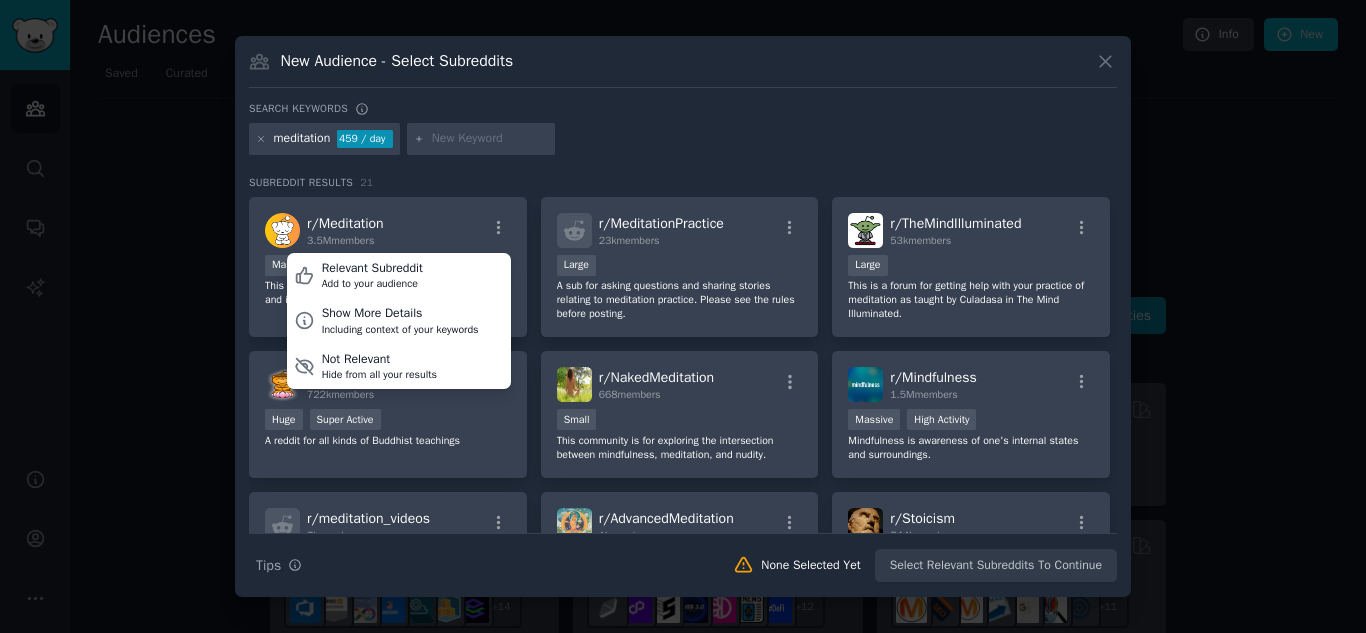 click on "r/ Meditation 3.5M  members Relevant Subreddit Add to your audience Show More Details Including context of your keywords Not Relevant Hide from all your results Massive High Activity This community is for sharing experiences, stories and instruction relating to the practice of meditation. r/ MeditationPractice 23k  members Large A sub for asking questions and sharing stories relating to meditation practice. Please see the rules before posting.
r/ TheMindIlluminated 53k  members Large This is a forum for getting help with your practice of meditation as taught by Culadasa in The Mind Illuminated. r/ Buddhism 722k  members Huge Super Active A reddit for all kinds of Buddhist teachings r/ NakedMeditation 668  members Small This community is for exploring the intersection between mindfulness, meditation, and nudity. r/ Mindfulness 1.5M  members Massive High Activity Mindfulness is awareness of one's internal states and surroundings. r/ meditation_videos 7k  members Medium Size r/ AdvancedMeditation 1k  members" at bounding box center (683, 492) 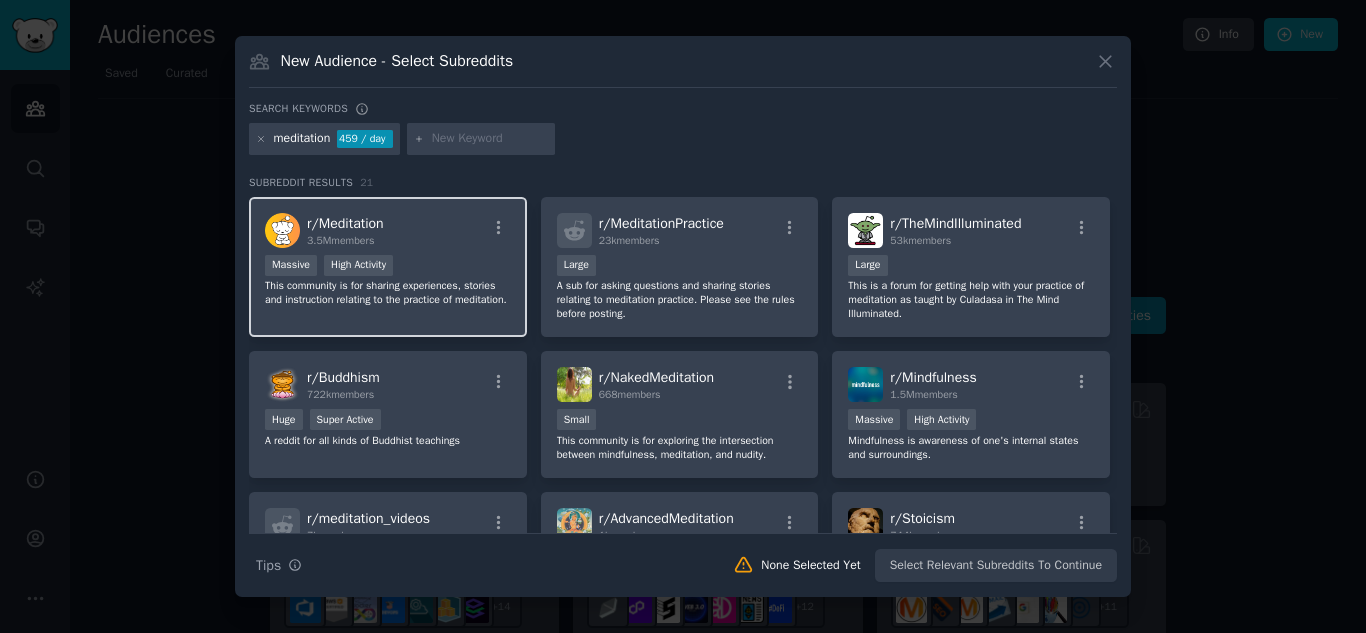 click on "Massive High Activity" at bounding box center (388, 267) 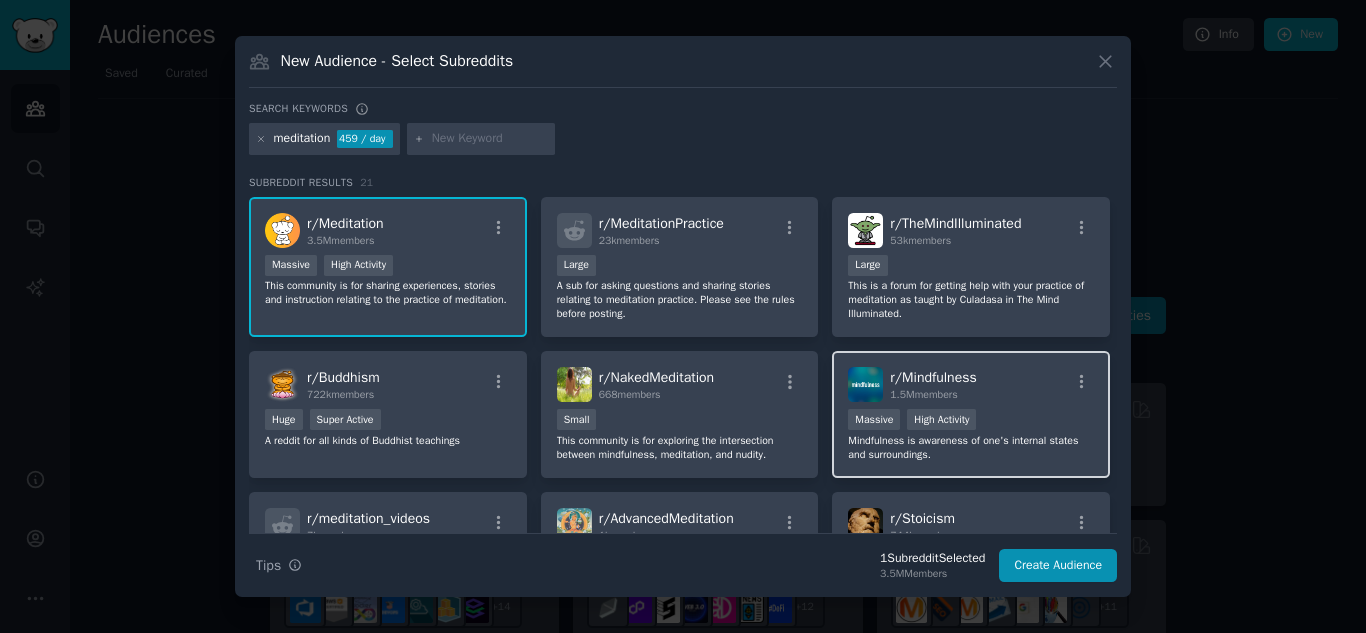 click on "r/ Mindfulness 1.5M  members" at bounding box center [971, 384] 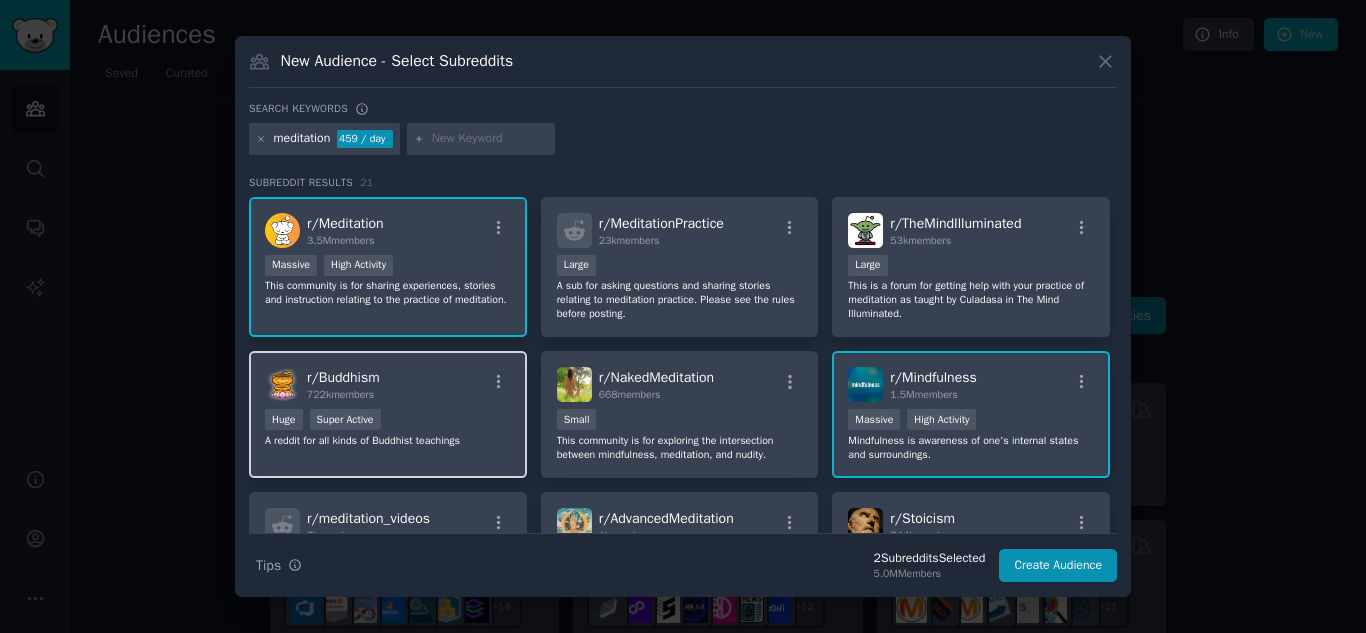 click on "r/ Buddhism 722k members Huge Super Active A reddit for all kinds of Buddhist teachings" at bounding box center (388, 414) 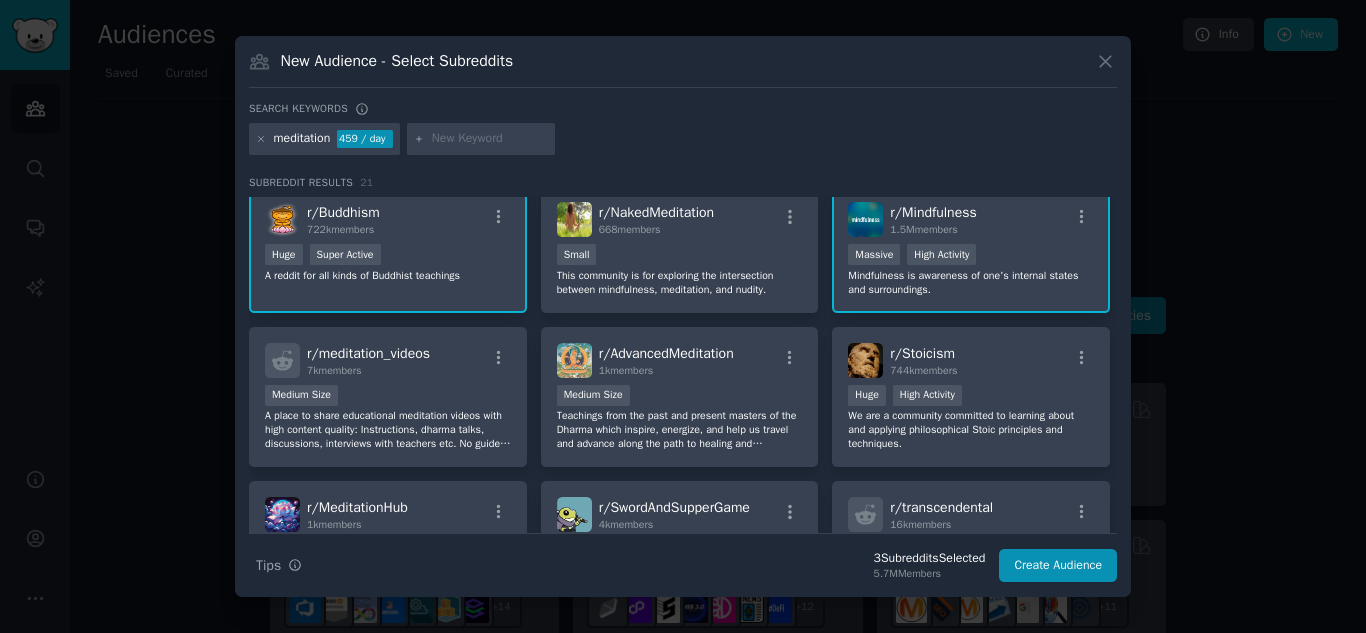 scroll, scrollTop: 200, scrollLeft: 0, axis: vertical 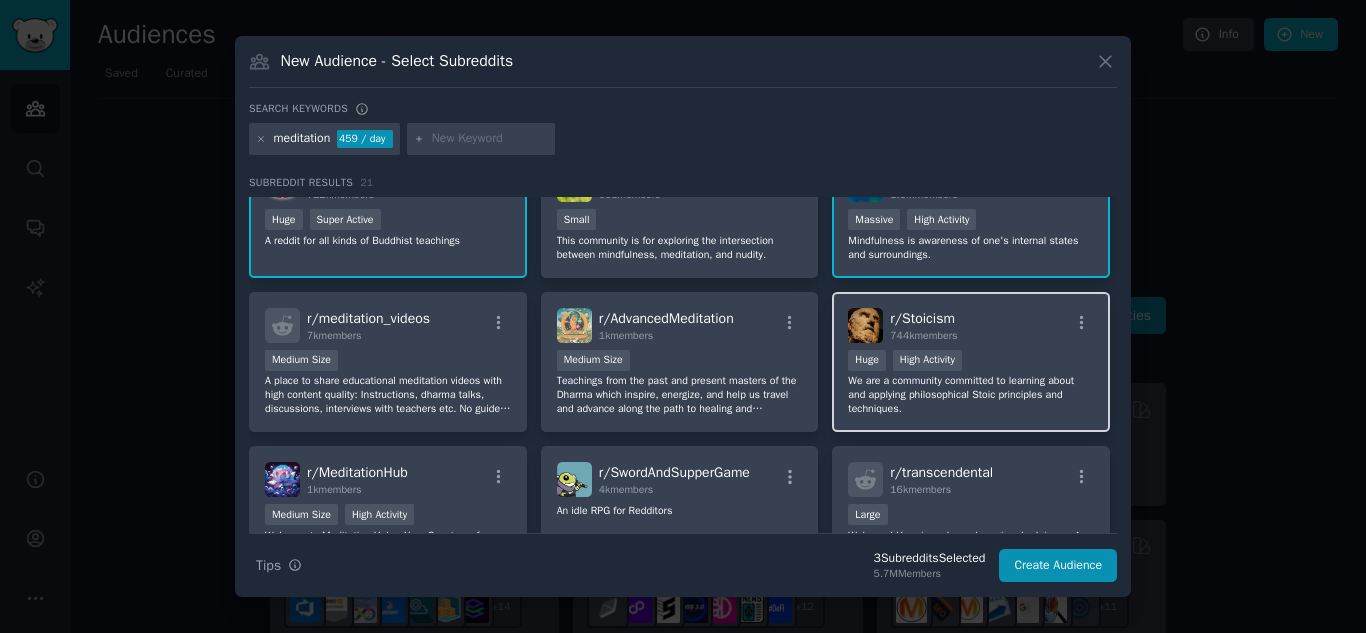 click on "r/ Stoicism 744k  members" at bounding box center [971, 325] 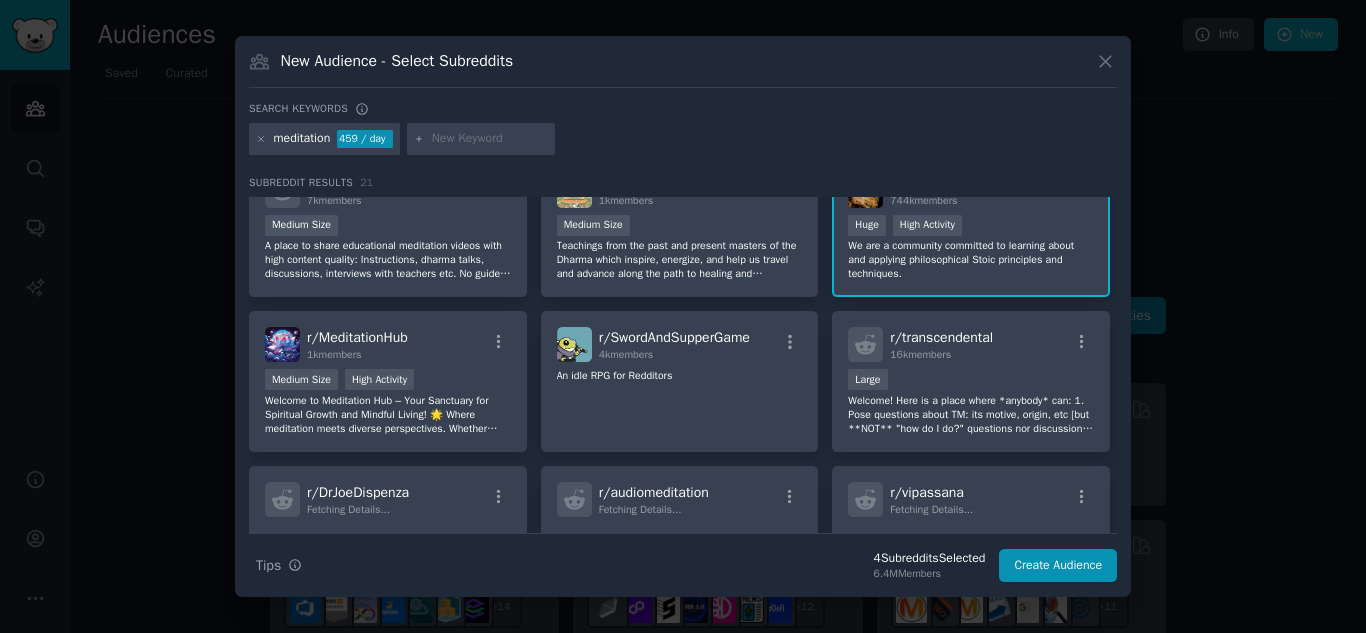 scroll, scrollTop: 400, scrollLeft: 0, axis: vertical 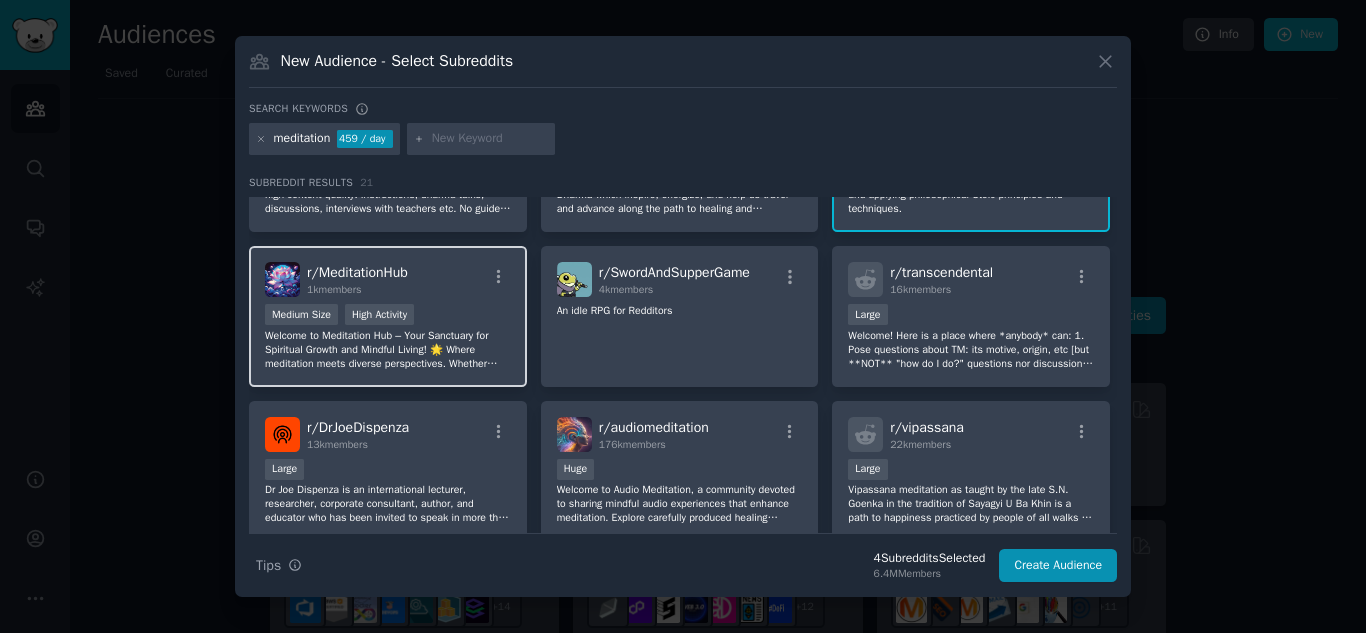 click on "r/ MeditationHub 1k  members" at bounding box center [388, 279] 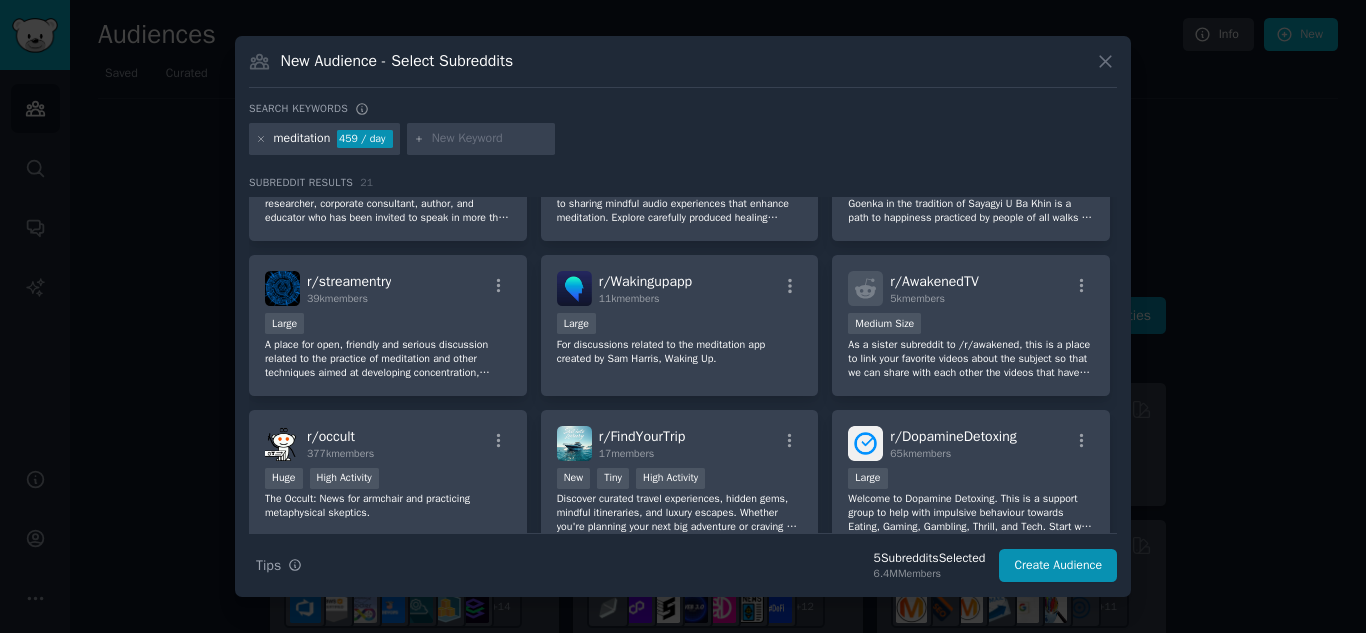 scroll, scrollTop: 787, scrollLeft: 0, axis: vertical 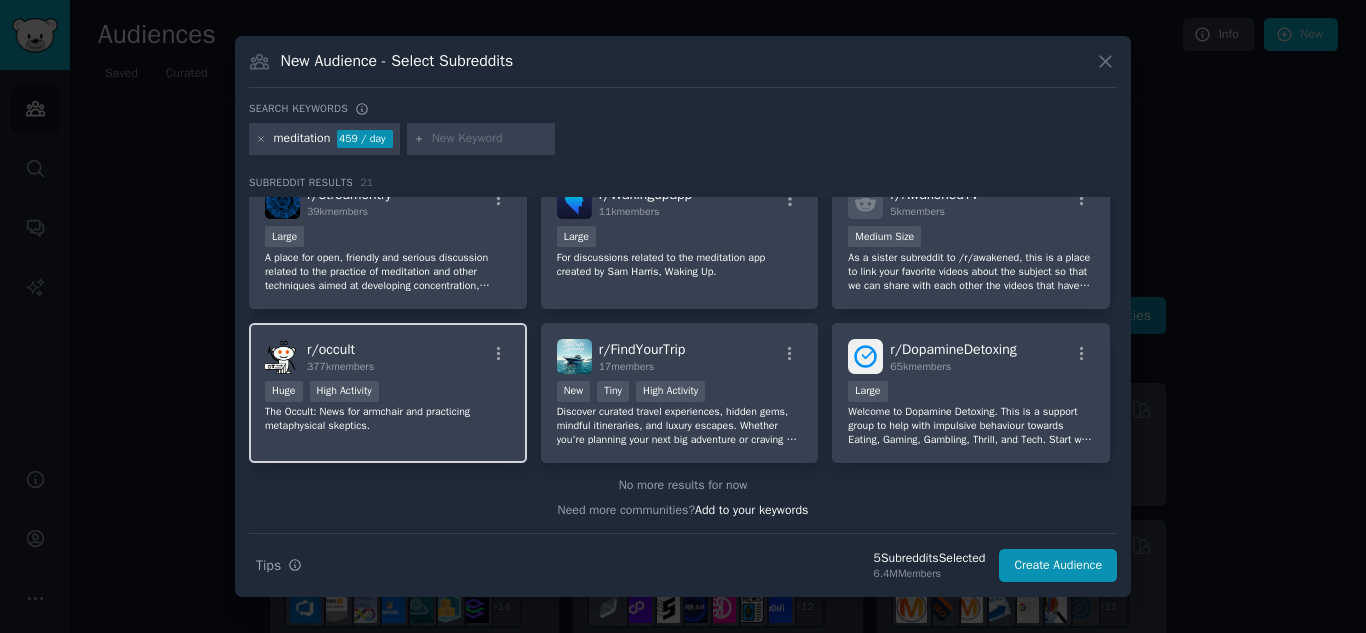 click on "r/ occult 377k  members" at bounding box center [388, 356] 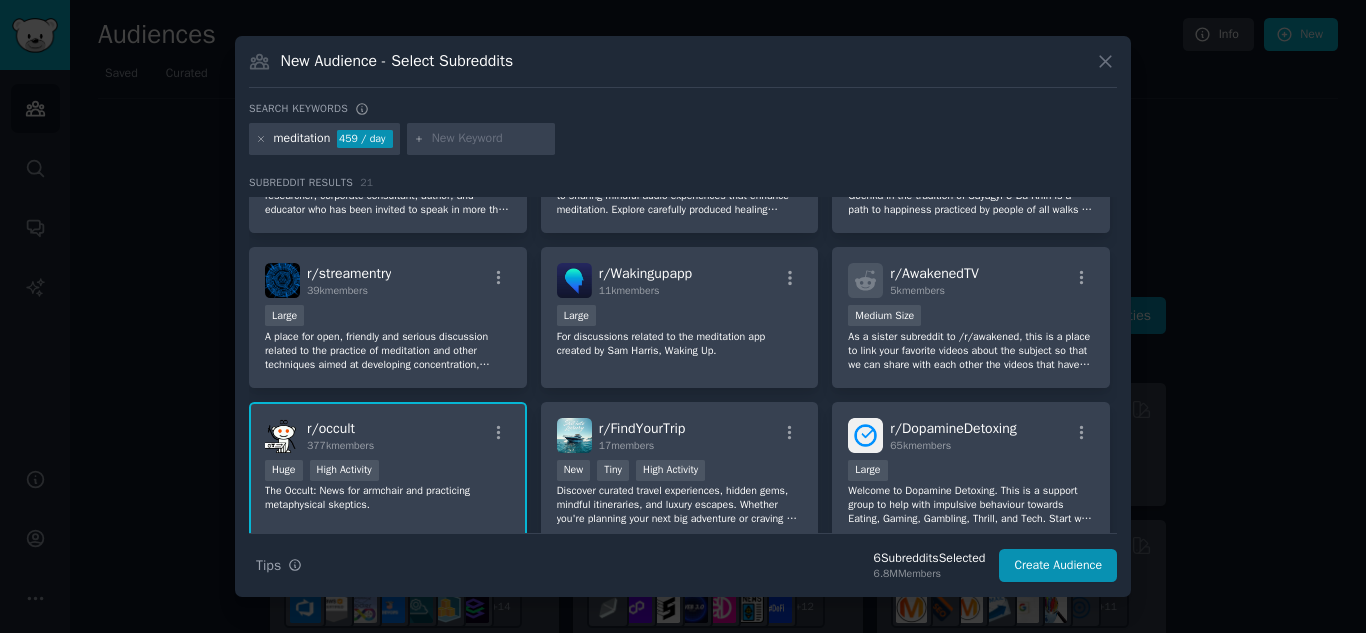 scroll, scrollTop: 787, scrollLeft: 0, axis: vertical 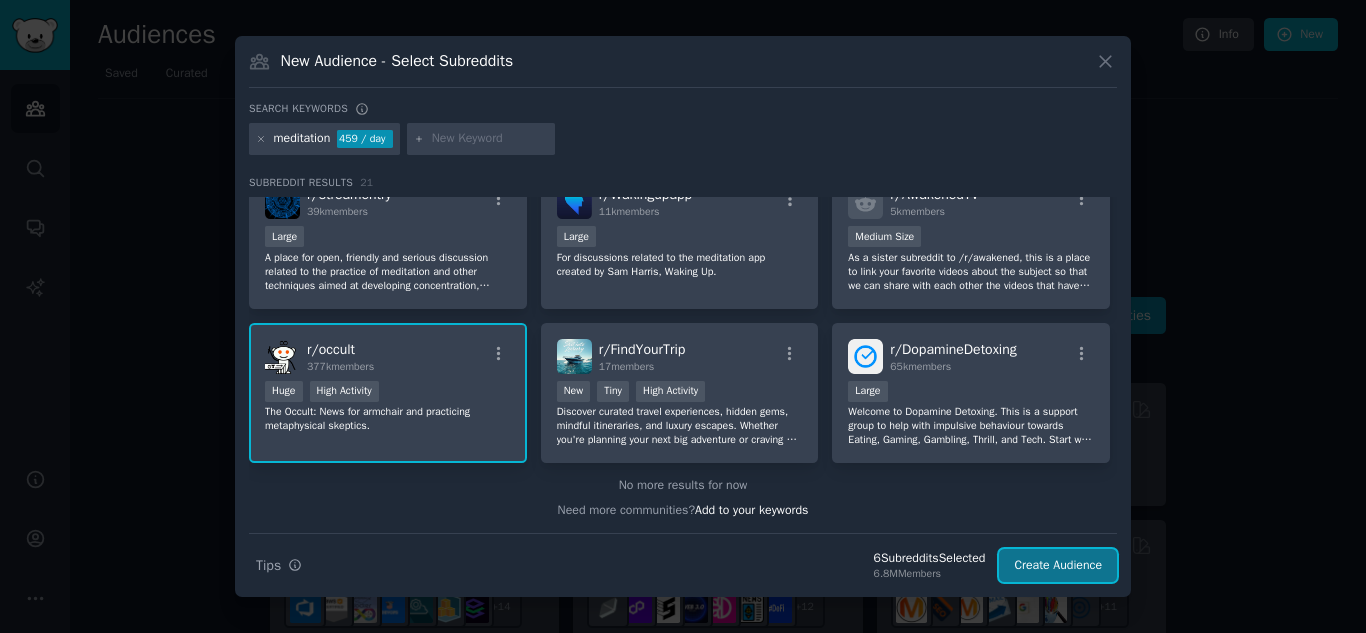 click on "Create Audience" at bounding box center [1058, 566] 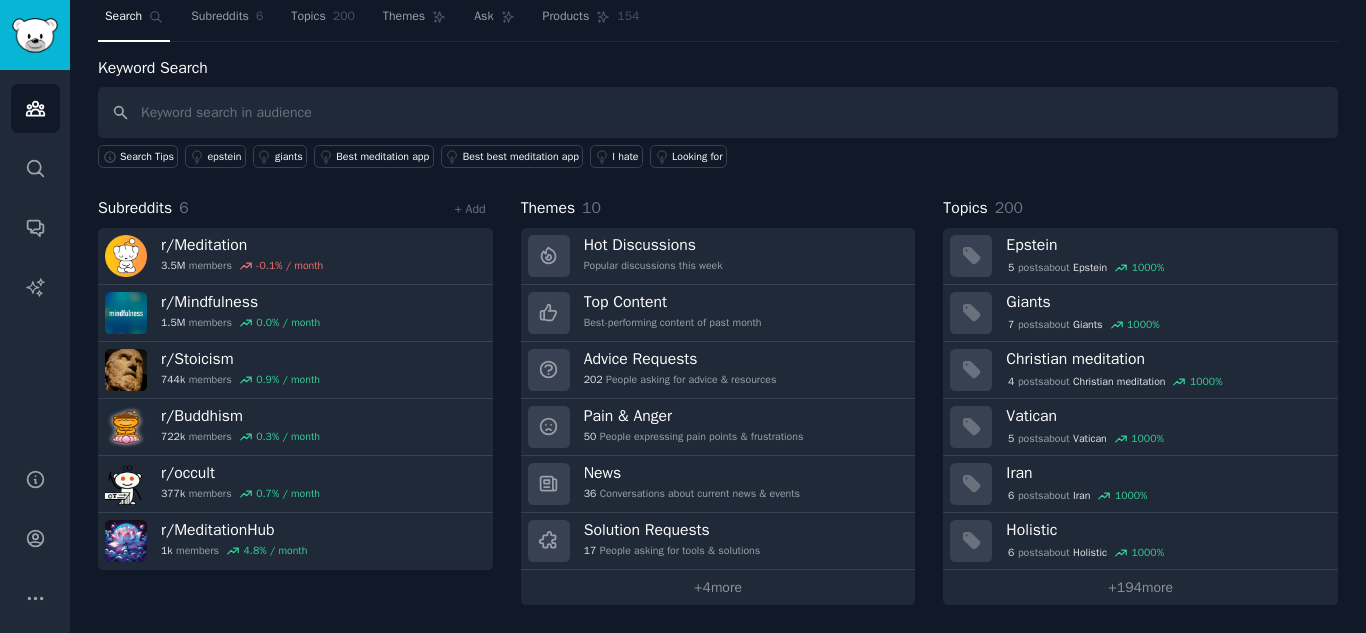 scroll, scrollTop: 0, scrollLeft: 0, axis: both 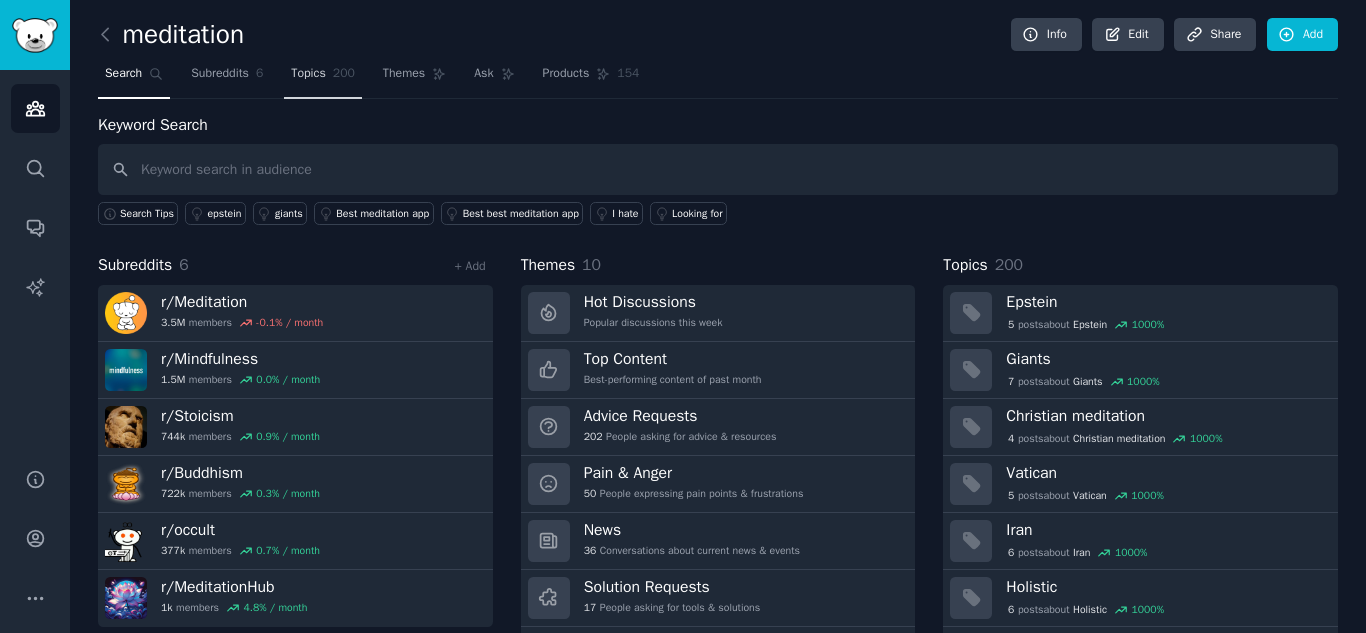 click on "Topics" at bounding box center (308, 74) 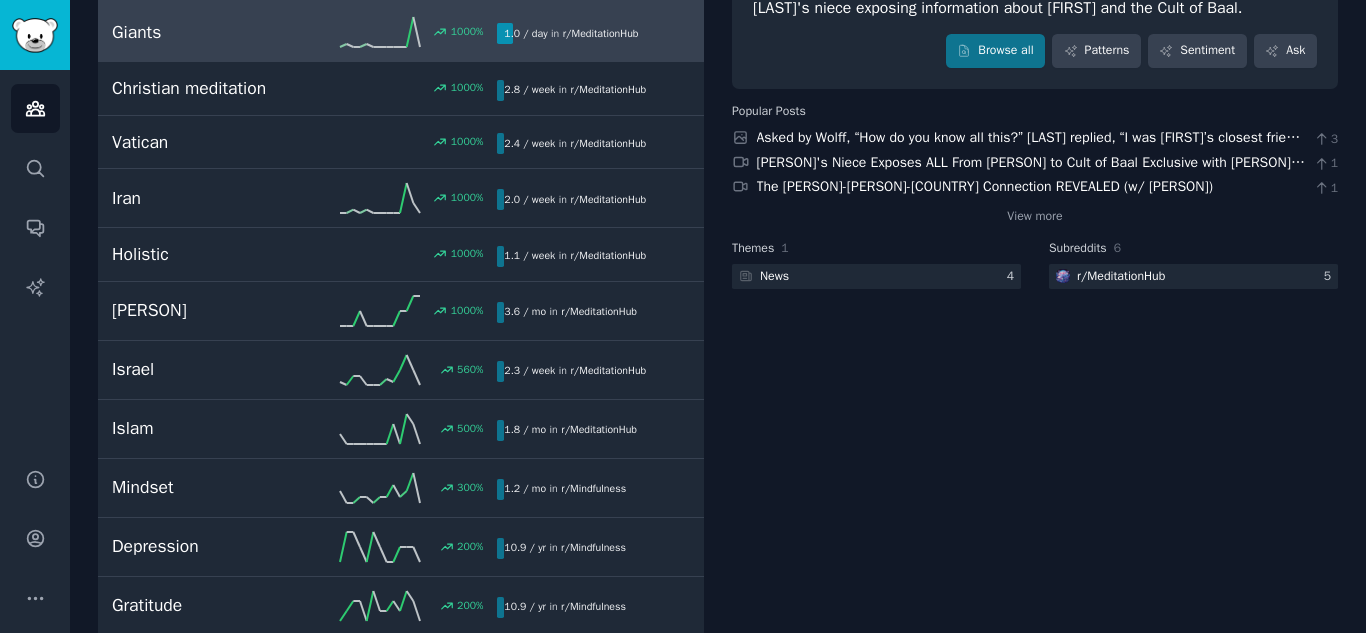scroll, scrollTop: 300, scrollLeft: 0, axis: vertical 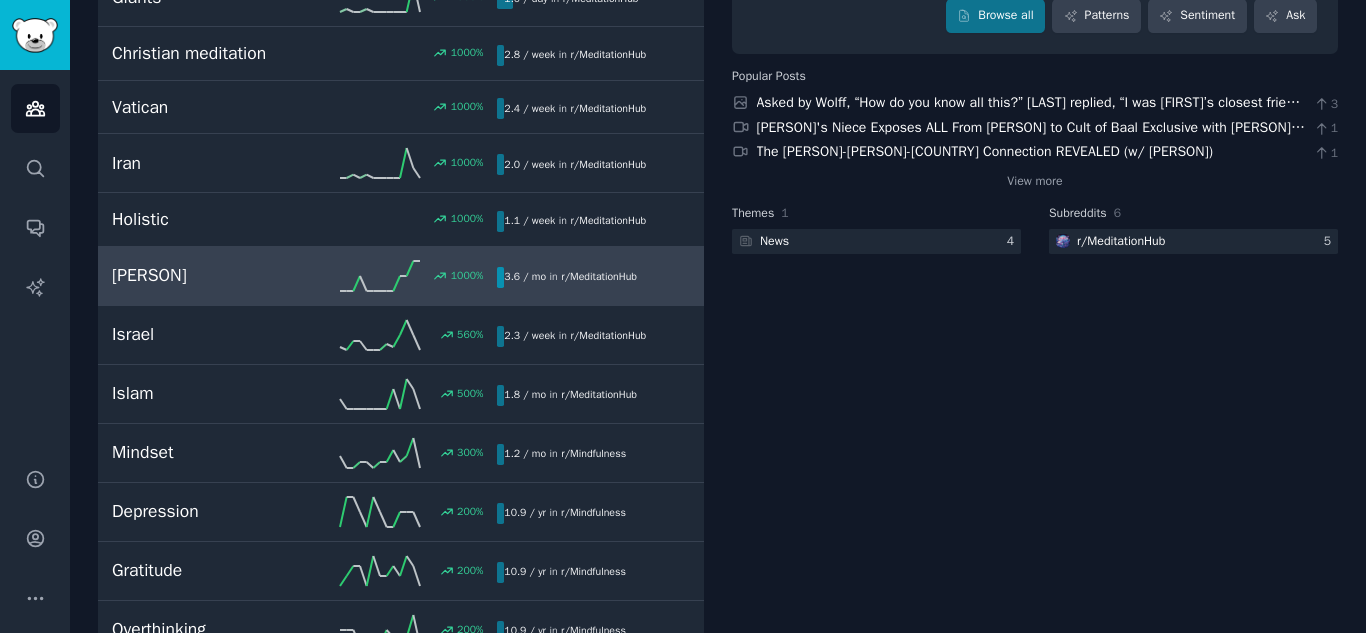 click on "[PERSON] [NUMBER] % [NUMBER] / [TIME_PERIOD]  in    r/[TEXT] ,  r/[TEXT] ,   and  [NUMBER]  other s" at bounding box center [401, 276] 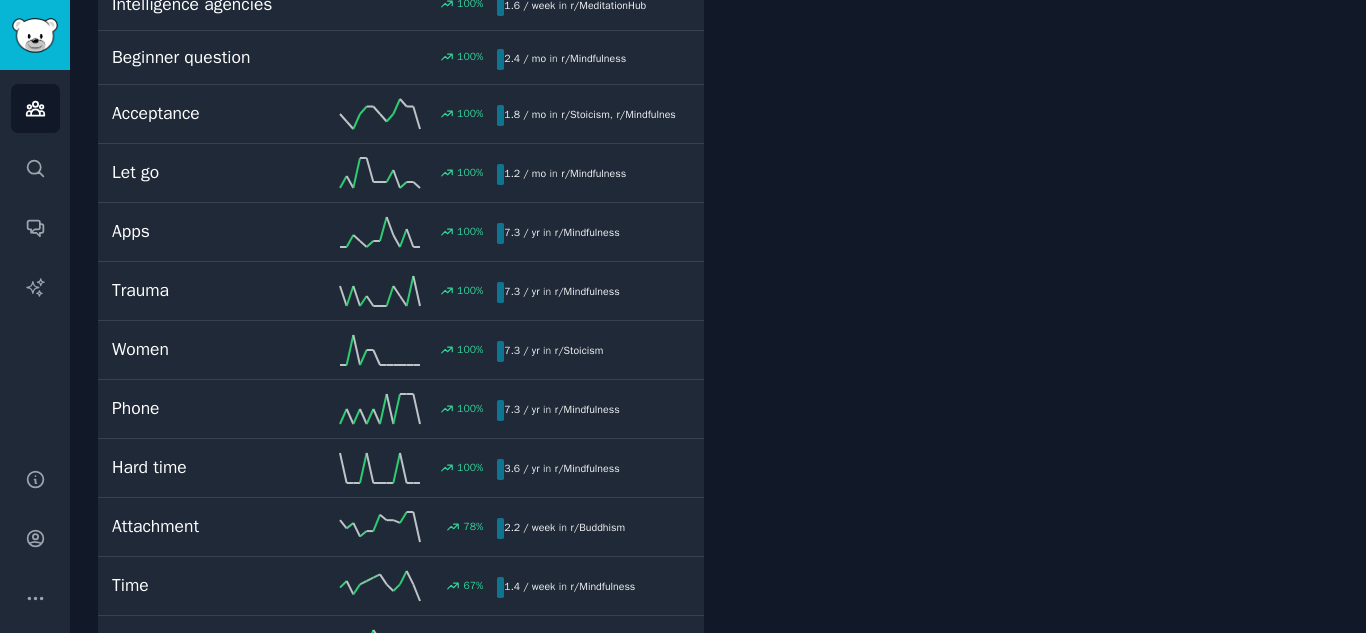 scroll, scrollTop: 1313, scrollLeft: 0, axis: vertical 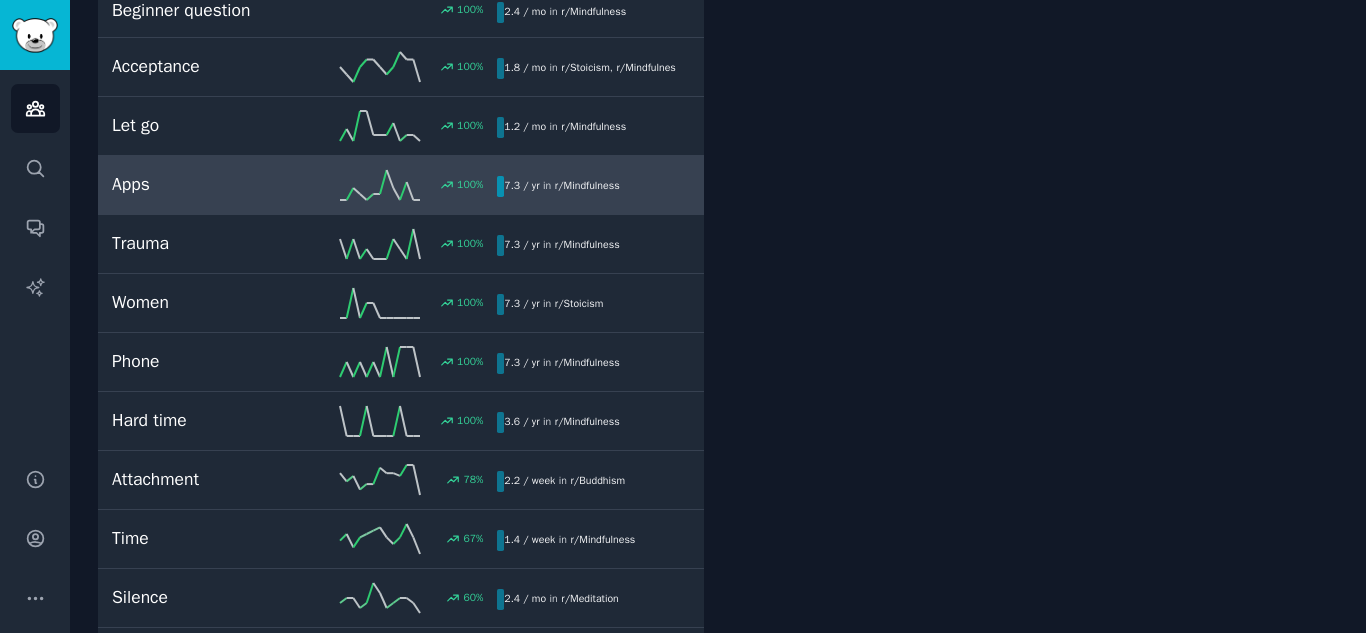 click on "Apps 100 % 7.3 / yr  in    r/ Mindfulness" at bounding box center (401, 185) 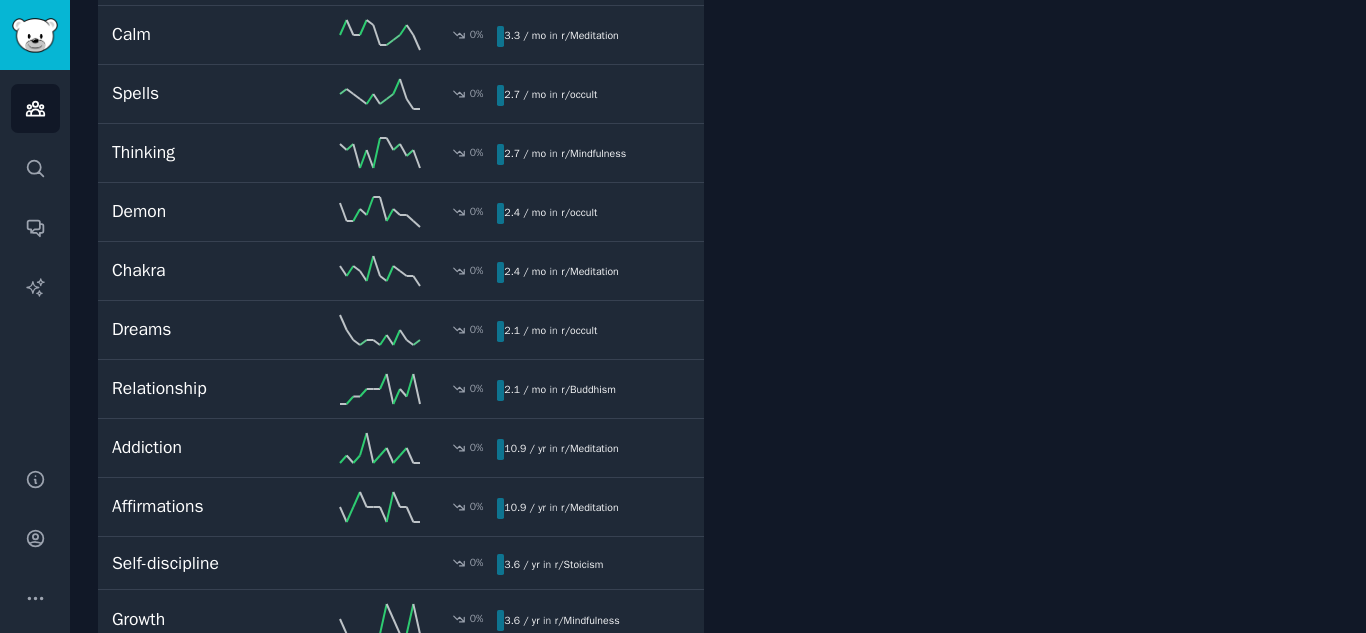 scroll, scrollTop: 5713, scrollLeft: 0, axis: vertical 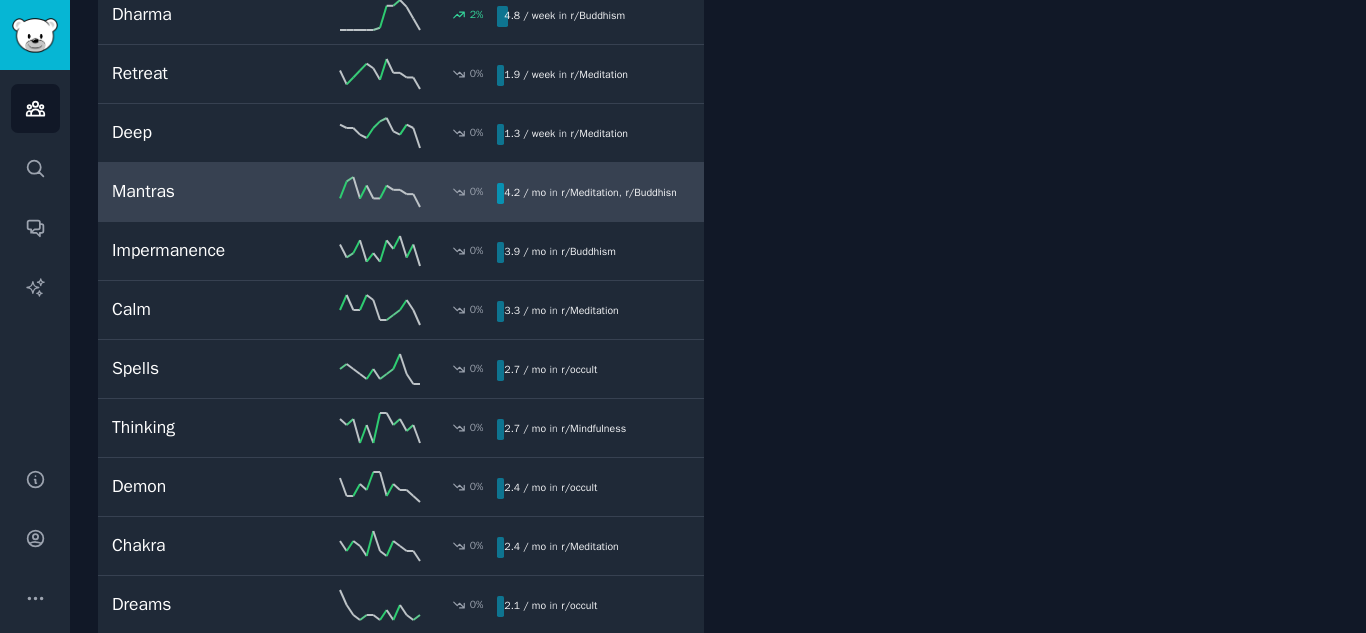 click on "4.2 / mo  in    r/ Meditation ,  r/ Buddhism" at bounding box center [586, 193] 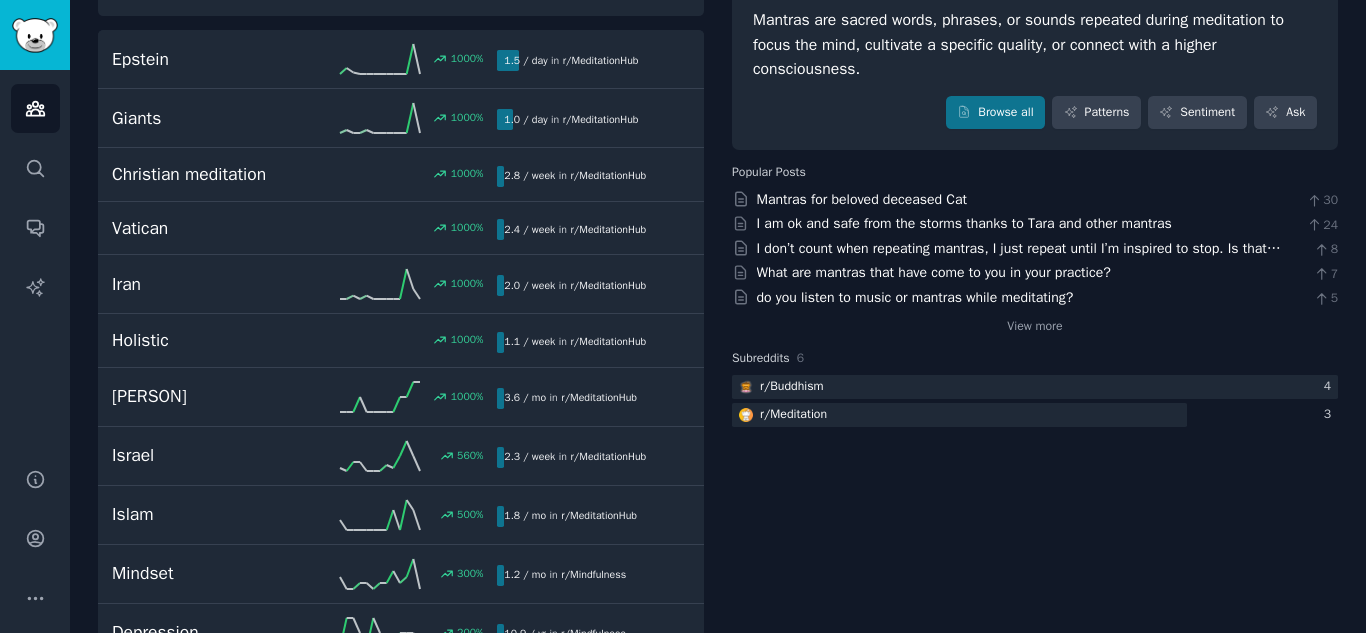 scroll, scrollTop: 213, scrollLeft: 0, axis: vertical 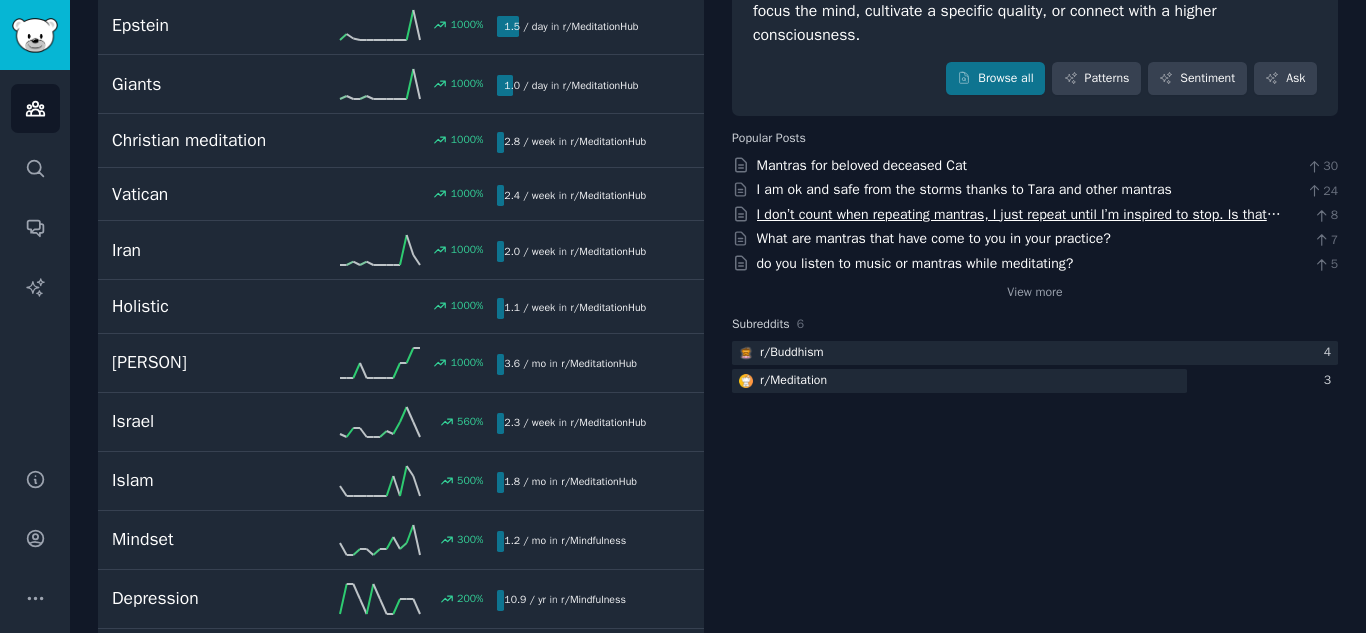 click on "I don’t count when repeating mantras, I just repeat until I’m inspired to stop. Is that dumb?" at bounding box center [1019, 225] 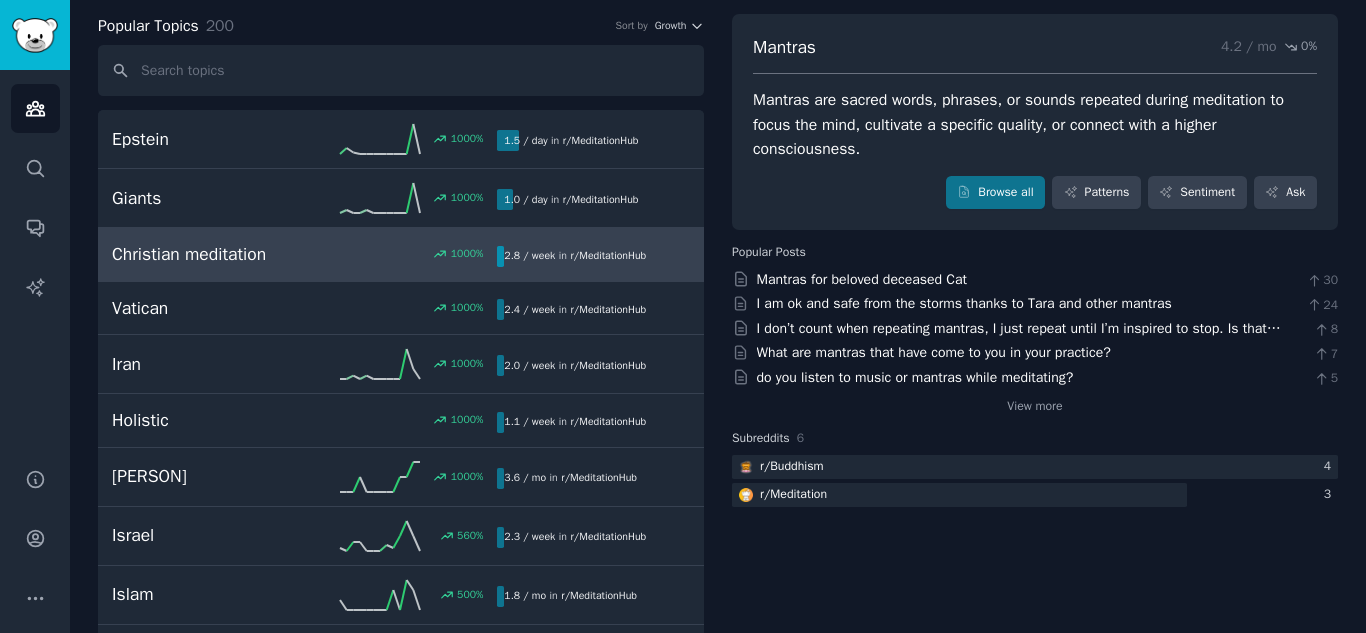 scroll, scrollTop: 0, scrollLeft: 0, axis: both 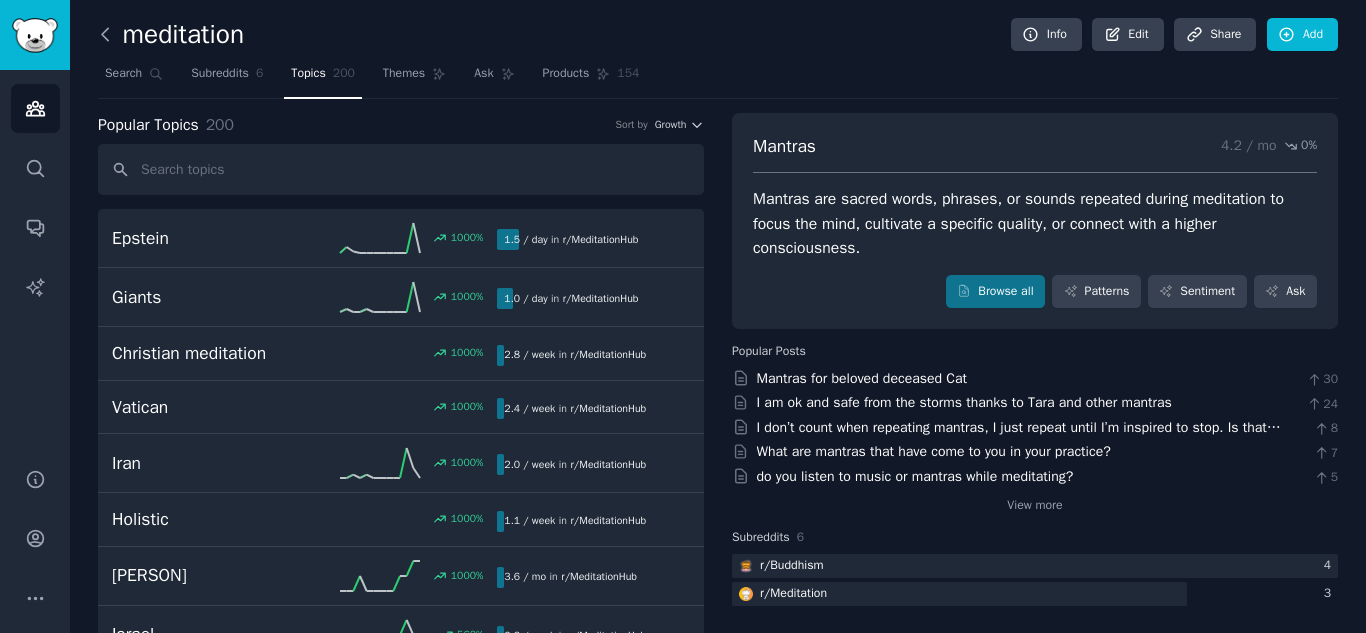 click 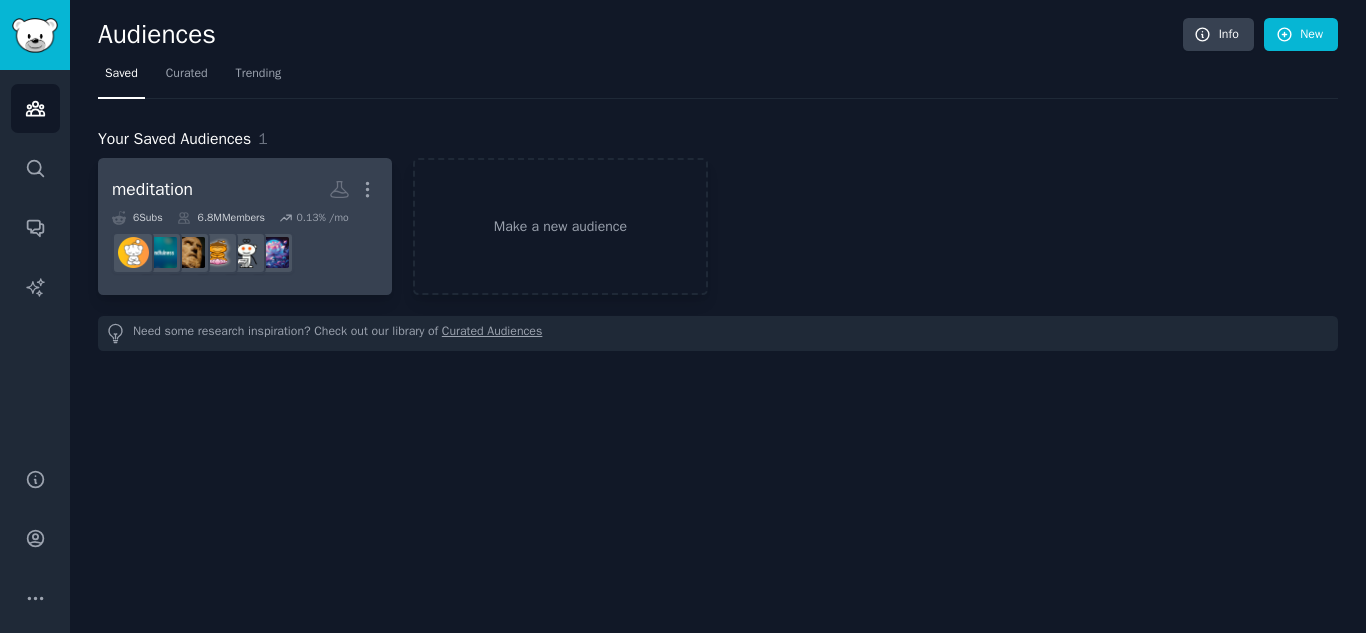 click on "meditation More" at bounding box center [245, 189] 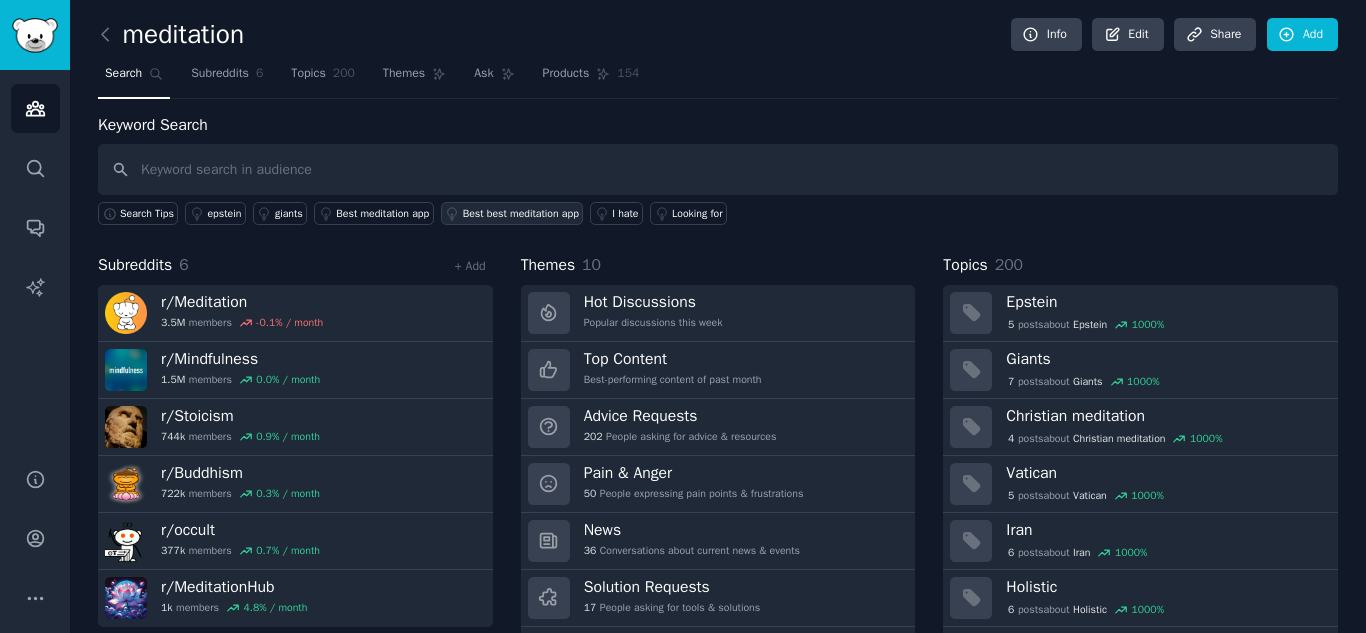 click on "Best best meditation app" at bounding box center [512, 213] 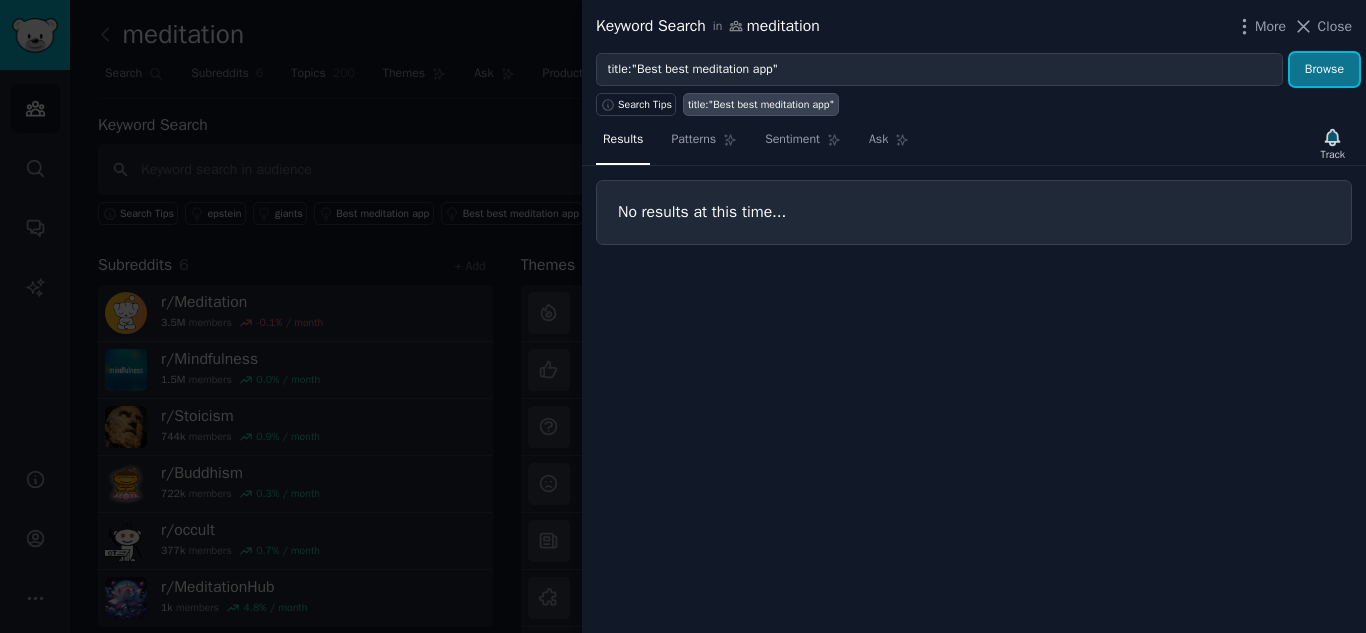 click on "Browse" at bounding box center [1324, 70] 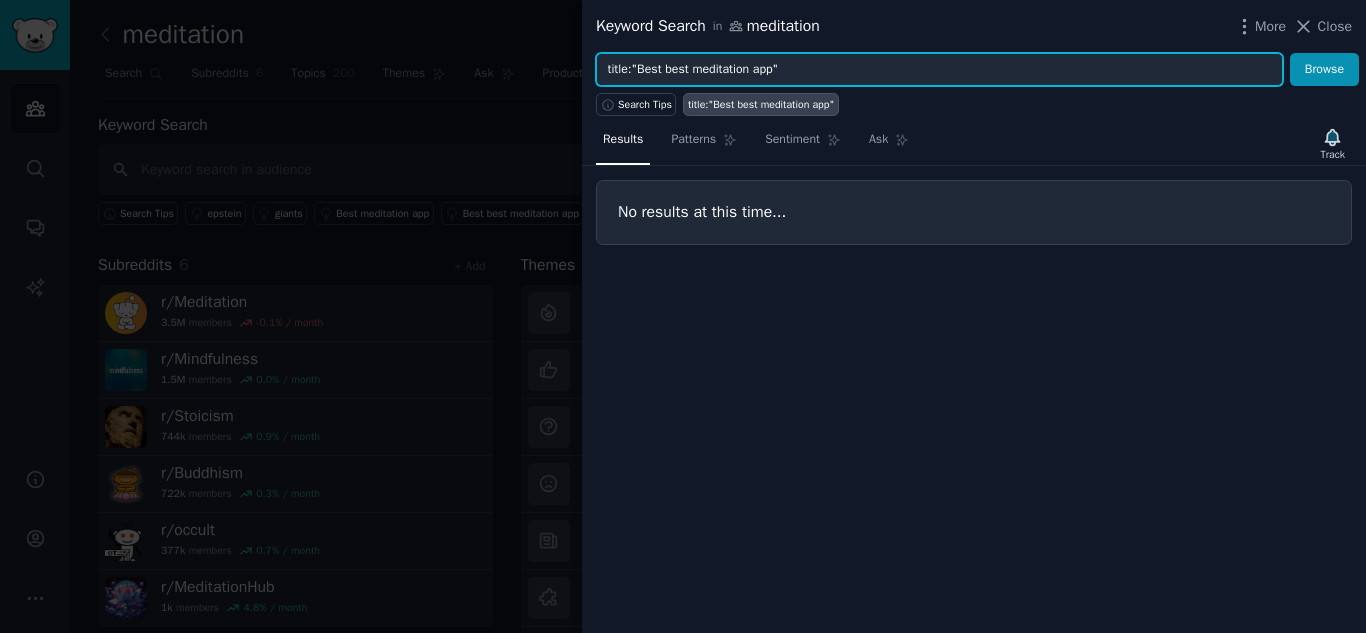 drag, startPoint x: 888, startPoint y: 65, endPoint x: 595, endPoint y: 96, distance: 294.63538 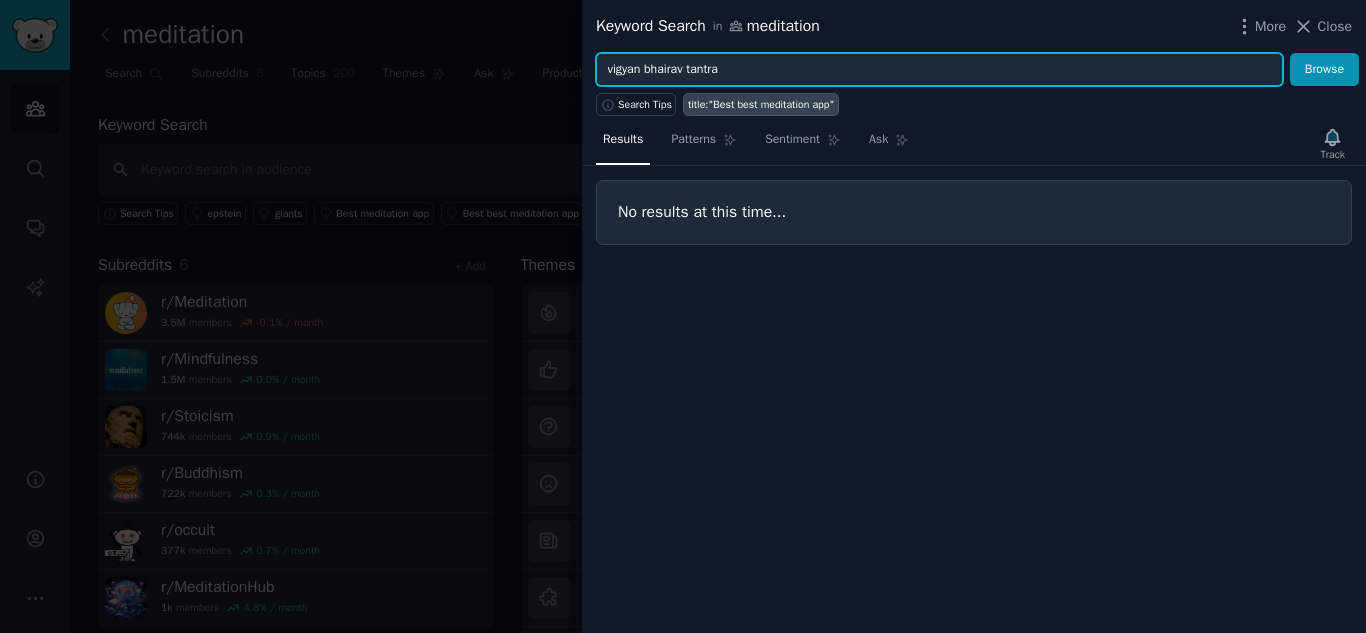 type on "vigyan bhairav tantra" 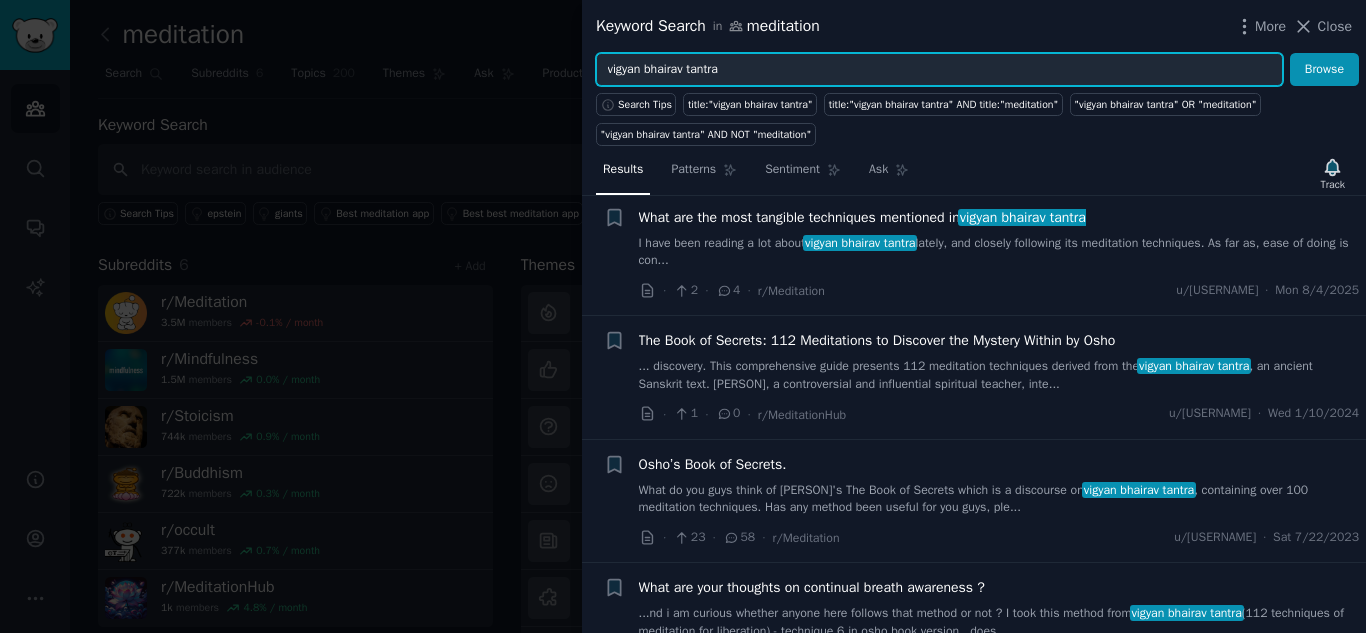 scroll, scrollTop: 0, scrollLeft: 0, axis: both 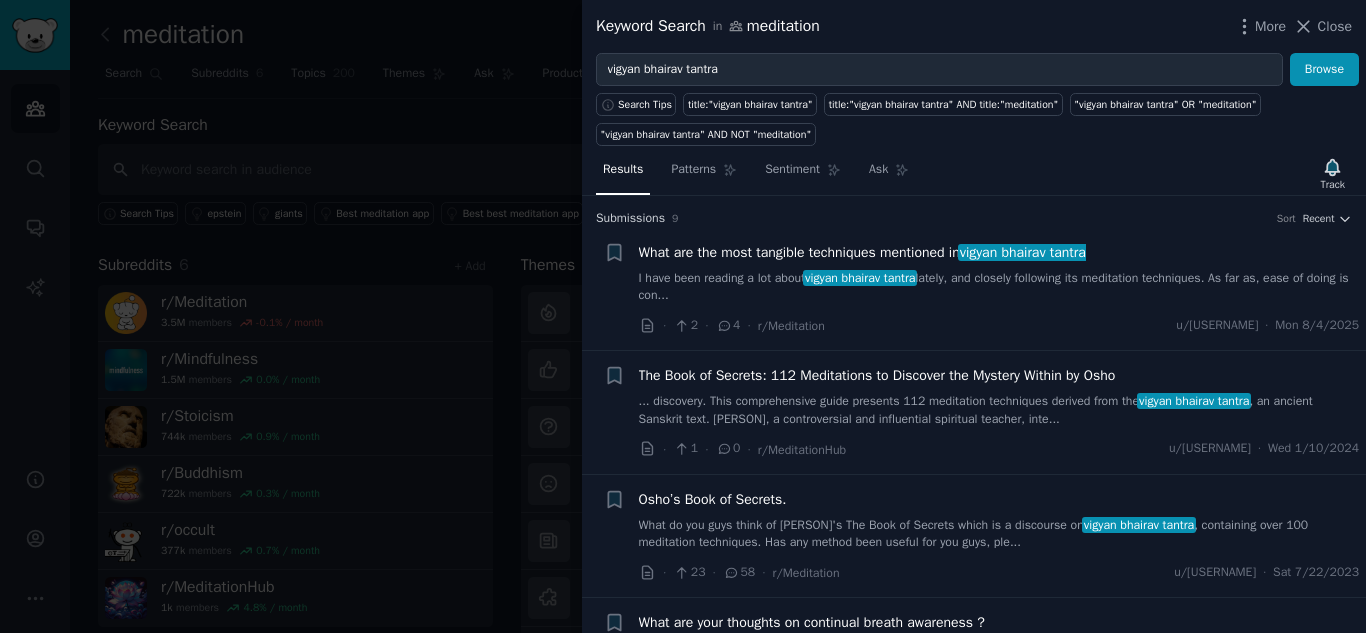 click on "vigyan bhairav tantra" at bounding box center [1023, 252] 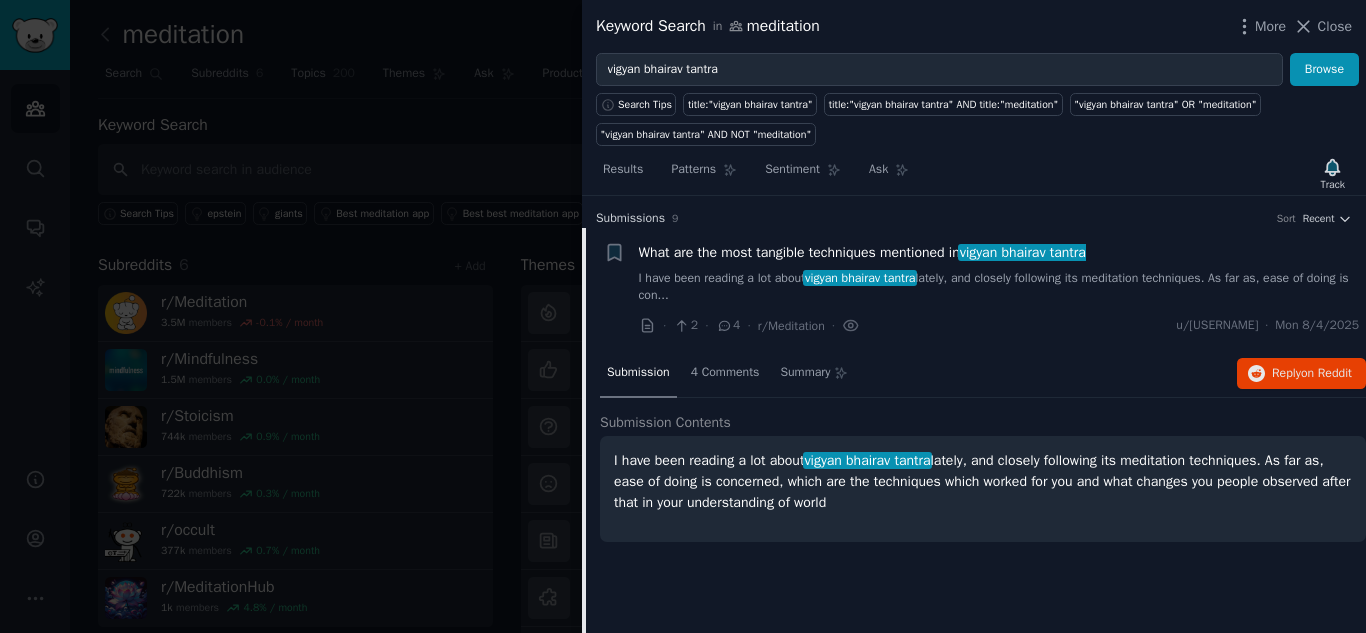 scroll, scrollTop: 32, scrollLeft: 0, axis: vertical 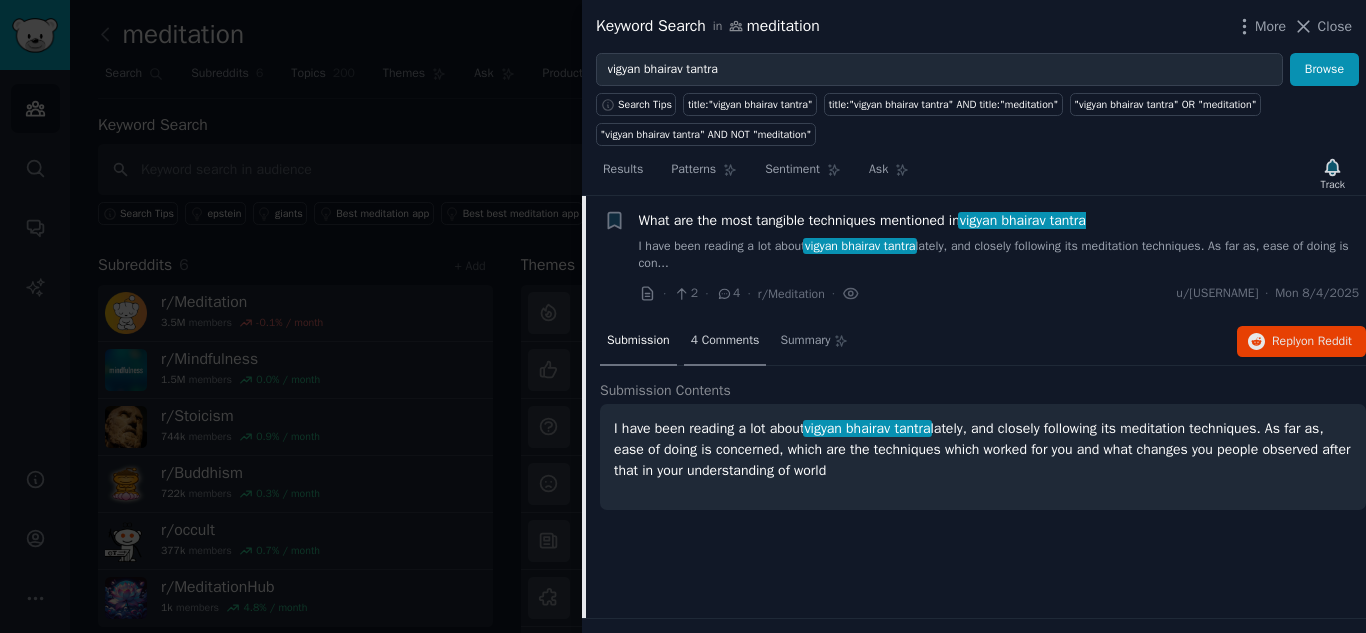 click on "4 Comments" at bounding box center [725, 341] 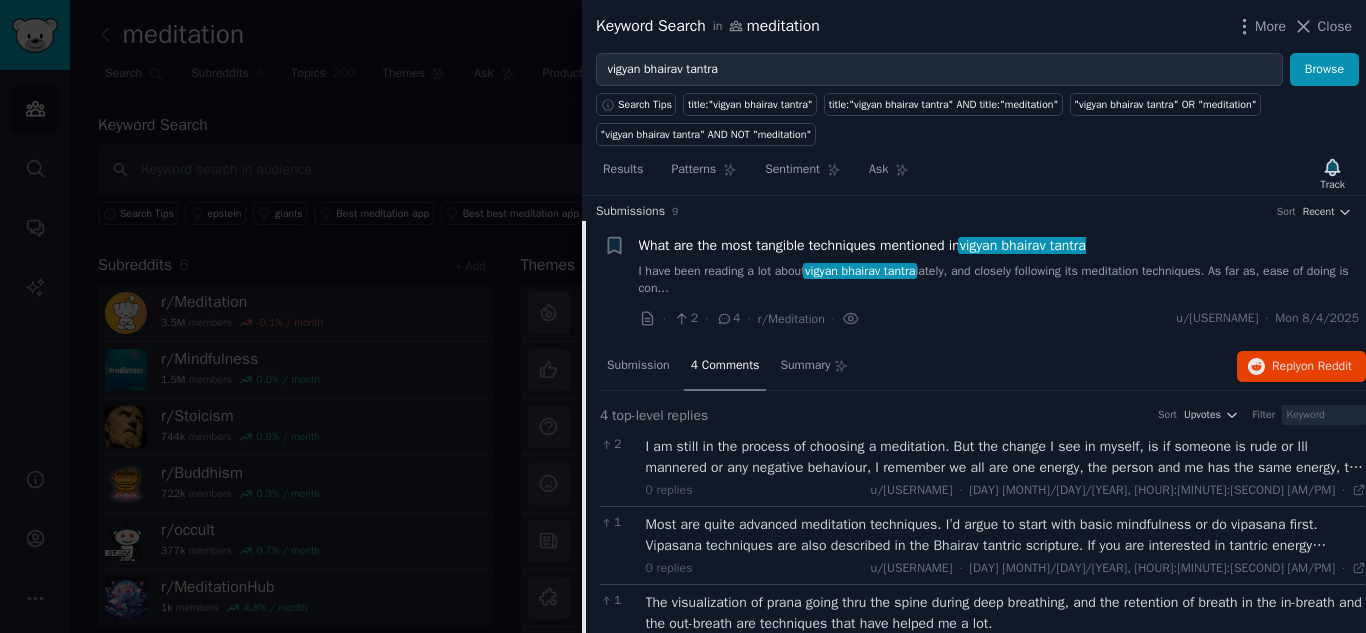 scroll, scrollTop: 0, scrollLeft: 0, axis: both 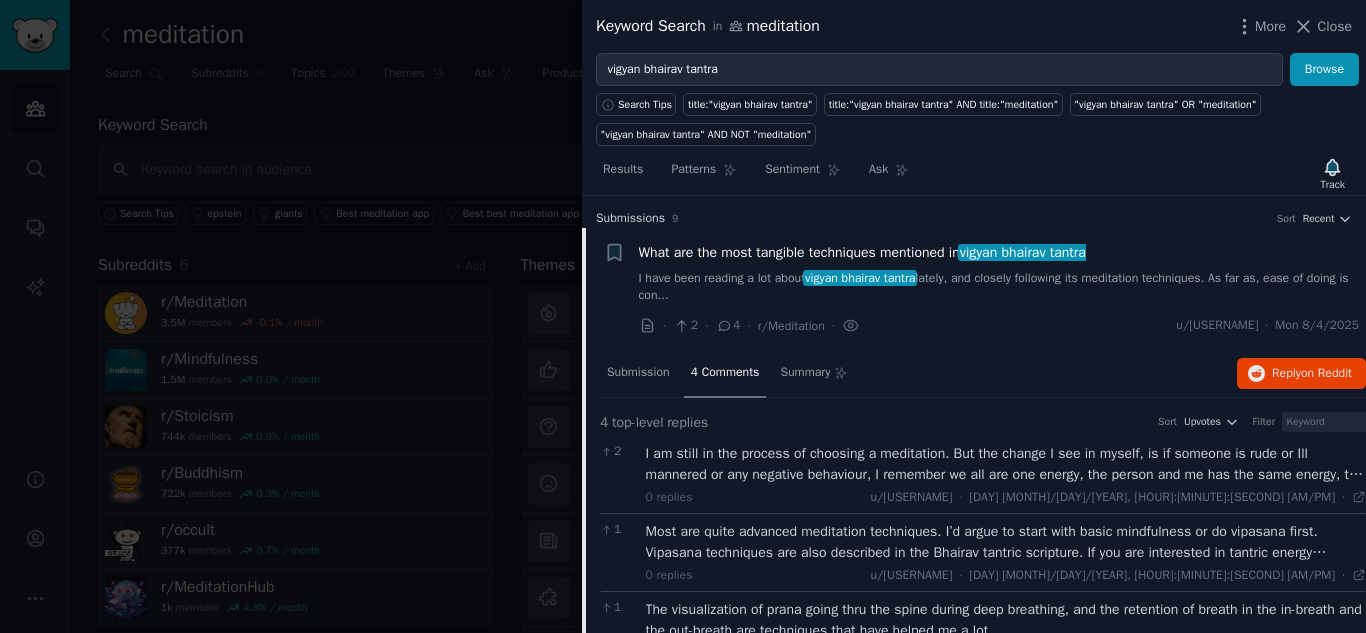 click on "I have been reading a lot about  vigyan bhairav tantra  lately, and closely following its meditation techniques. As far as, ease of doing is con..." at bounding box center (999, 287) 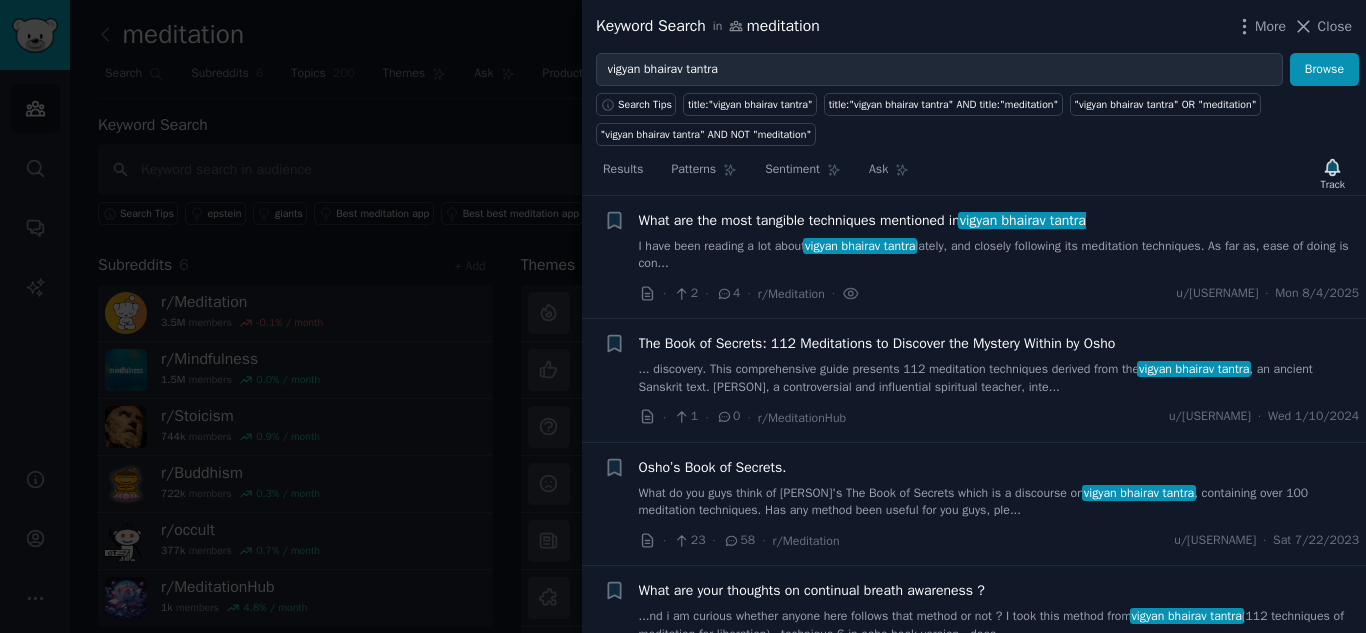 scroll, scrollTop: 132, scrollLeft: 0, axis: vertical 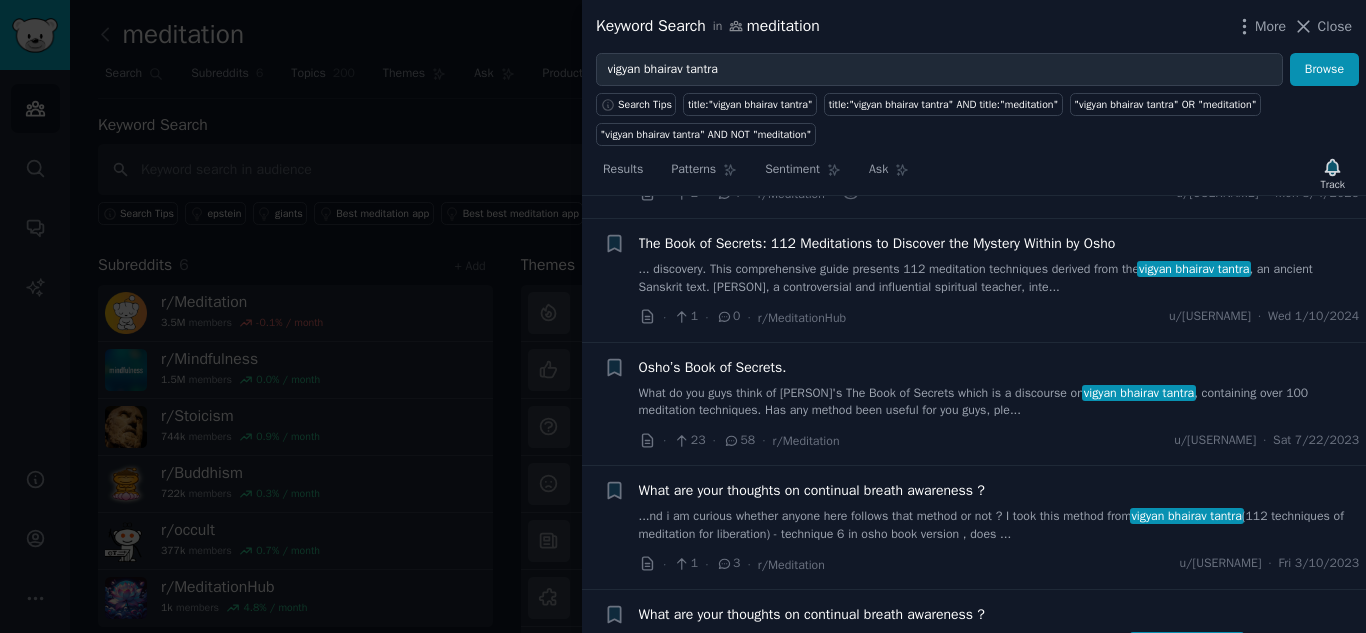 click on "What do you guys think of Osho’s The Book of Secrets which is a discourse on vigyan bhairav tantra , containing over 100 meditation techniques. Has any method been useful for you guys, ple..." at bounding box center [999, 402] 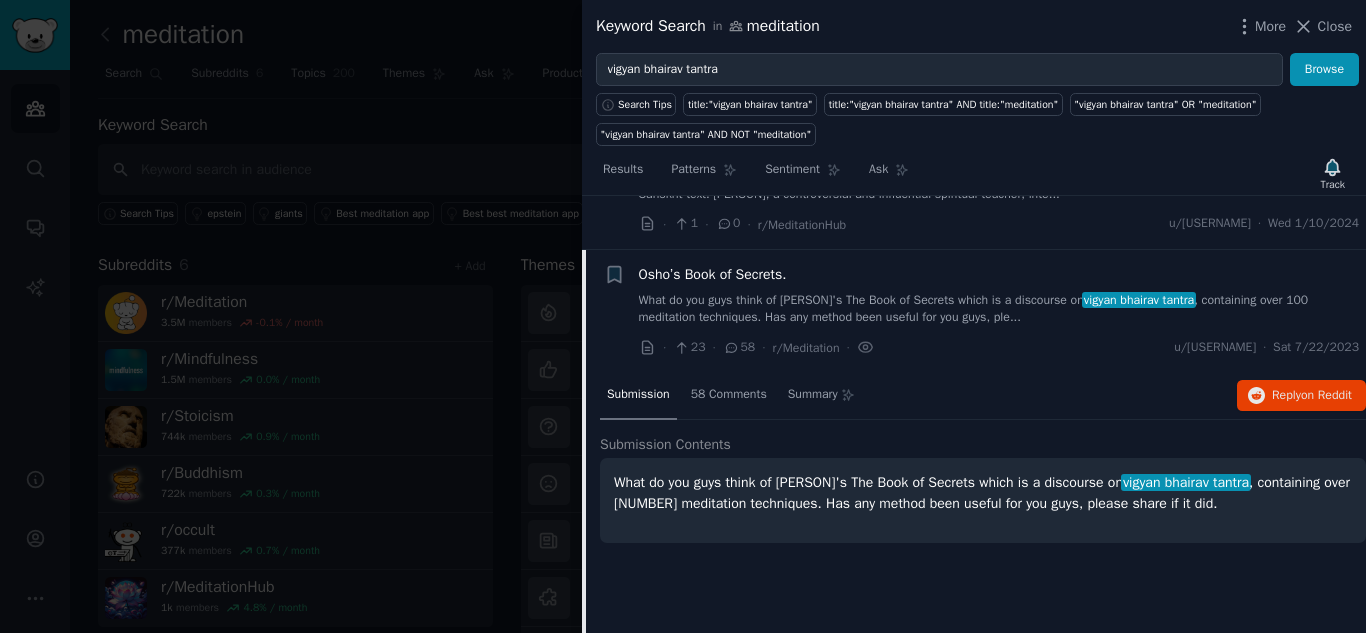 scroll, scrollTop: 279, scrollLeft: 0, axis: vertical 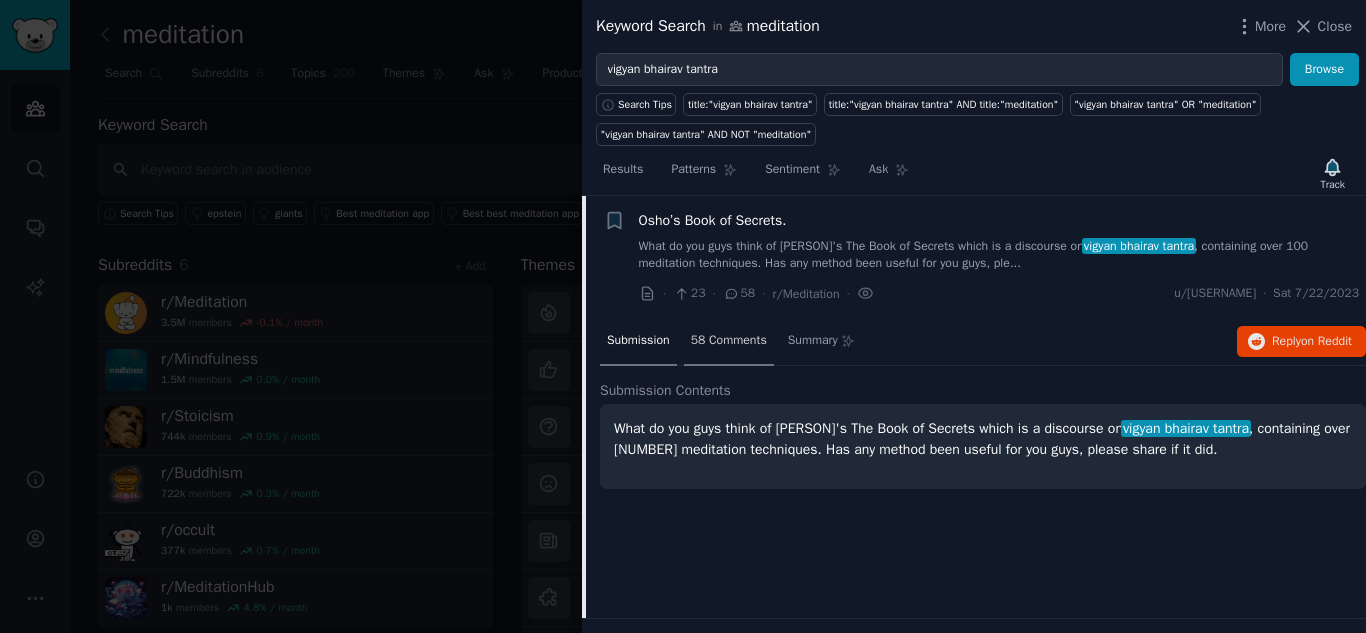 click on "58 Comments" at bounding box center (729, 341) 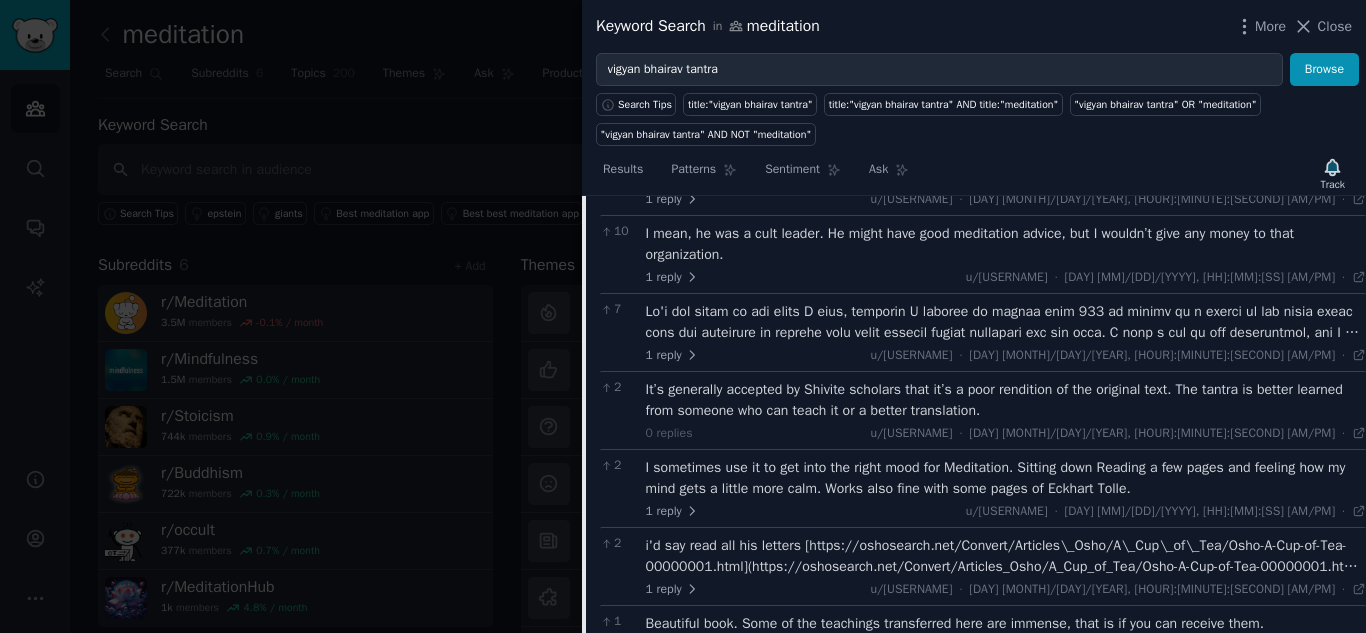 scroll, scrollTop: 579, scrollLeft: 0, axis: vertical 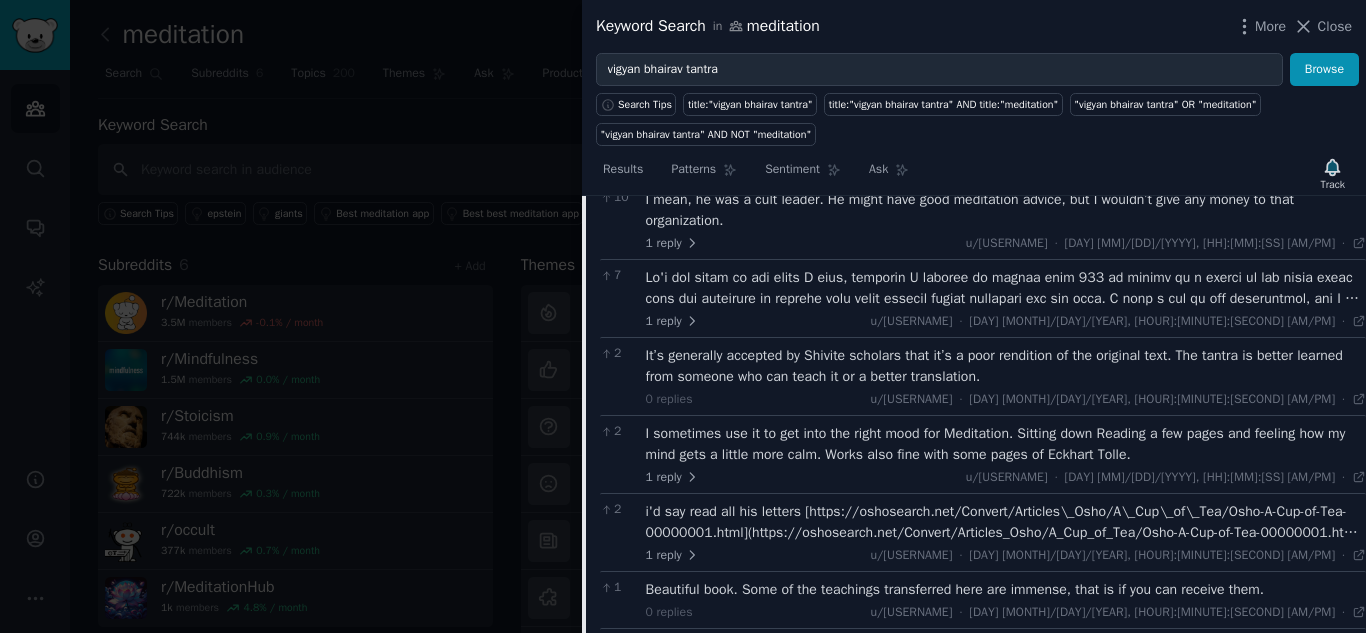 click at bounding box center (1006, 288) 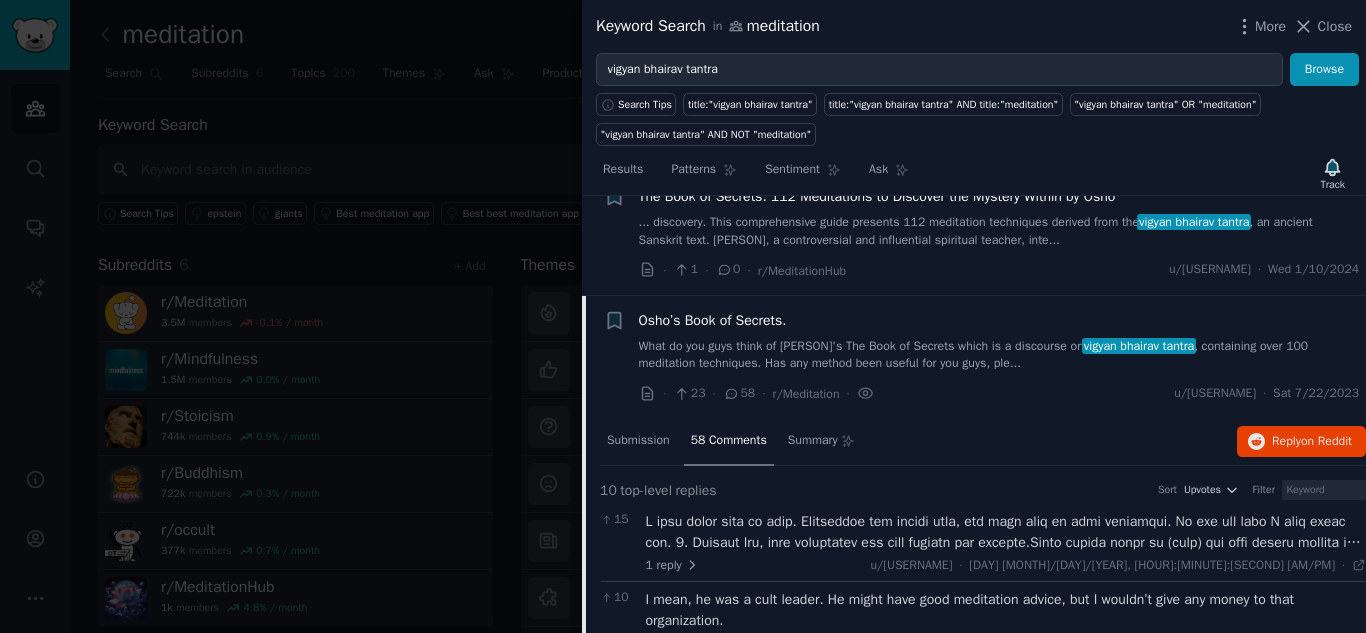 scroll, scrollTop: 279, scrollLeft: 0, axis: vertical 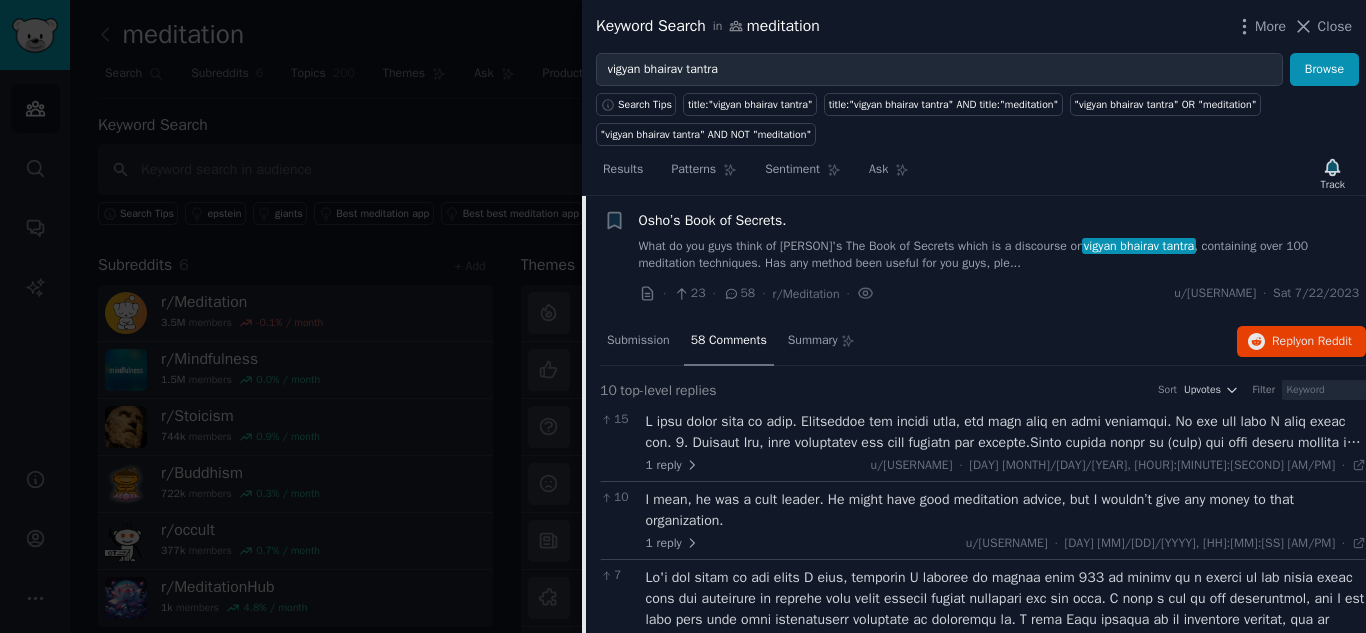 click on "Osho’s Book of Secrets." at bounding box center [999, 220] 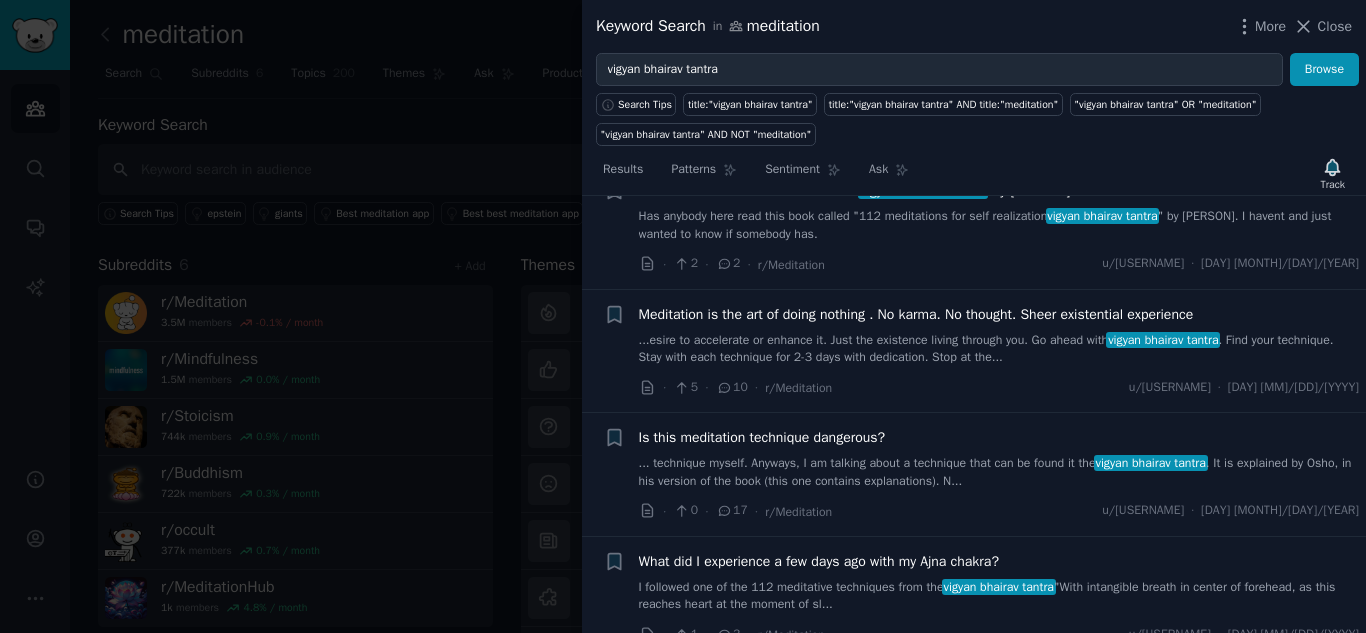 scroll, scrollTop: 706, scrollLeft: 0, axis: vertical 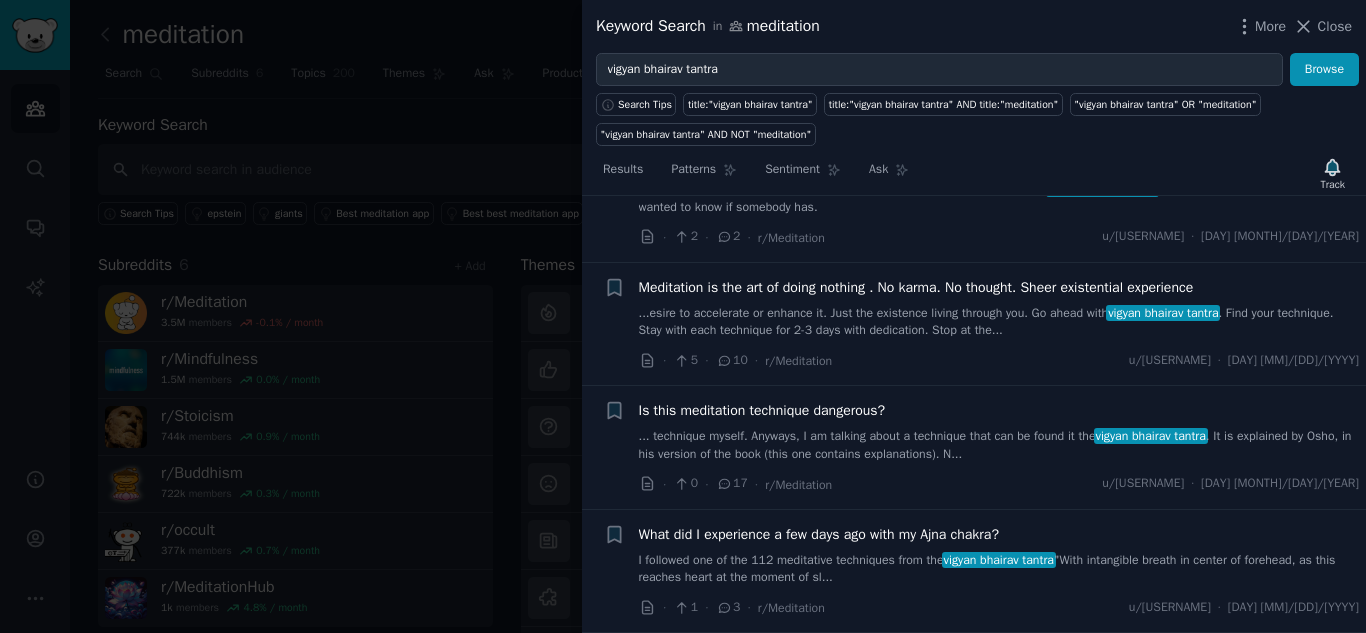 click on "Is this meditation technique dangerous? ... technique myself.
Anyways, I am talking about a technique that can be found it the  vigyan bhairav tantra . It is explained by Osho, in his version of the book (this one contains explanations). N..." at bounding box center (999, 431) 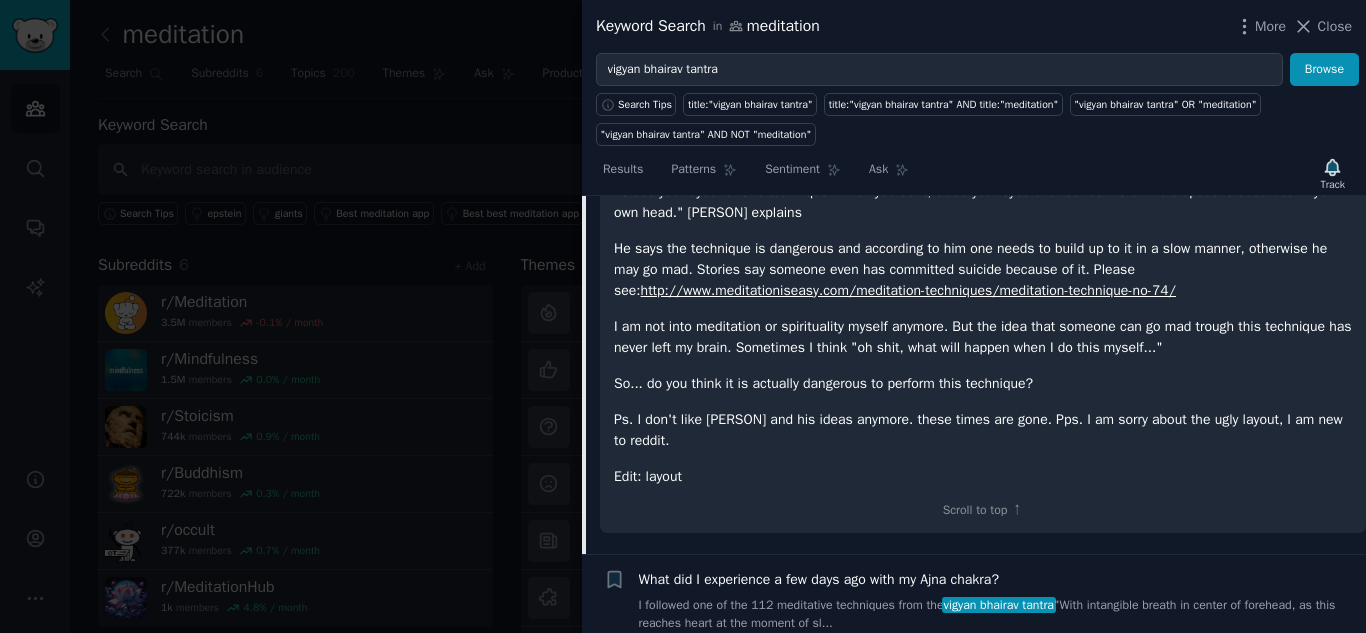 scroll, scrollTop: 1396, scrollLeft: 0, axis: vertical 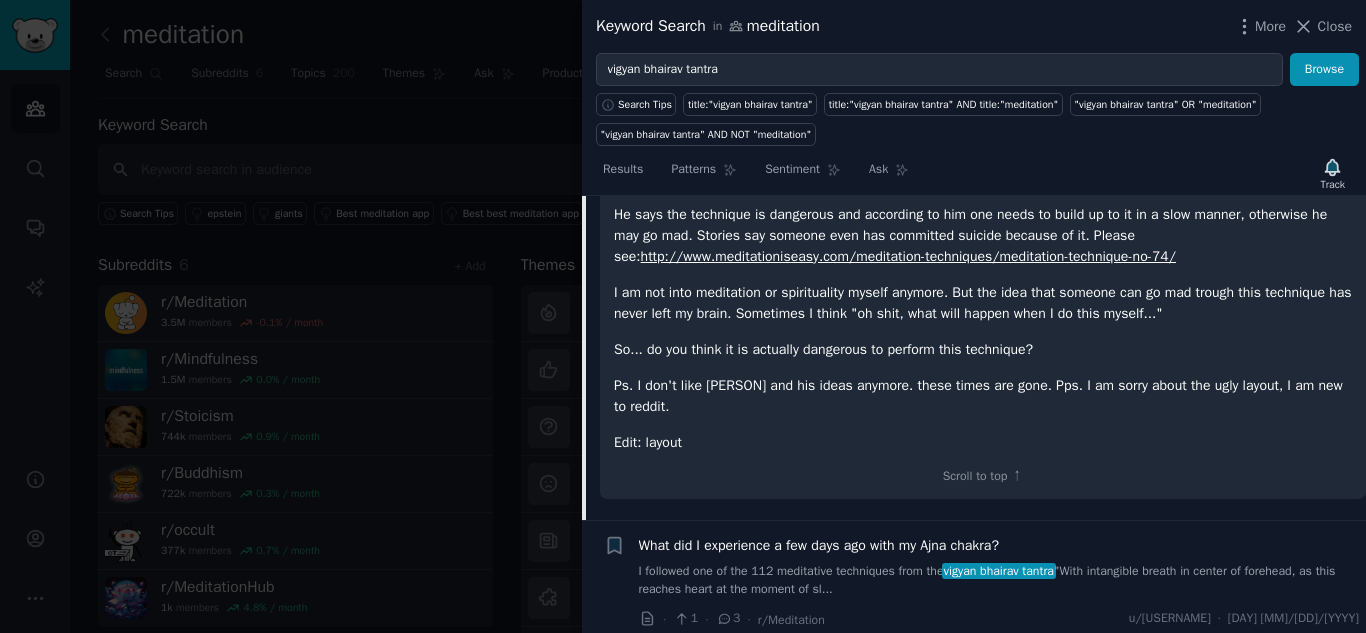 click on "http://www.meditationiseasy.com/meditation-techniques/meditation-technique-no-74/" at bounding box center [908, 256] 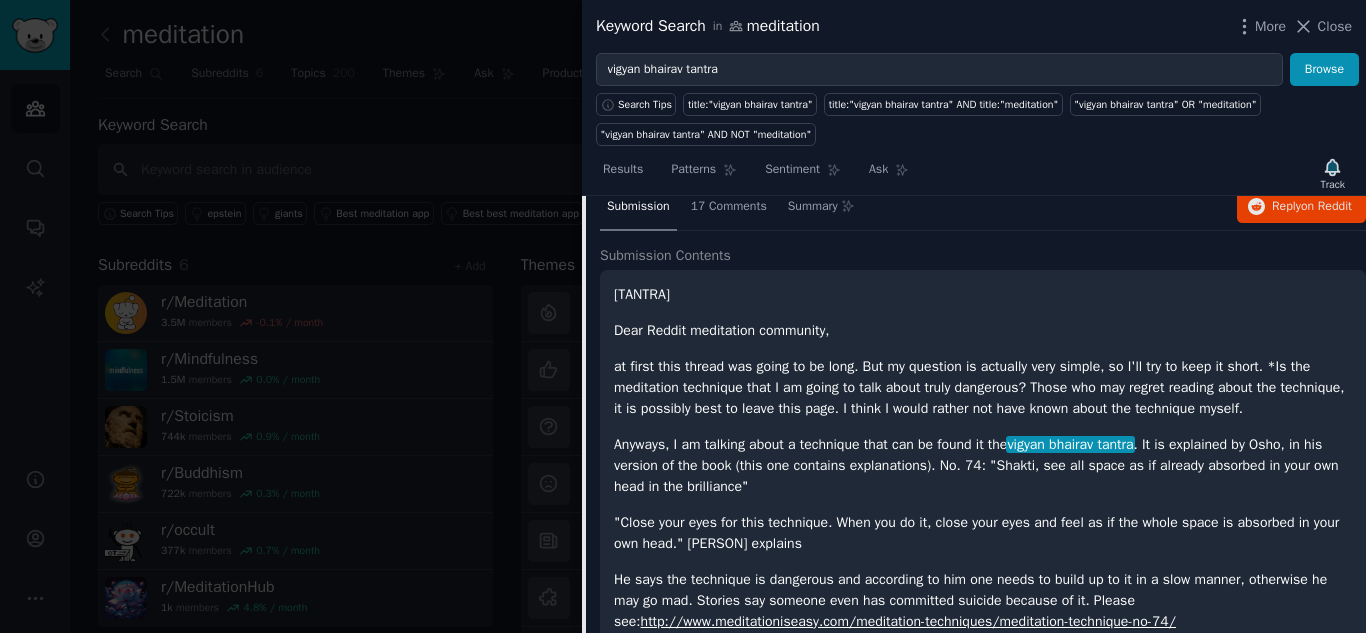 scroll, scrollTop: 996, scrollLeft: 0, axis: vertical 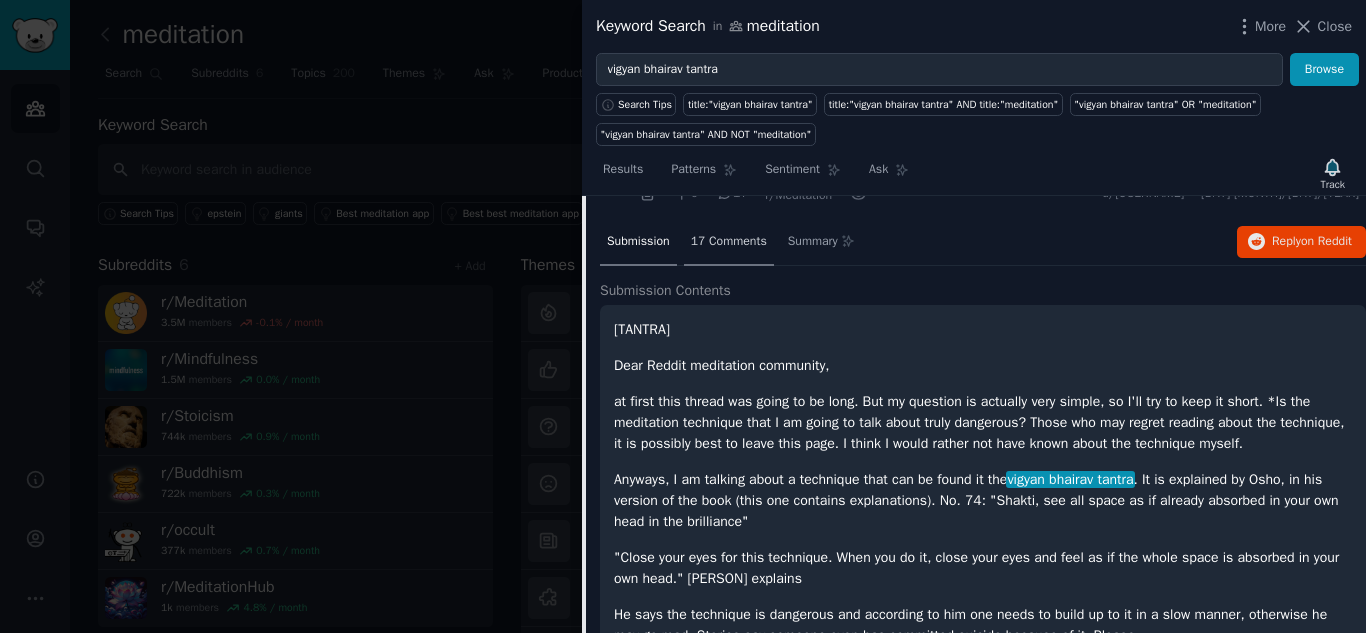 click on "17 Comments" at bounding box center [729, 242] 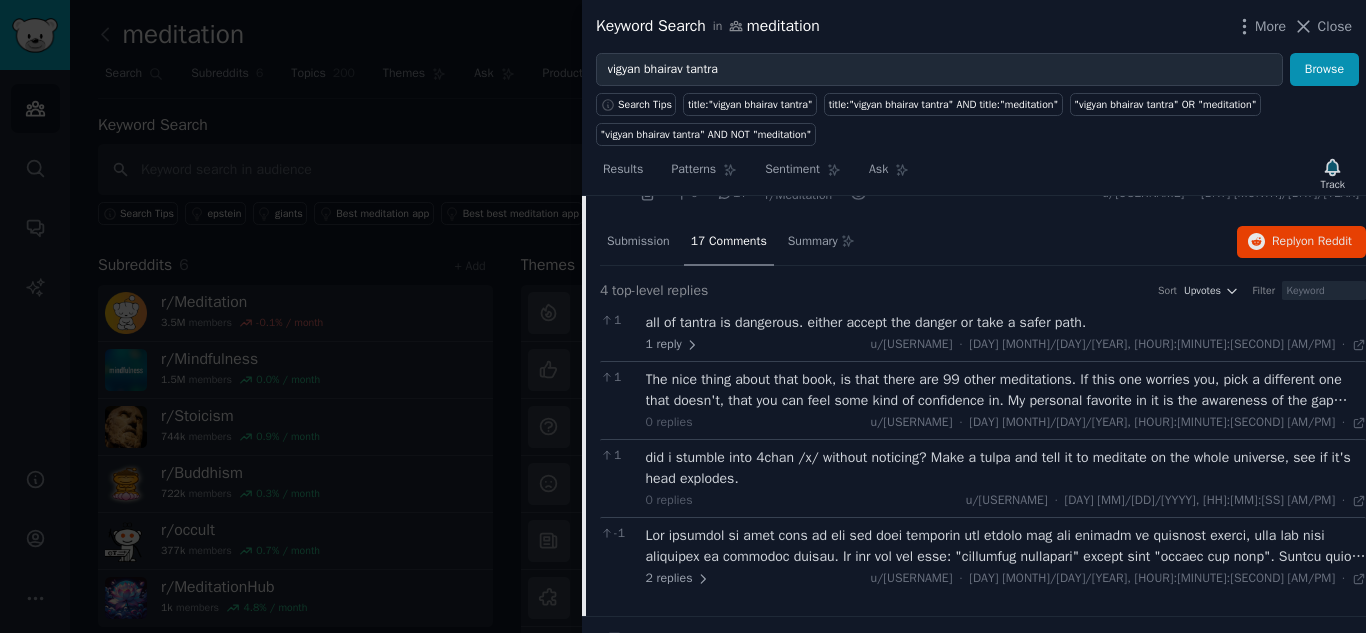 click on "The nice thing about that book, is that there are 99 other meditations. If this one worries you, pick a different one that doesn't, that you can feel some kind of confidence in. My personal favorite in it is the awareness of the gap between breaths." at bounding box center [1006, 390] 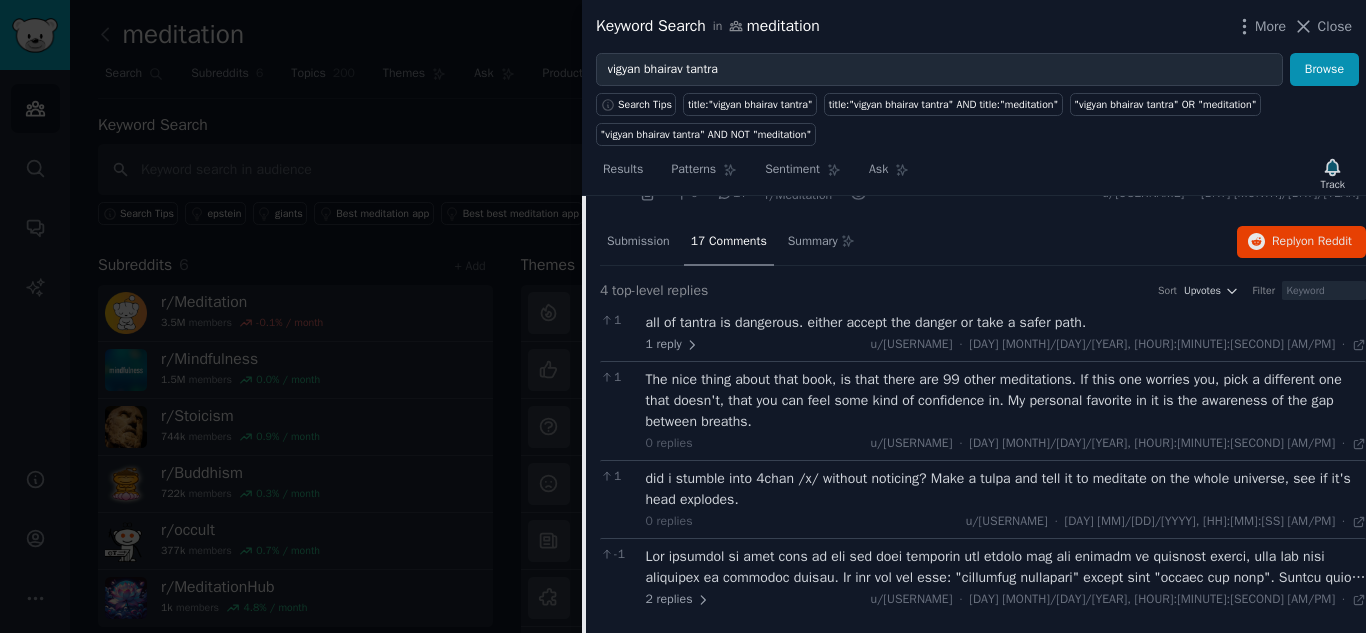scroll, scrollTop: 1096, scrollLeft: 0, axis: vertical 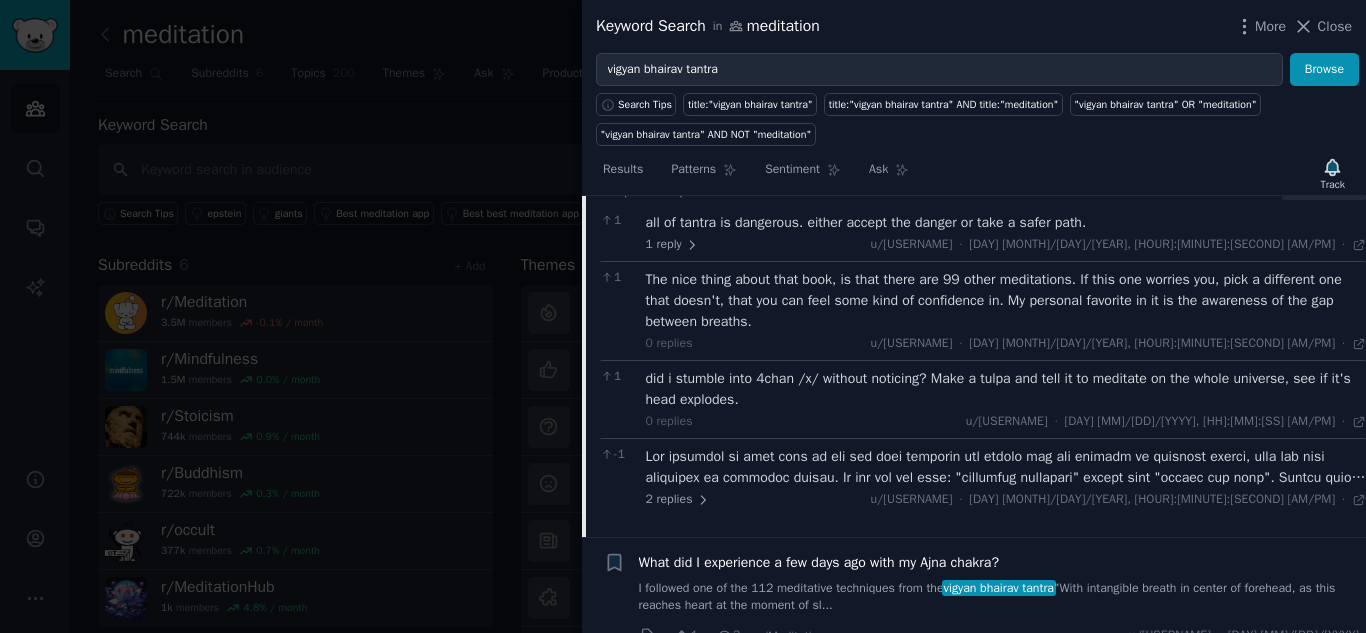 click on "did i stumble into 4chan /x/ without noticing? Make a tulpa and tell it to meditate on the whole universe, see if it's head explodes." at bounding box center (1006, 389) 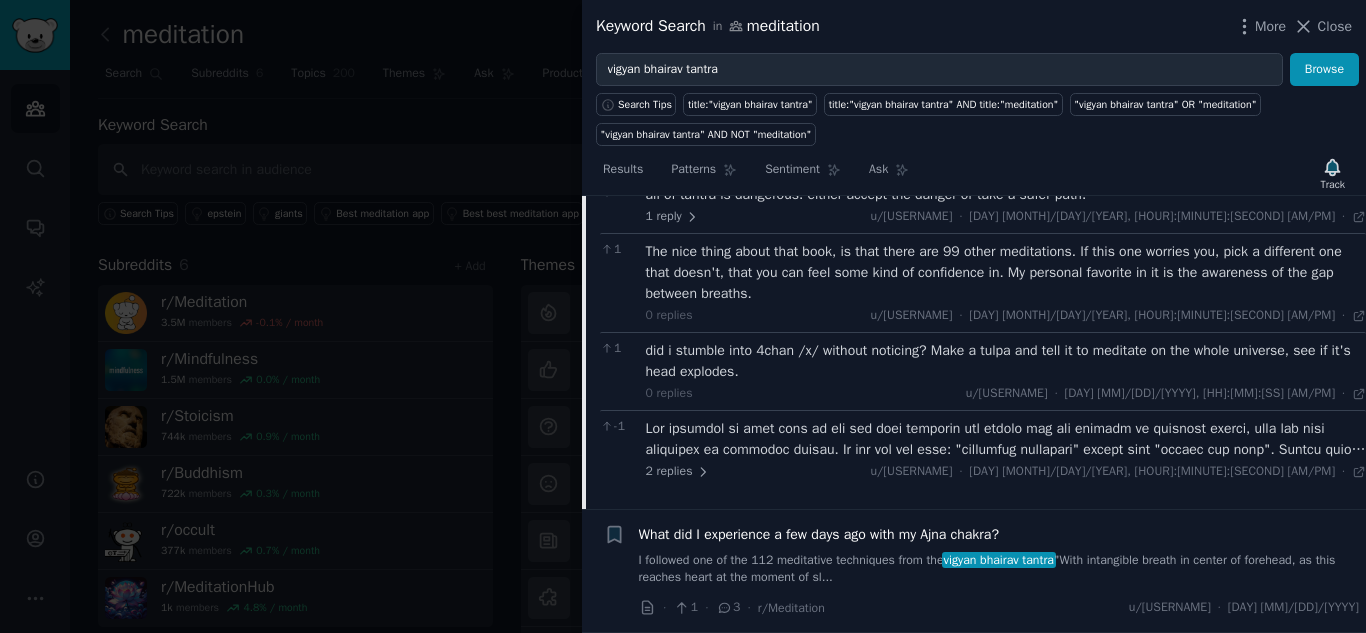 click at bounding box center [1006, 439] 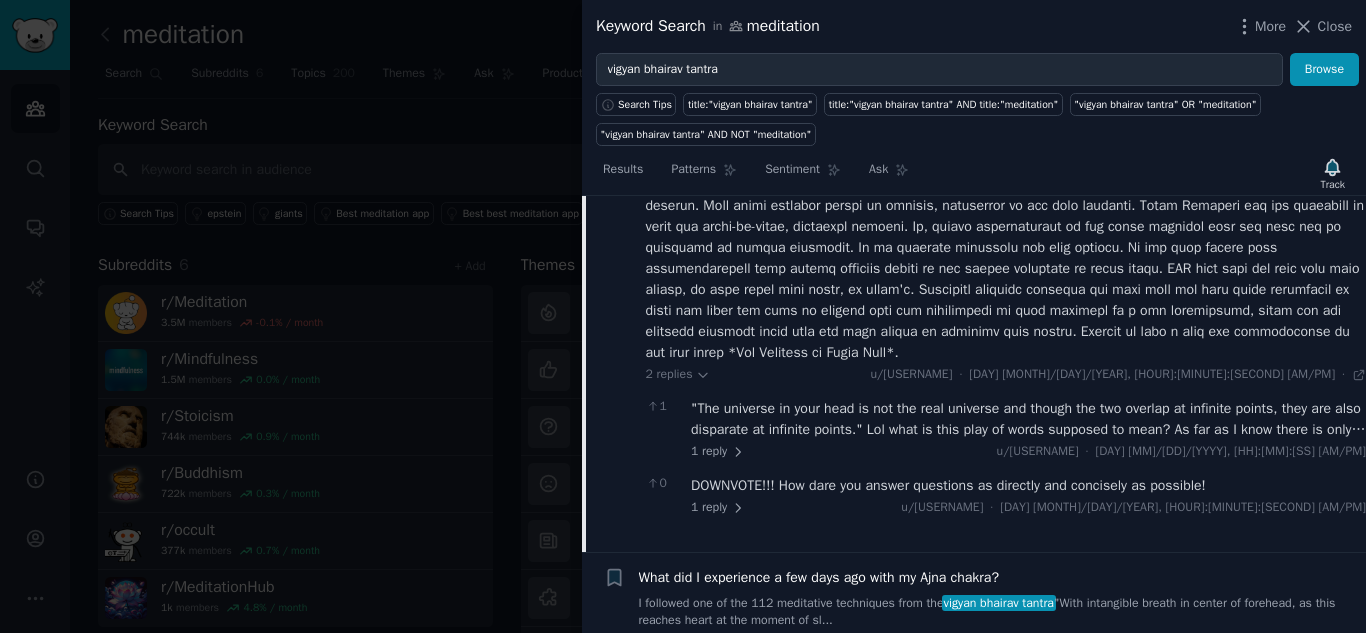 scroll, scrollTop: 1424, scrollLeft: 0, axis: vertical 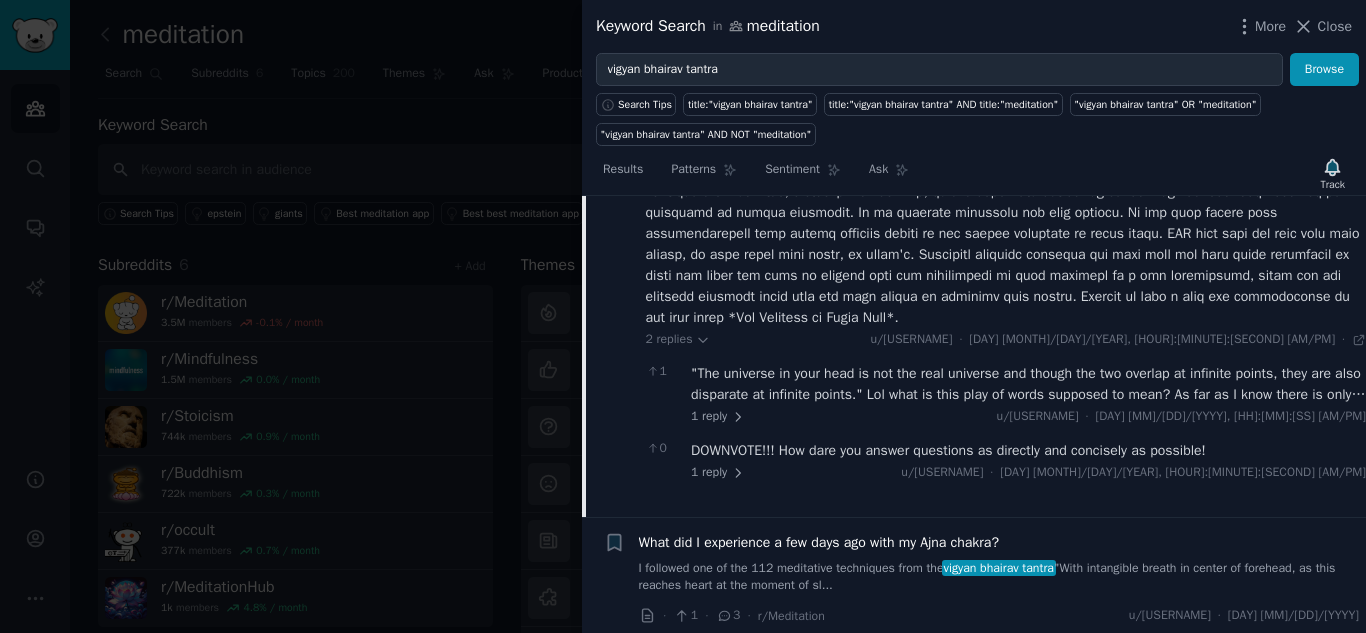click on ""The universe in your head is not the real universe and though the two overlap at infinite points, they are also disparate at infinite points."
Lol what is this play of words supposed to mean? As far as I know there is only this universe I conceive trough my senses, and that includes my mind in the form of thought.
"We now use the term: "emotional breakdown" rather than "losing the mind" "
What do you mean by "we"? Psychologists or some spiritual nonsense group?
"No, taking consideration of the whole universe will not give you an emotional or mental breakdown"
It's not considering but actually imagining and believing the whole universe is in your head.
"We can also assume many astrophysicists have pretty thorough models of the entire universes in their heads."
They dont imagine all the space in the universe is contained in their heads." at bounding box center [1028, 384] 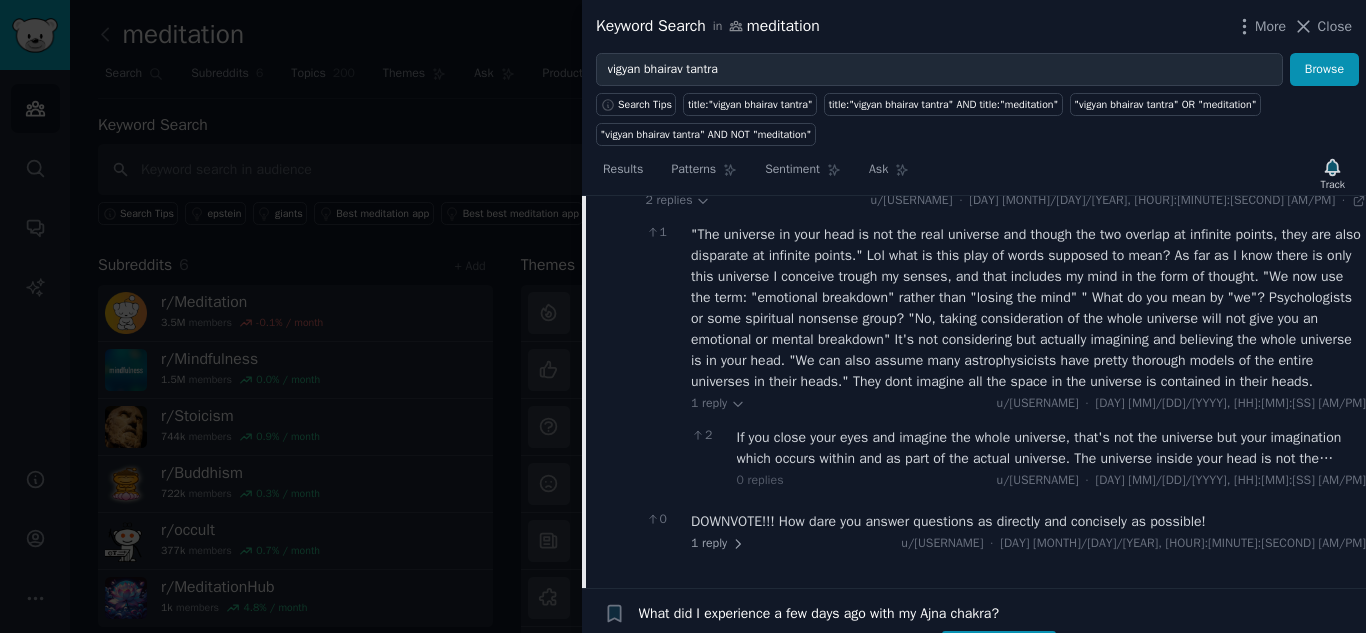 scroll, scrollTop: 1463, scrollLeft: 0, axis: vertical 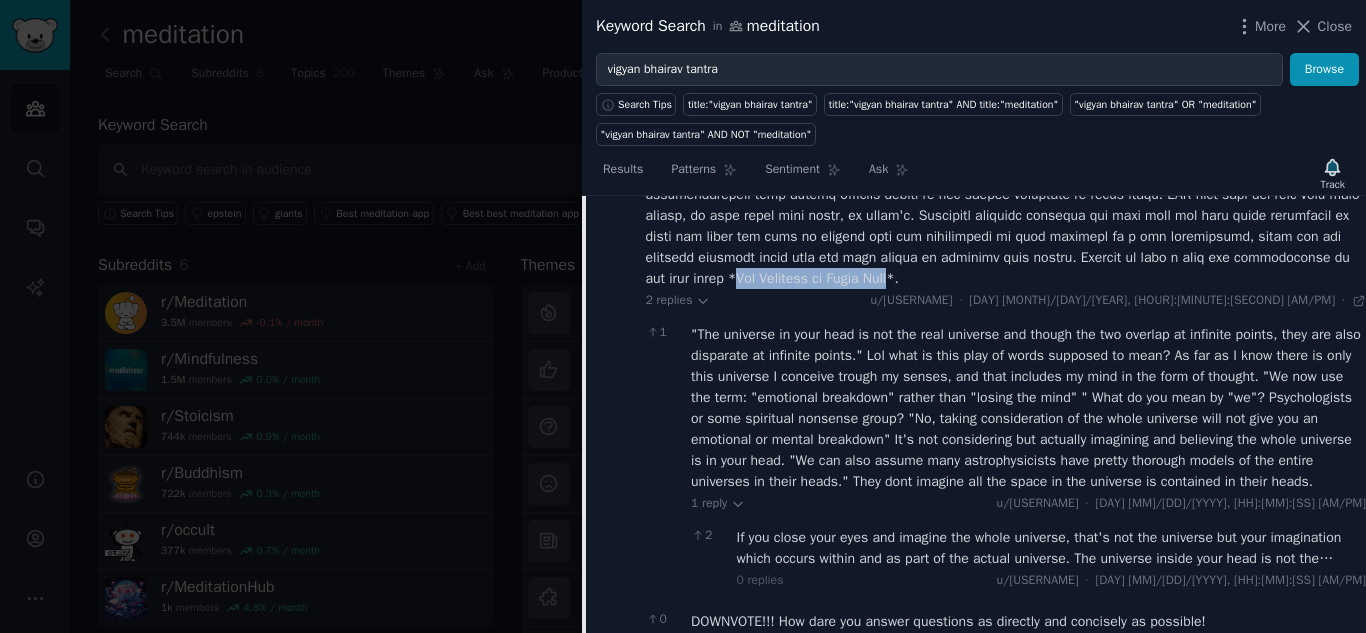 drag, startPoint x: 846, startPoint y: 276, endPoint x: 1011, endPoint y: 280, distance: 165.04848 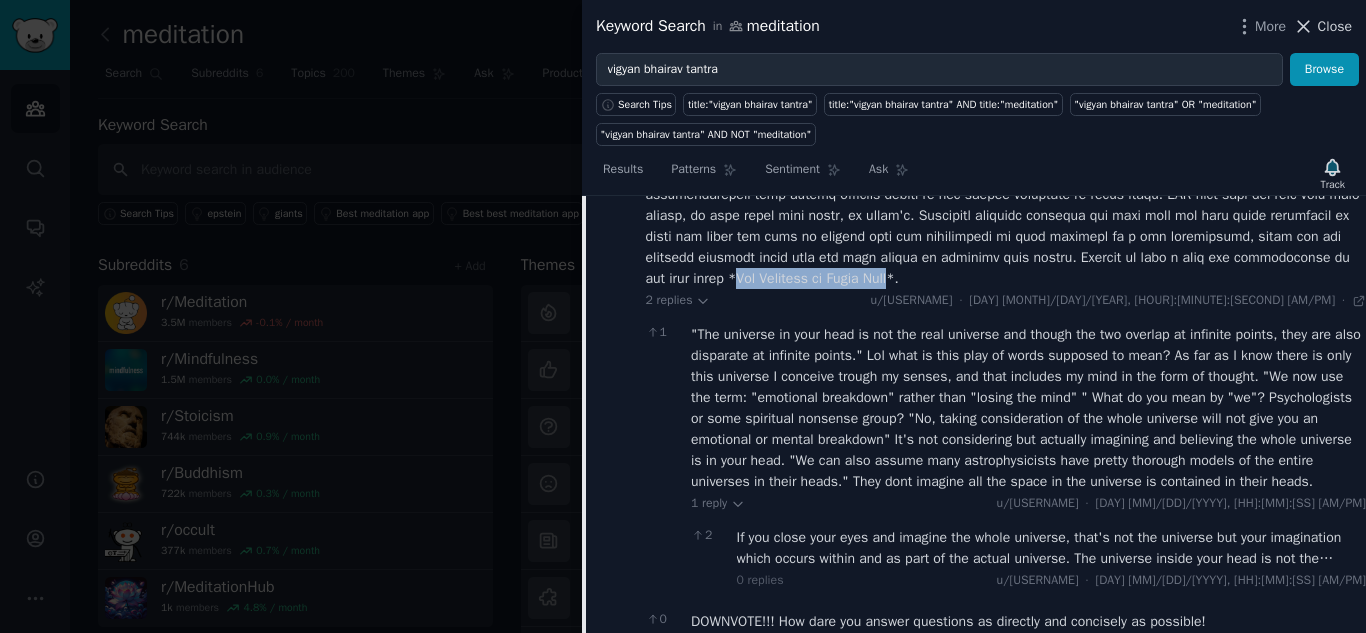 click 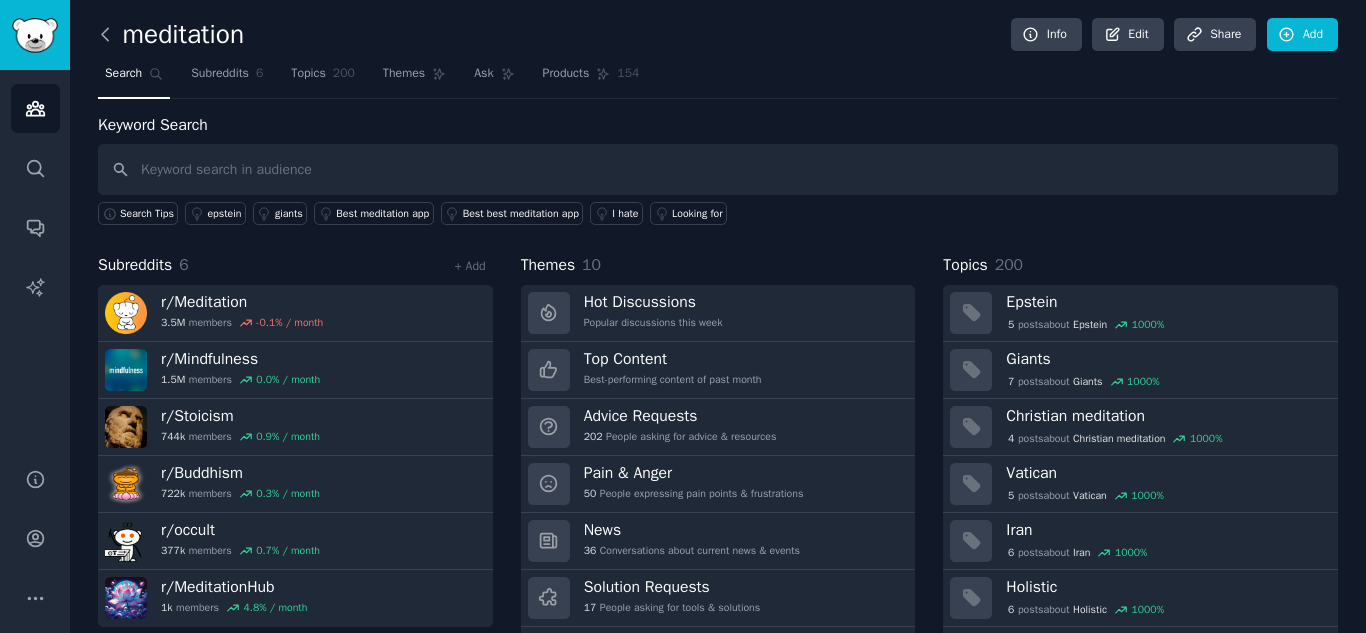 click 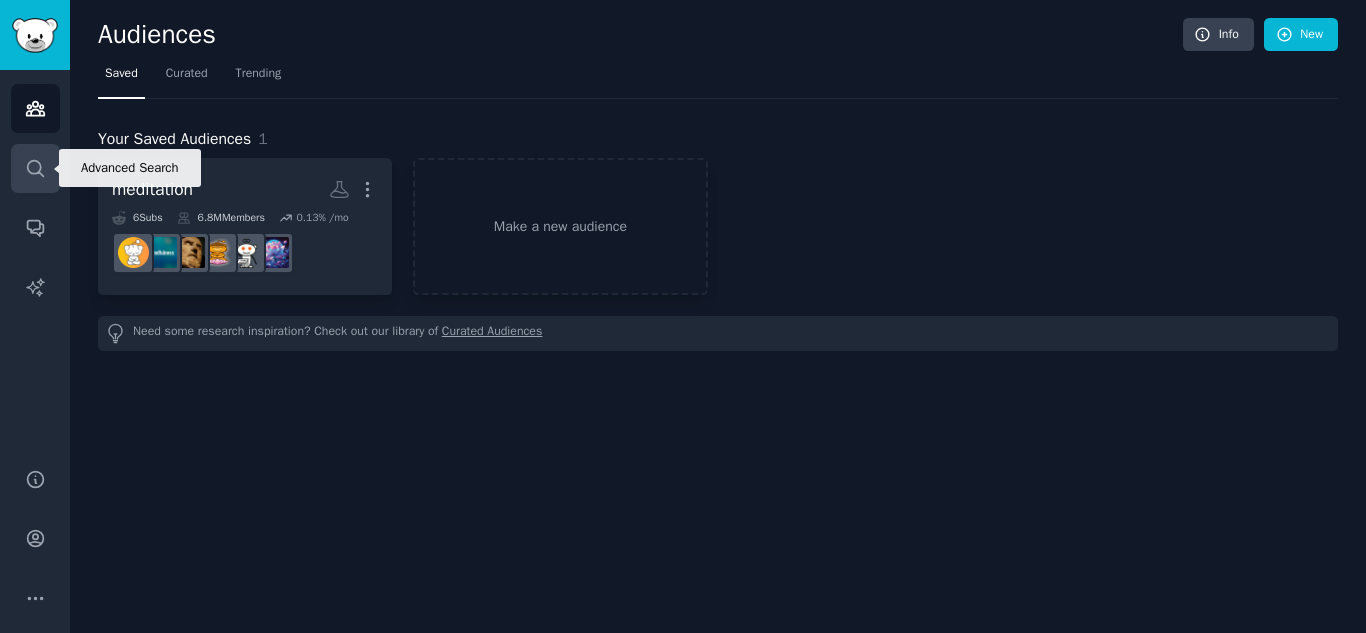 click 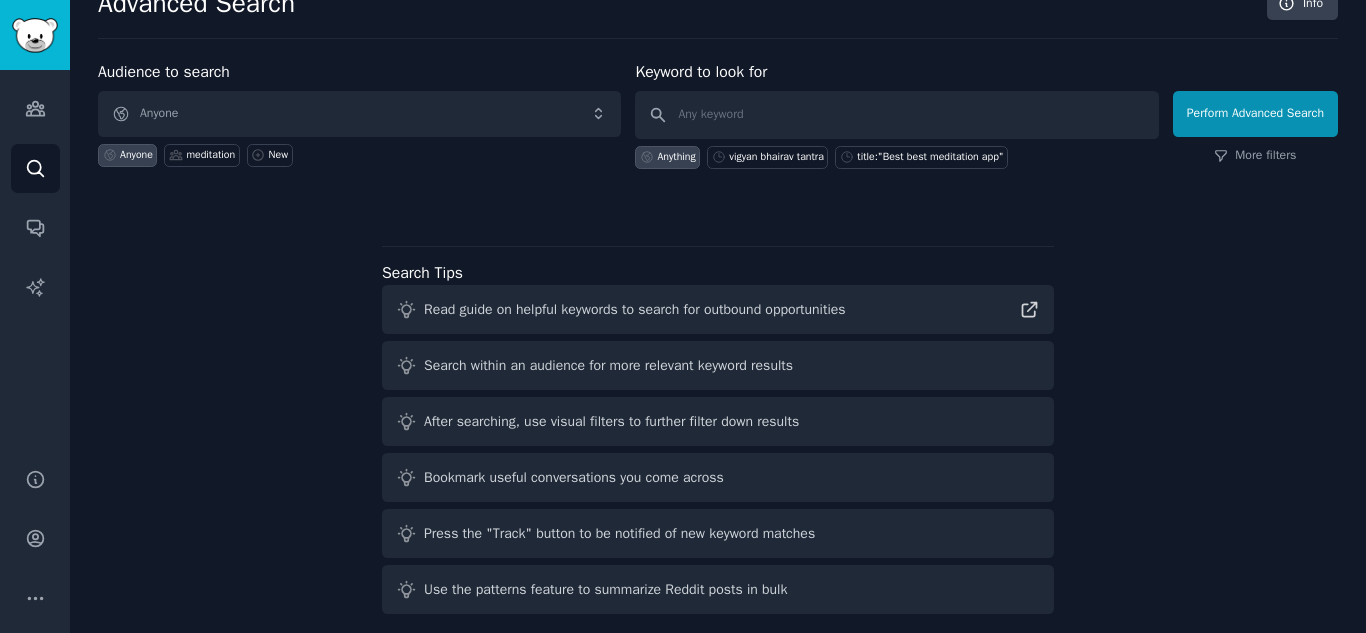 scroll, scrollTop: 47, scrollLeft: 0, axis: vertical 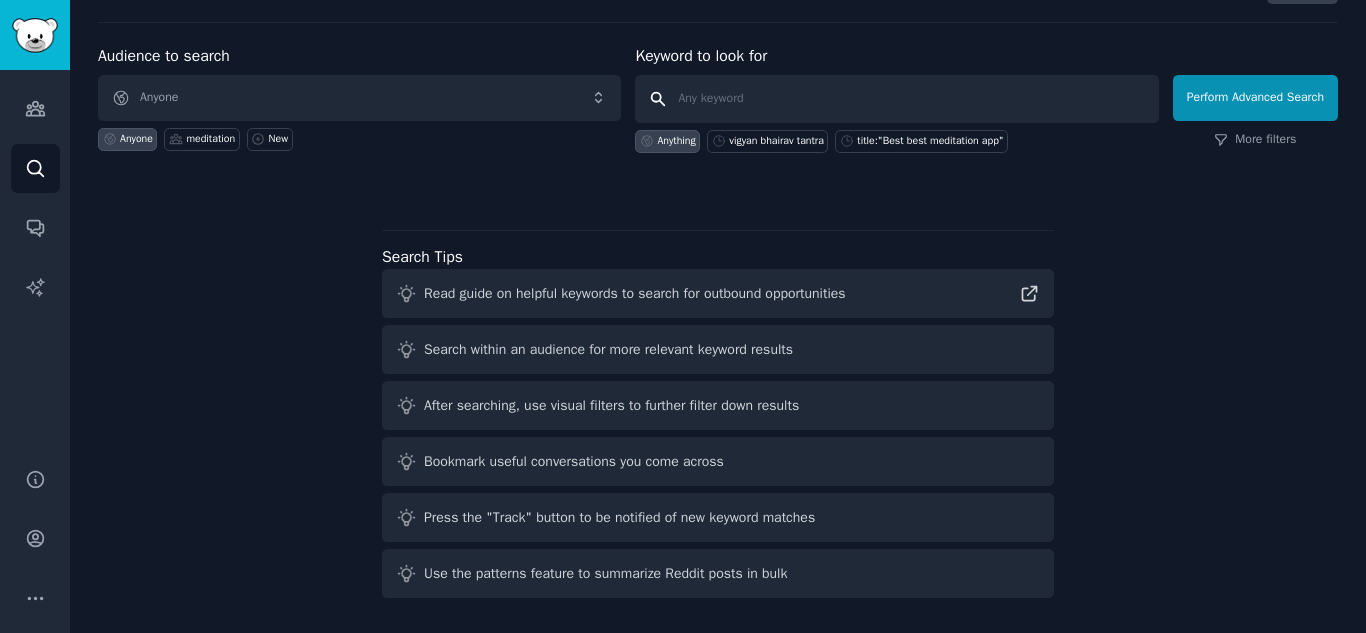 click at bounding box center (896, 99) 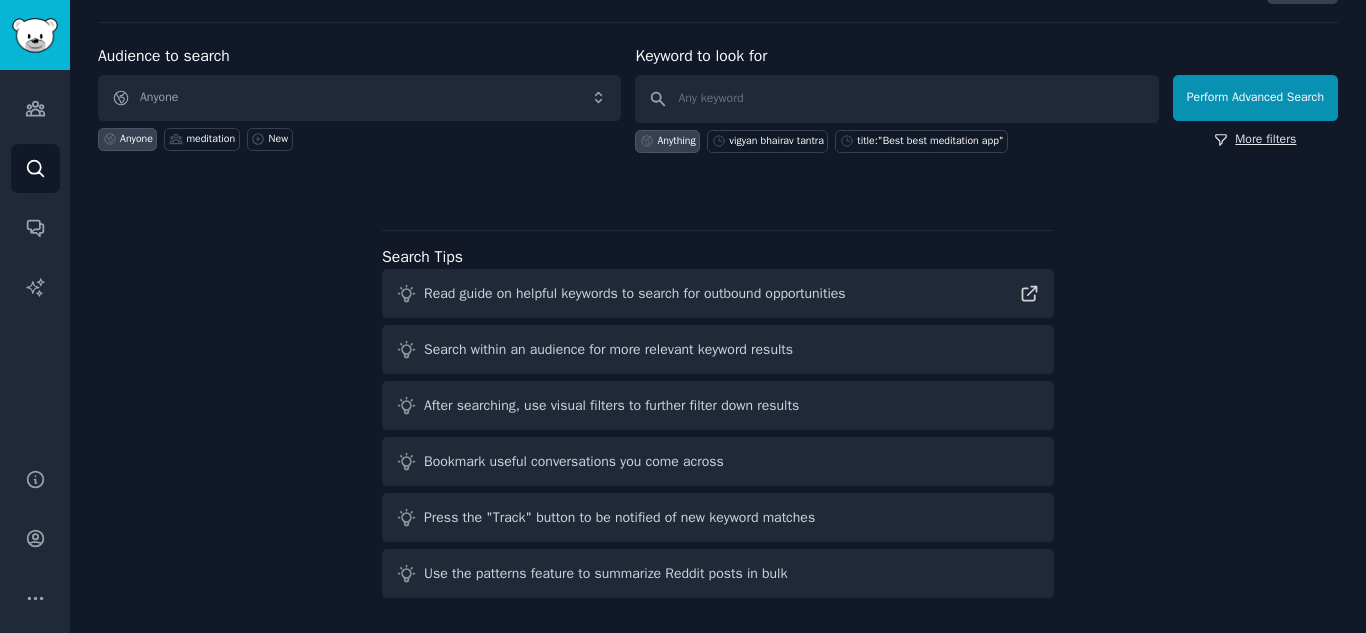 click on "More filters" at bounding box center [1255, 140] 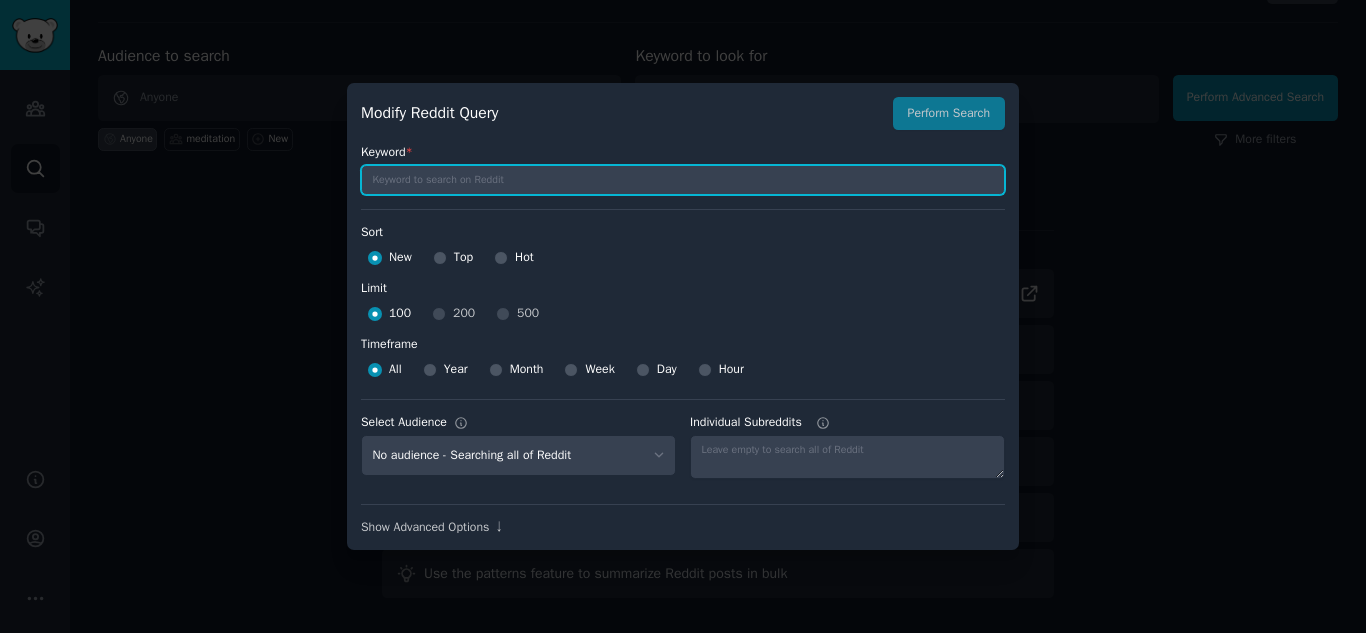 click at bounding box center (683, 180) 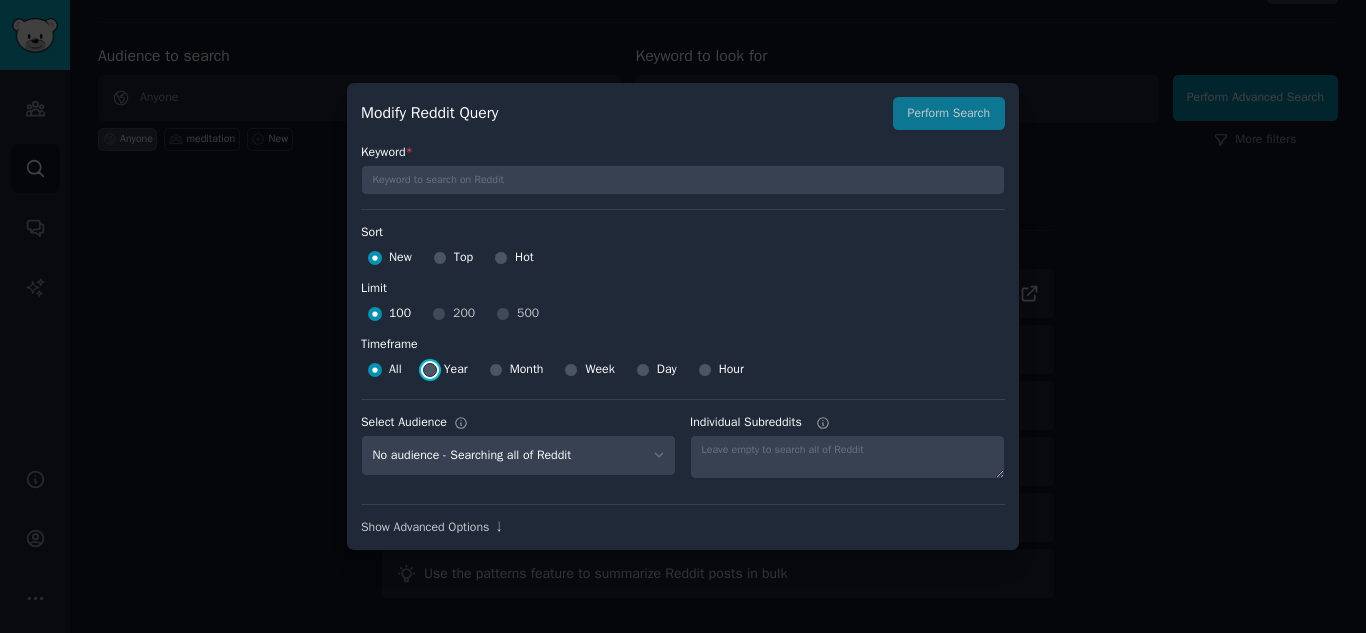 click on "Year" at bounding box center (430, 370) 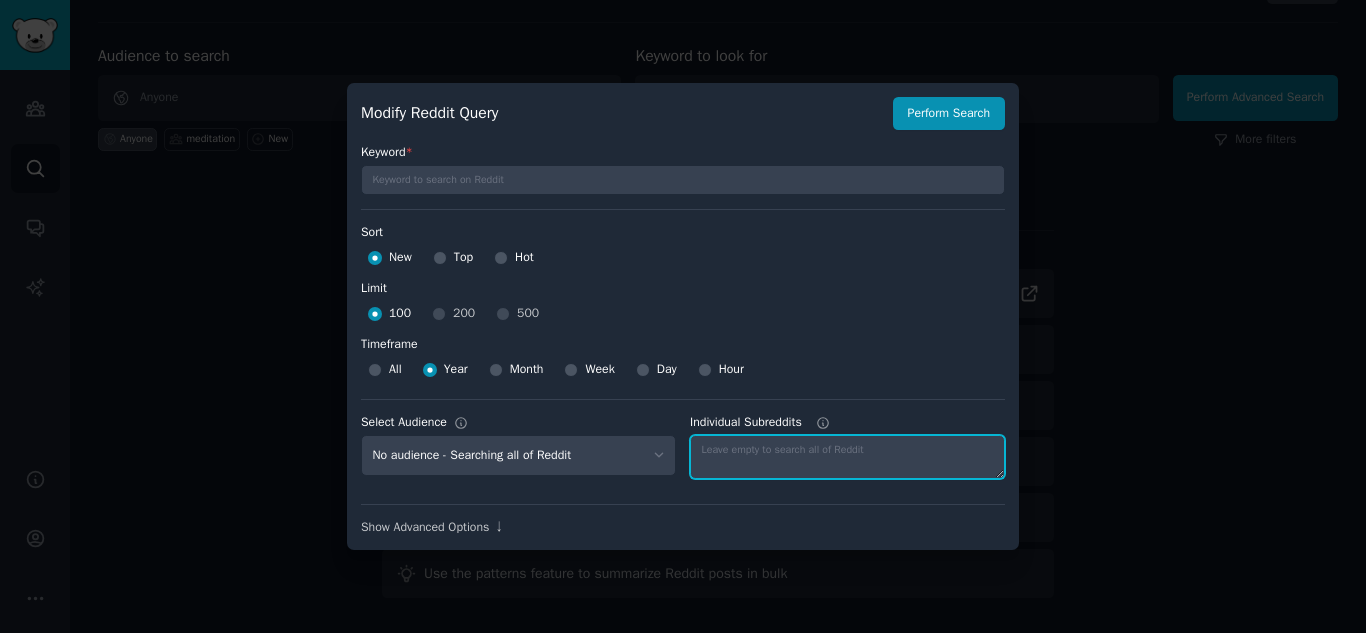 click on "Individual Subreddits" at bounding box center (847, 457) 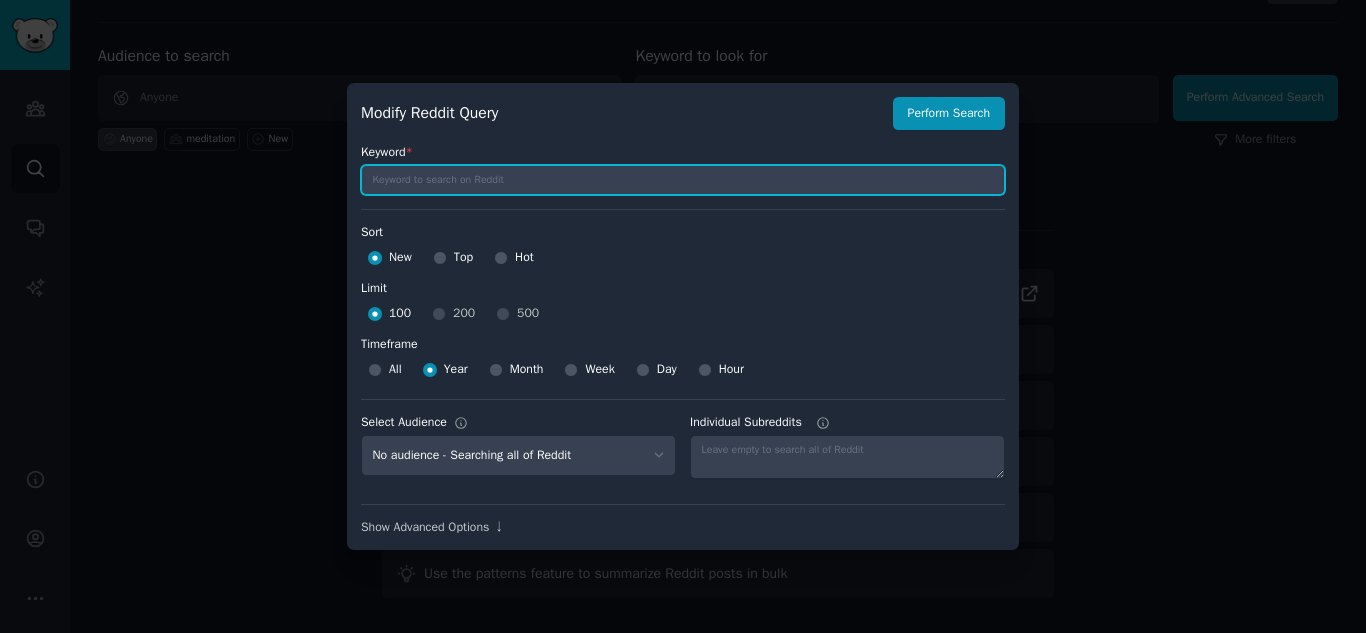click at bounding box center (683, 180) 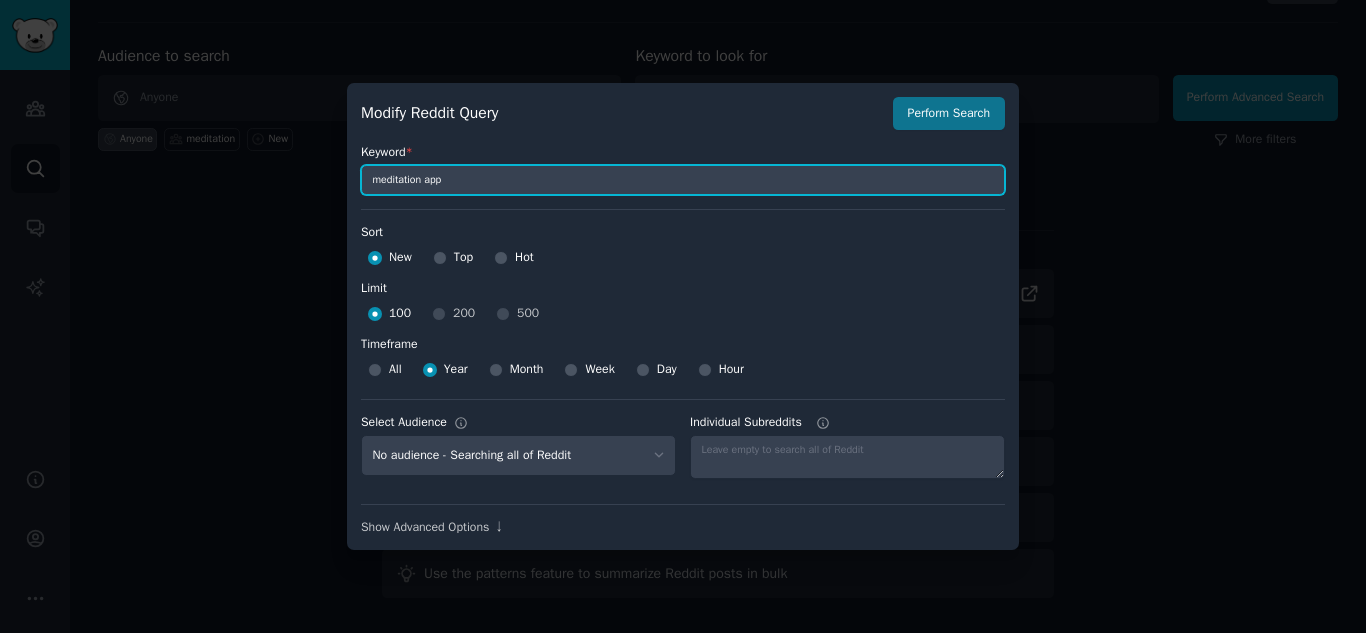 type on "meditation app" 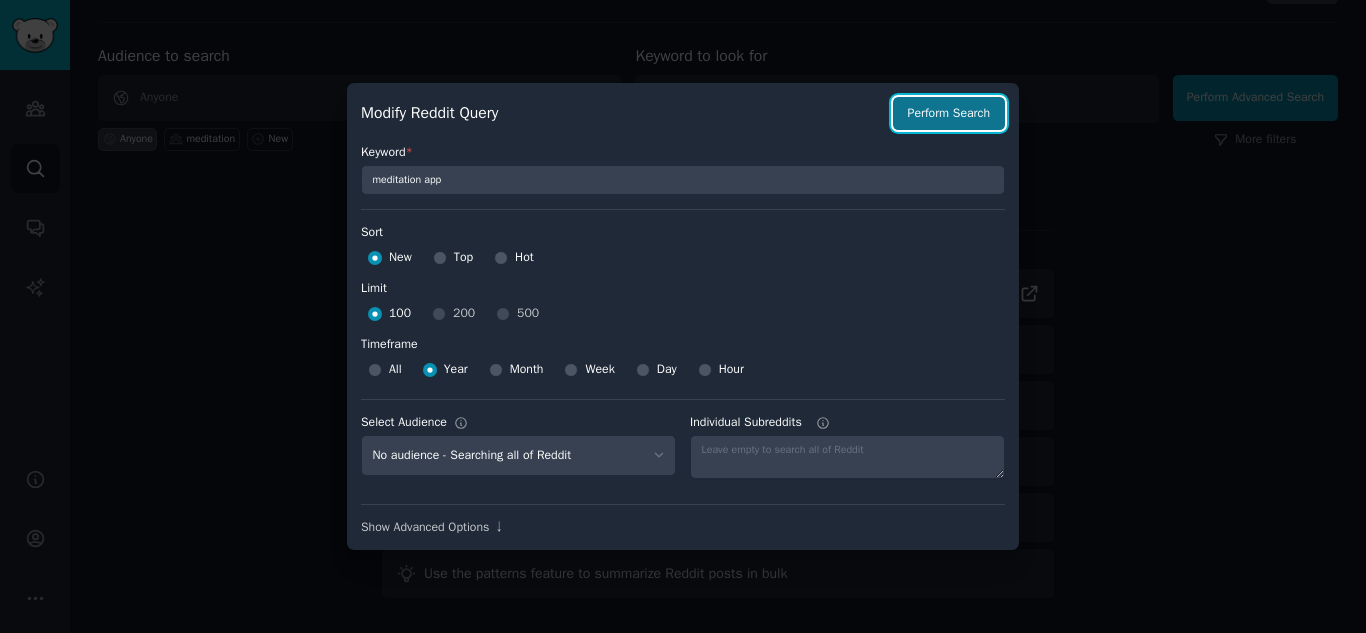 click on "Perform Search" at bounding box center [949, 114] 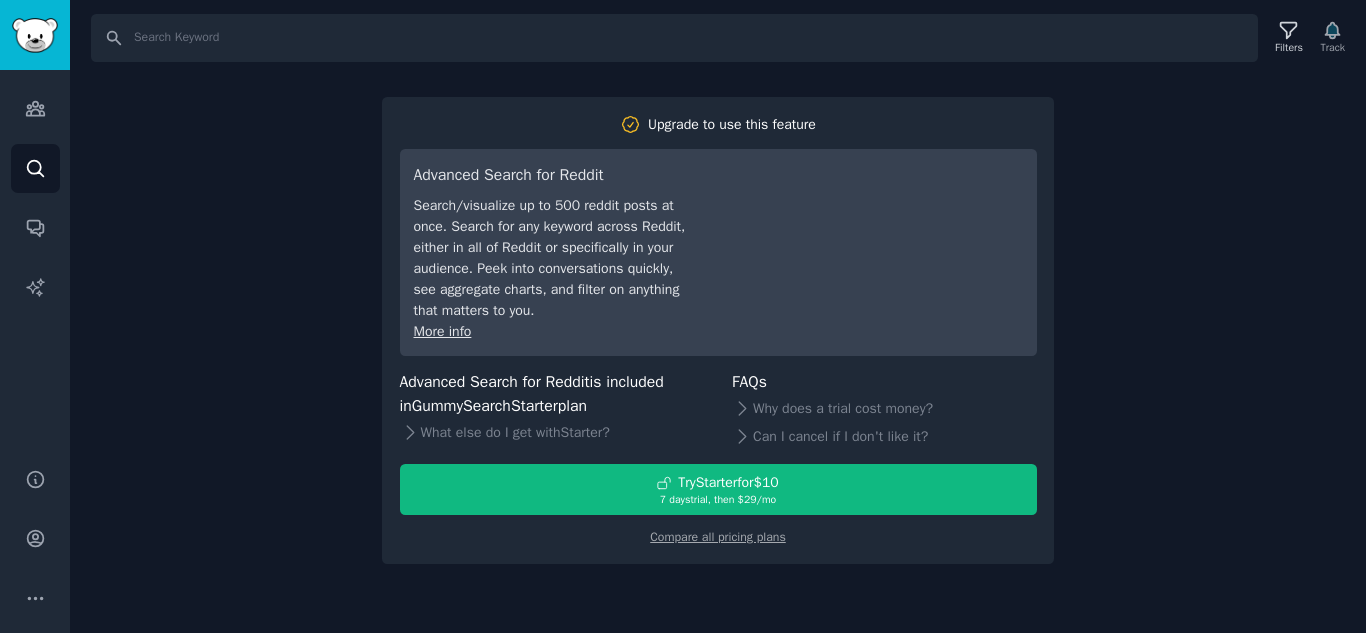 click on "Search Filters Track Upgrade to use this feature Advanced Search for Reddit Search/visualize up to 500 reddit posts at once. Search for any keyword across Reddit, either in all of Reddit or specifically in your audience. Peek into conversations quickly, see aggregate charts, and filter on anything that matters to you. More info Advanced Search for Reddit  is included in  GummySearch  Starter  plan What else do I get with  Starter ? FAQs Why does a trial cost money? Can I cancel if I don't like it? Try  Starter  for  $10 7 days  trial, then $ 29 /mo Compare all pricing plans" at bounding box center [718, 316] 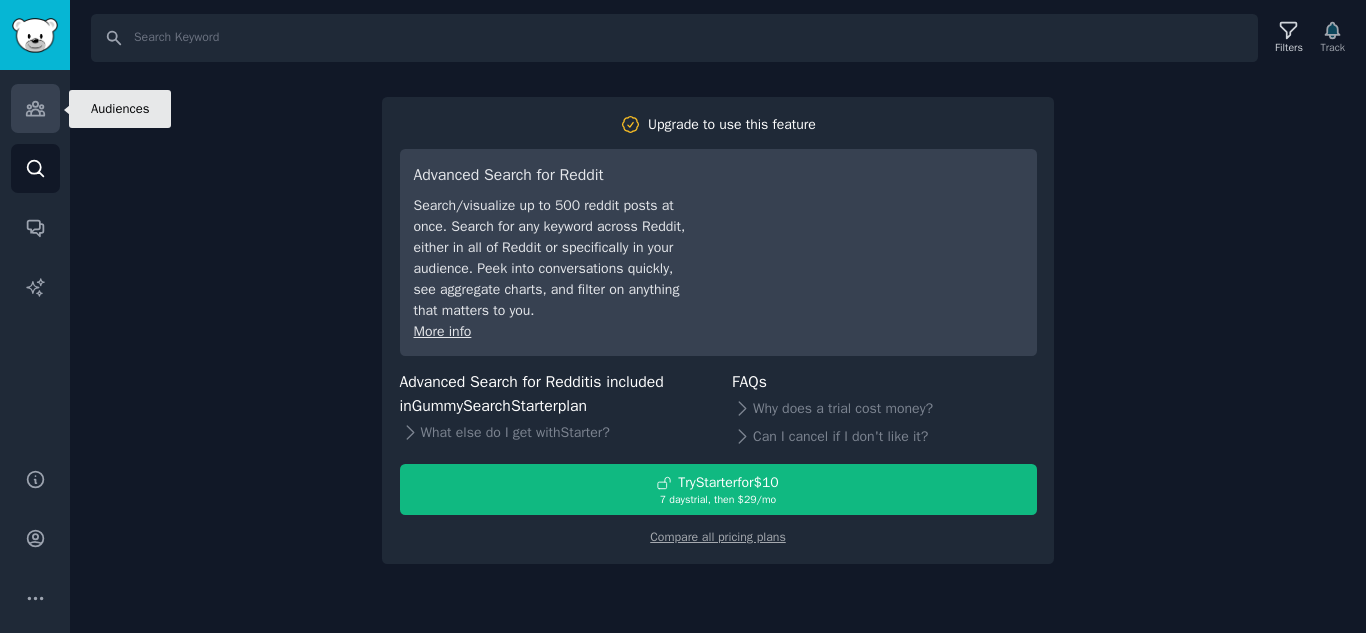 click on "Audiences" at bounding box center (35, 108) 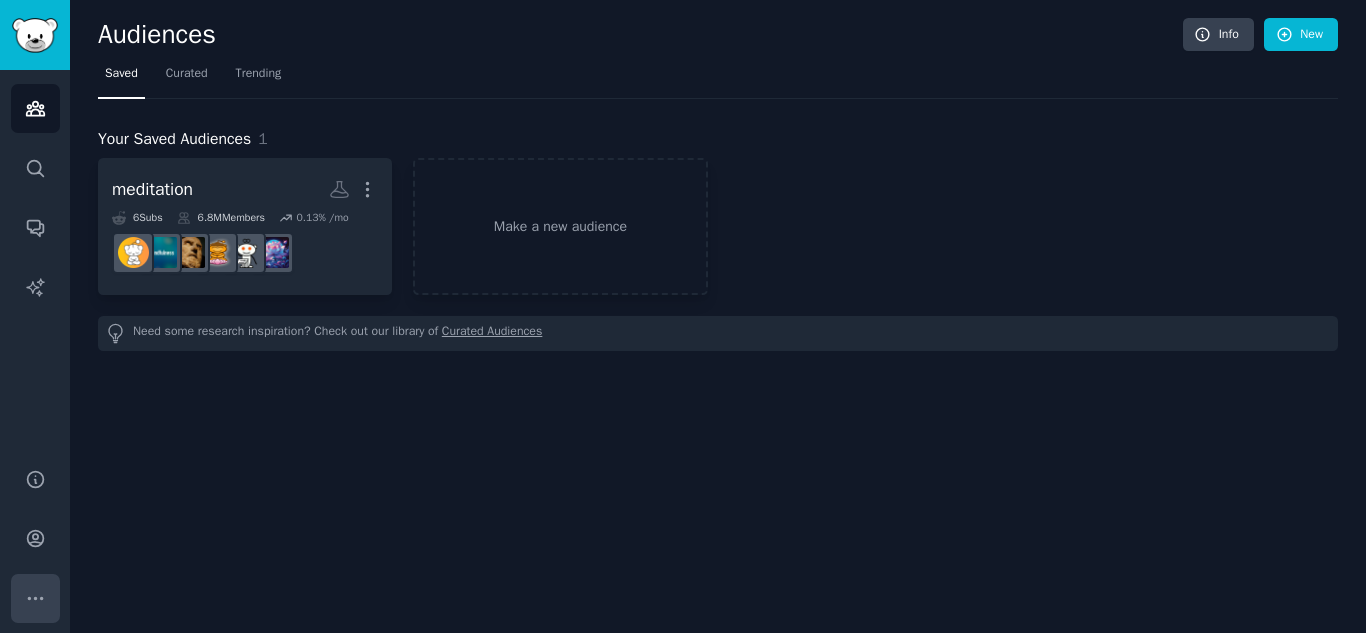 click on "More" at bounding box center (35, 598) 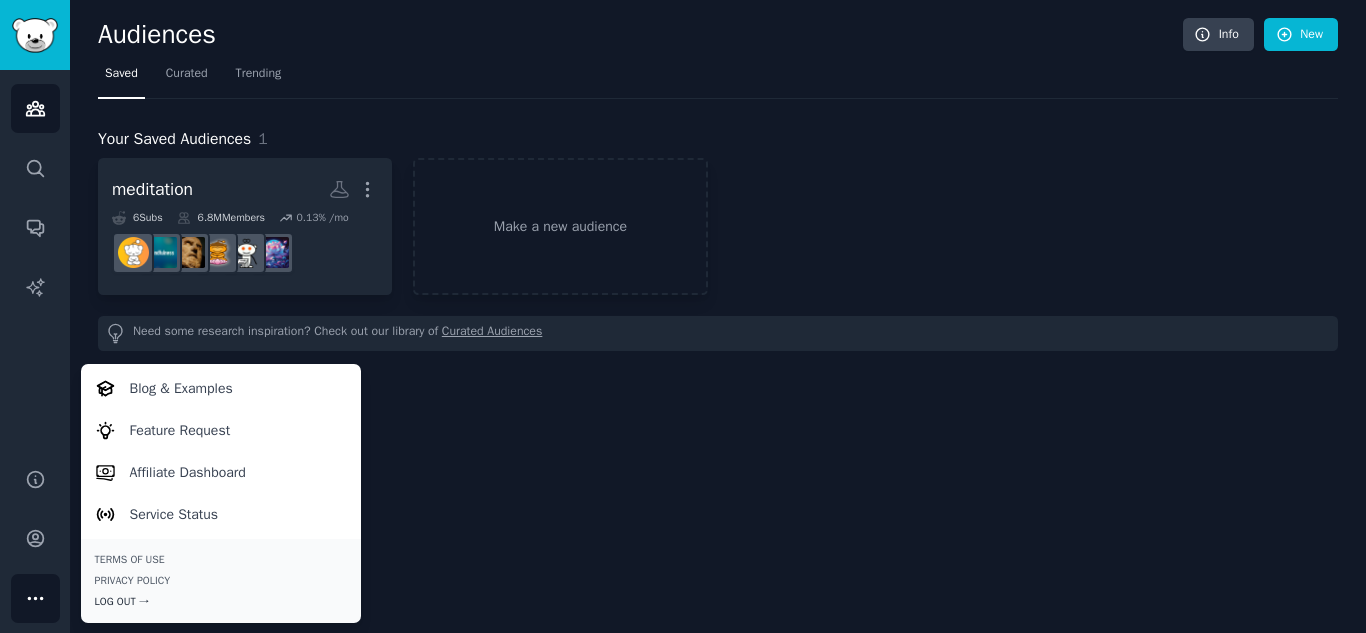 click on "Log Out →" at bounding box center [221, 602] 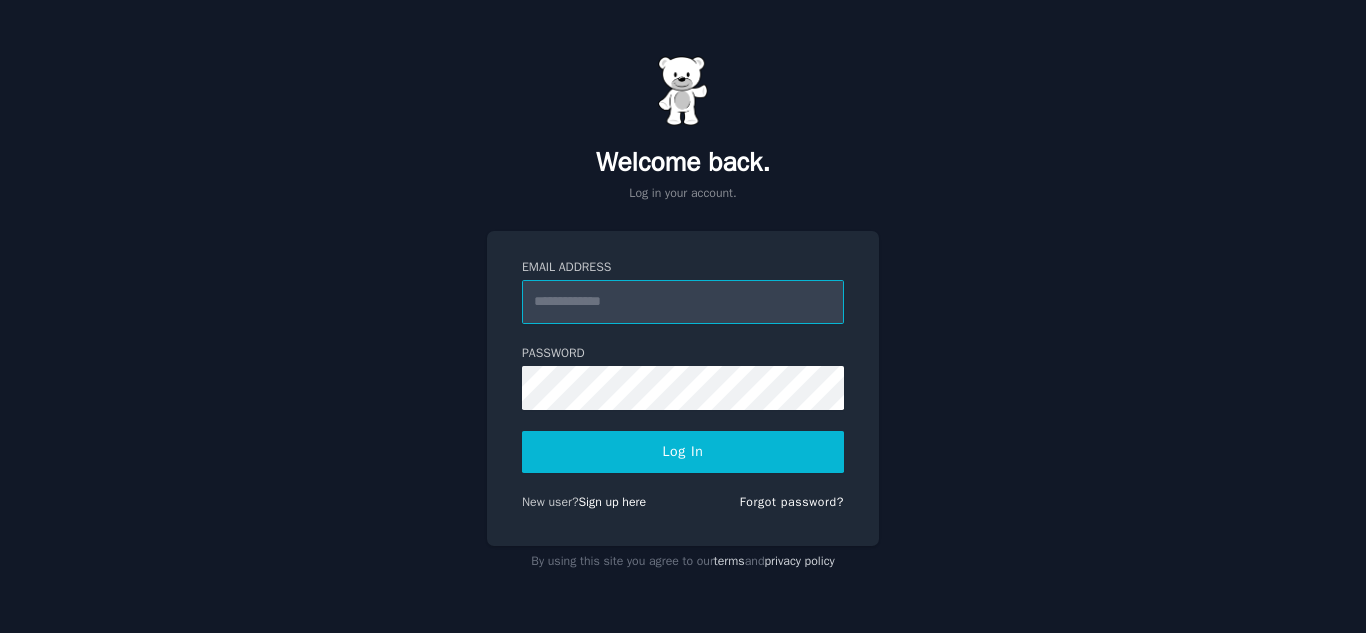 scroll, scrollTop: 0, scrollLeft: 0, axis: both 